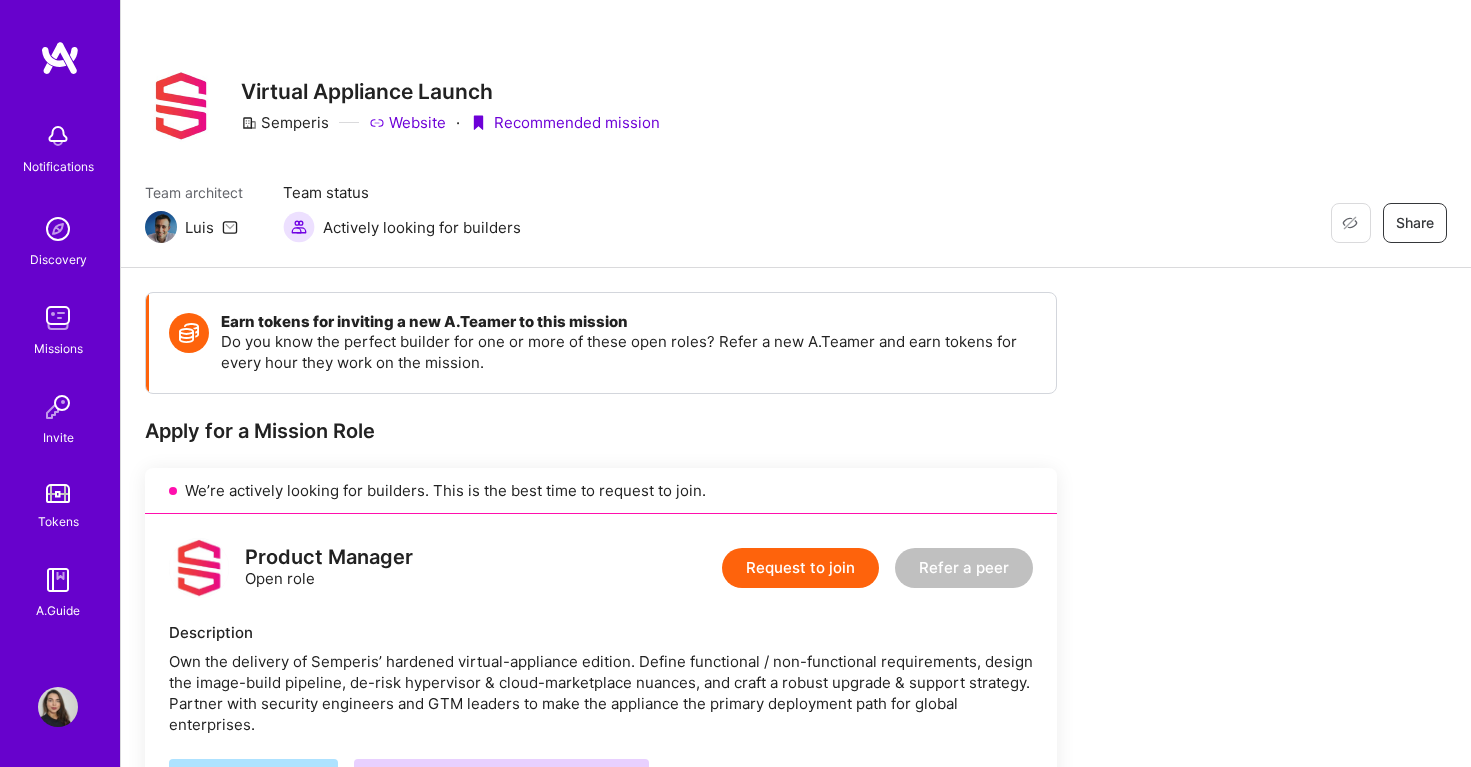 scroll, scrollTop: 0, scrollLeft: 0, axis: both 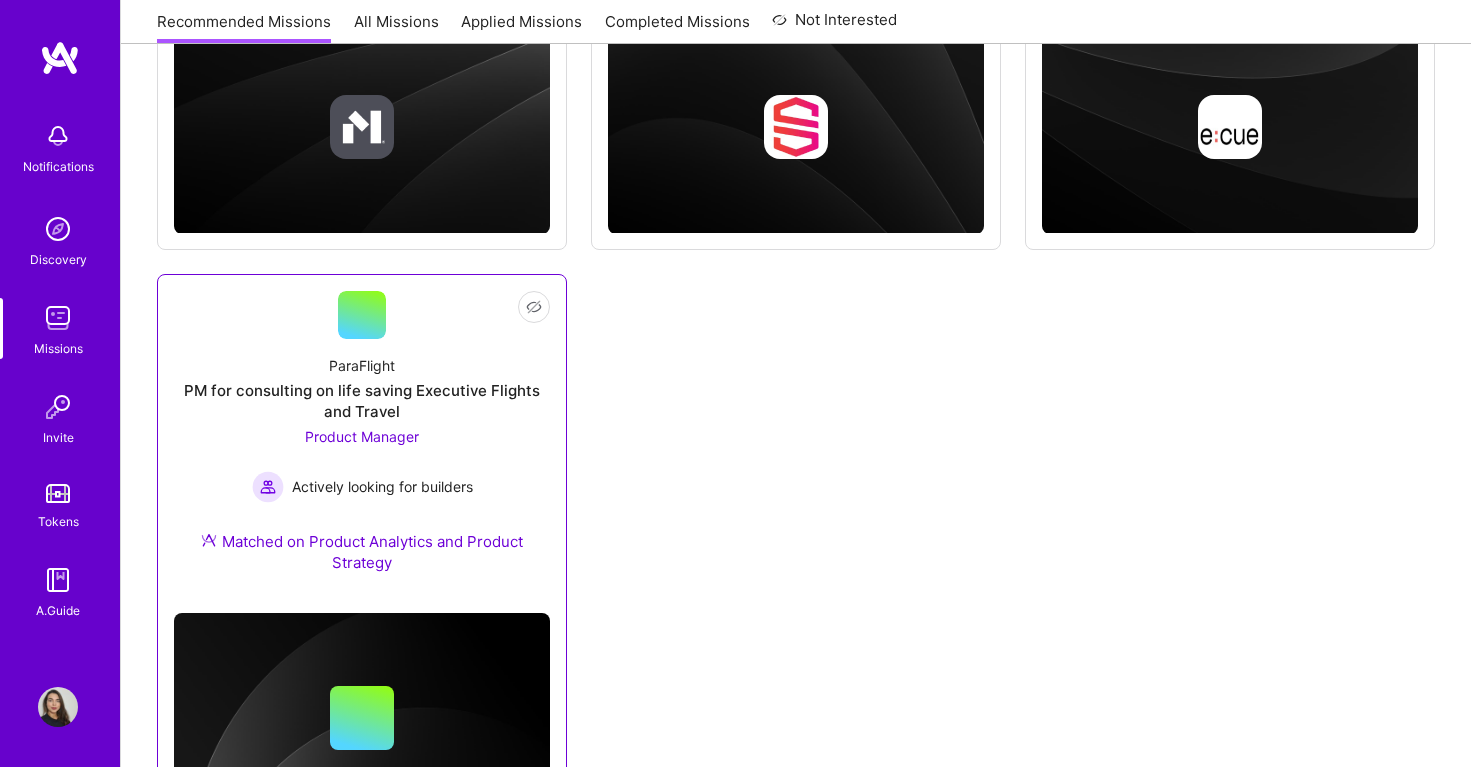 click on "PM for consulting on life saving Executive Flights and Travel" at bounding box center [362, 401] 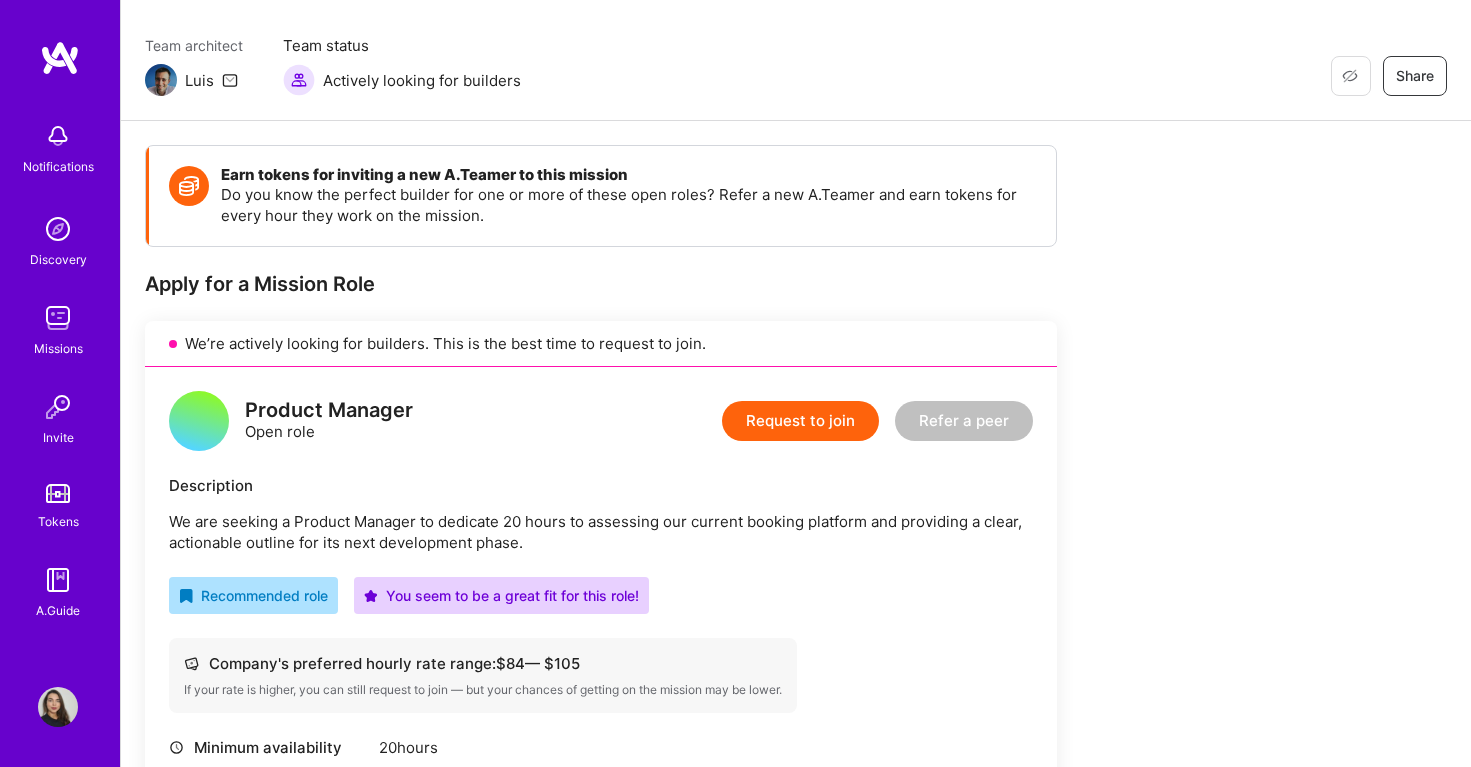 scroll, scrollTop: 107, scrollLeft: 0, axis: vertical 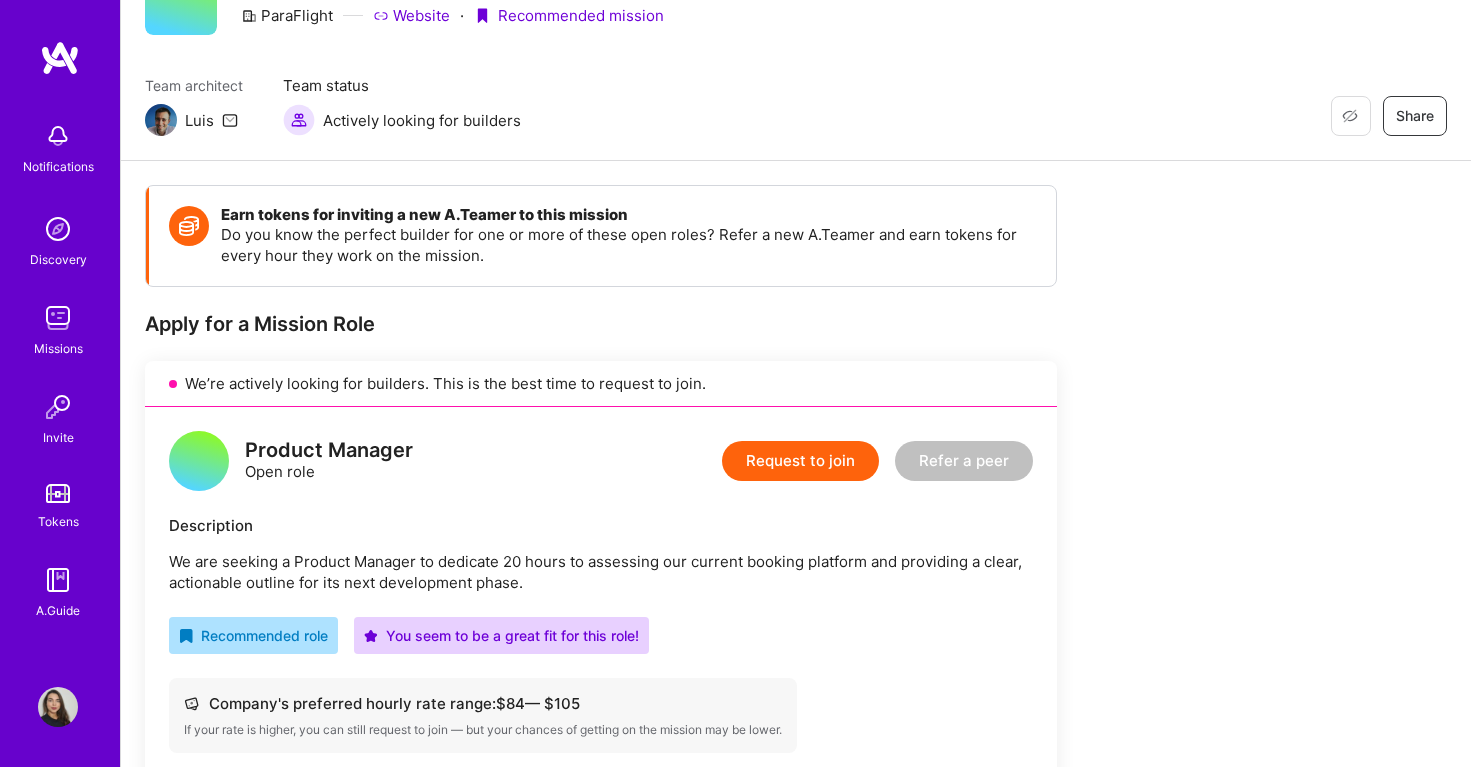 click on "Request to join" at bounding box center (800, 461) 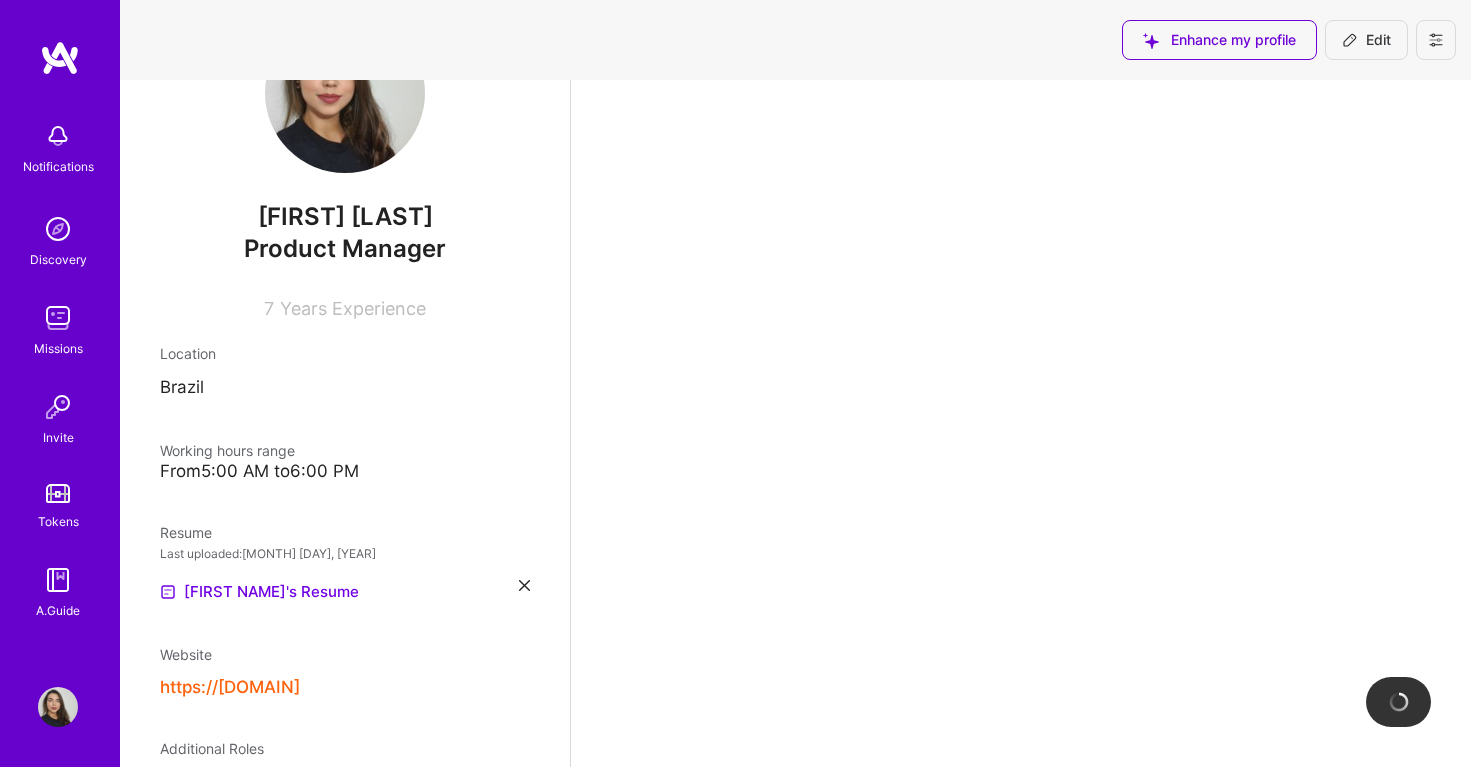 scroll, scrollTop: 0, scrollLeft: 0, axis: both 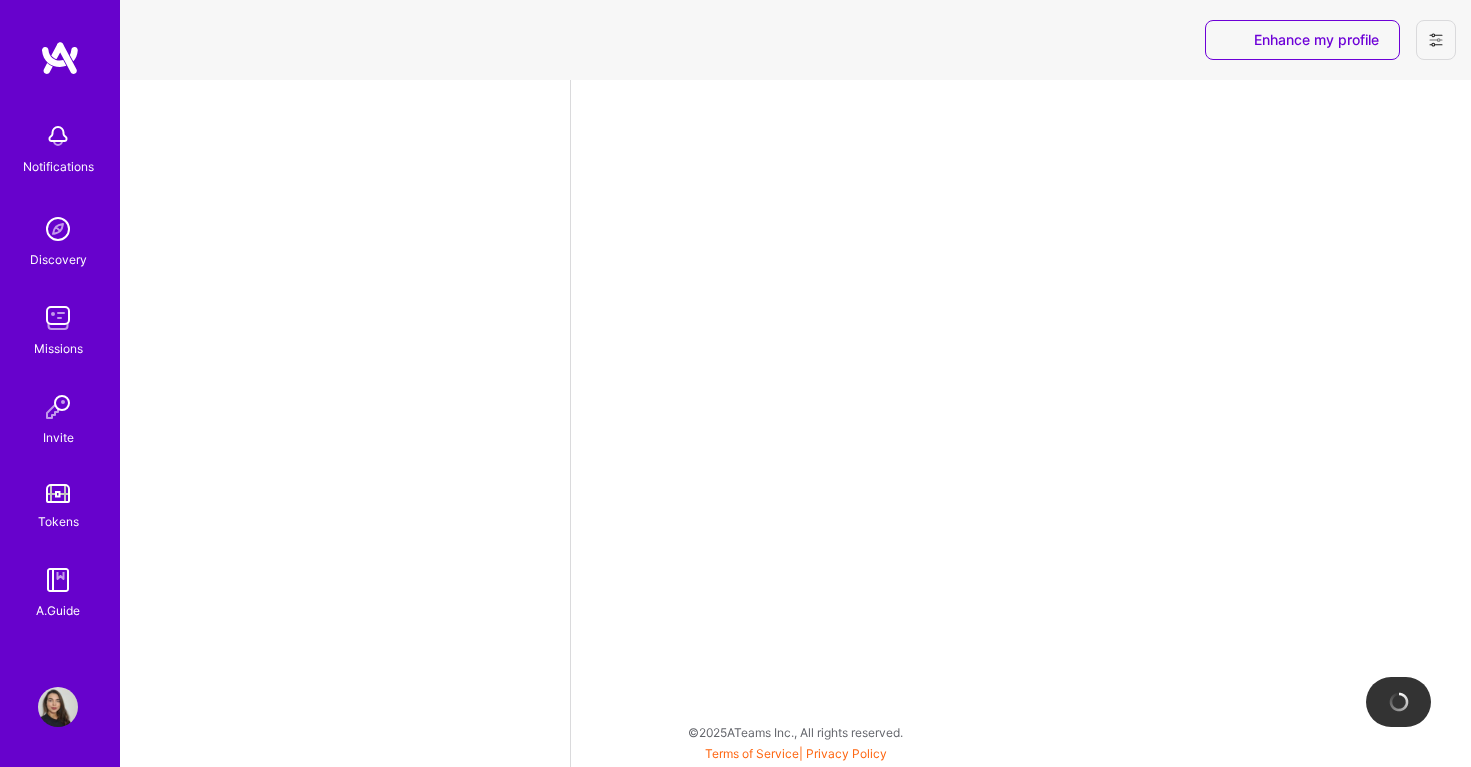 select on "US" 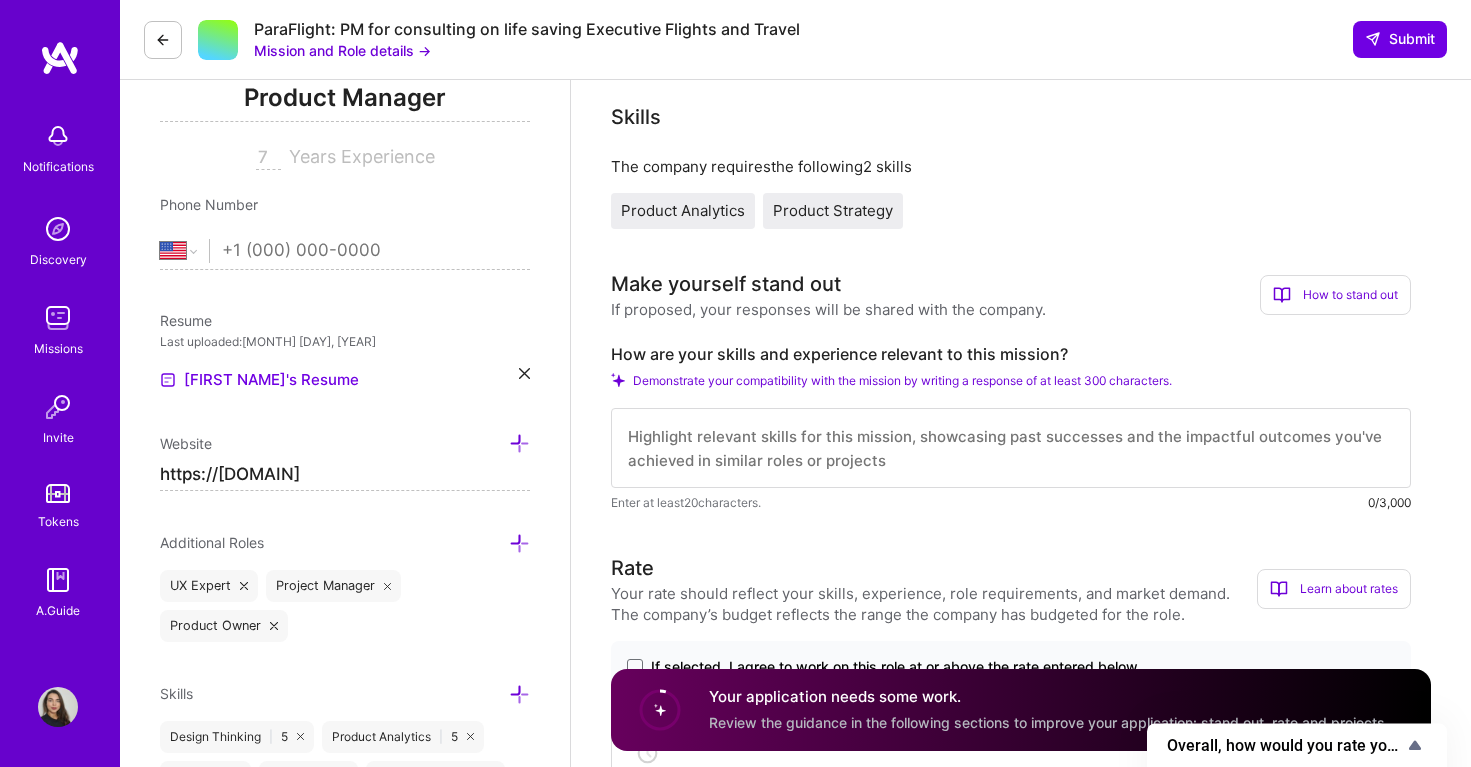 scroll, scrollTop: 248, scrollLeft: 0, axis: vertical 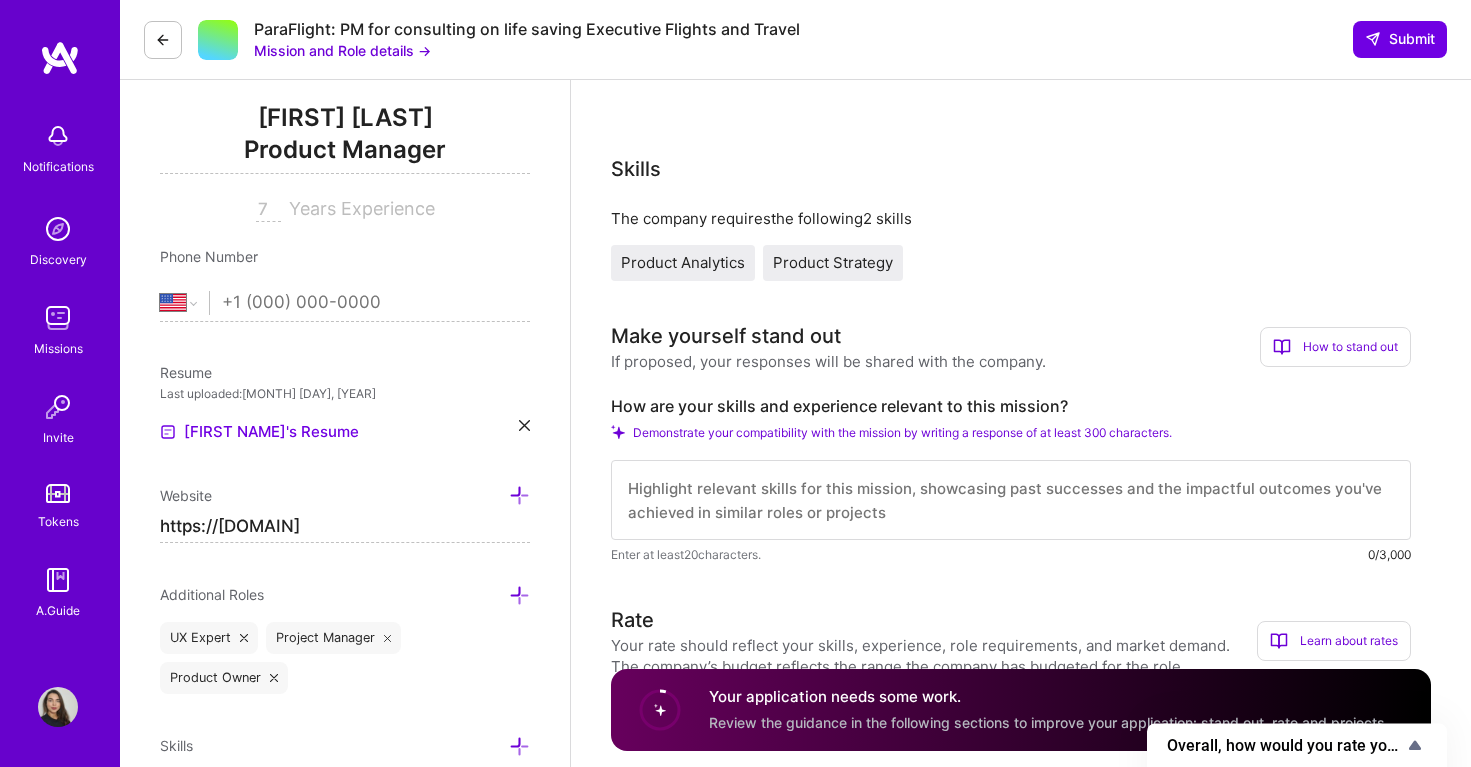 click on "Mission and Role details →" at bounding box center [342, 50] 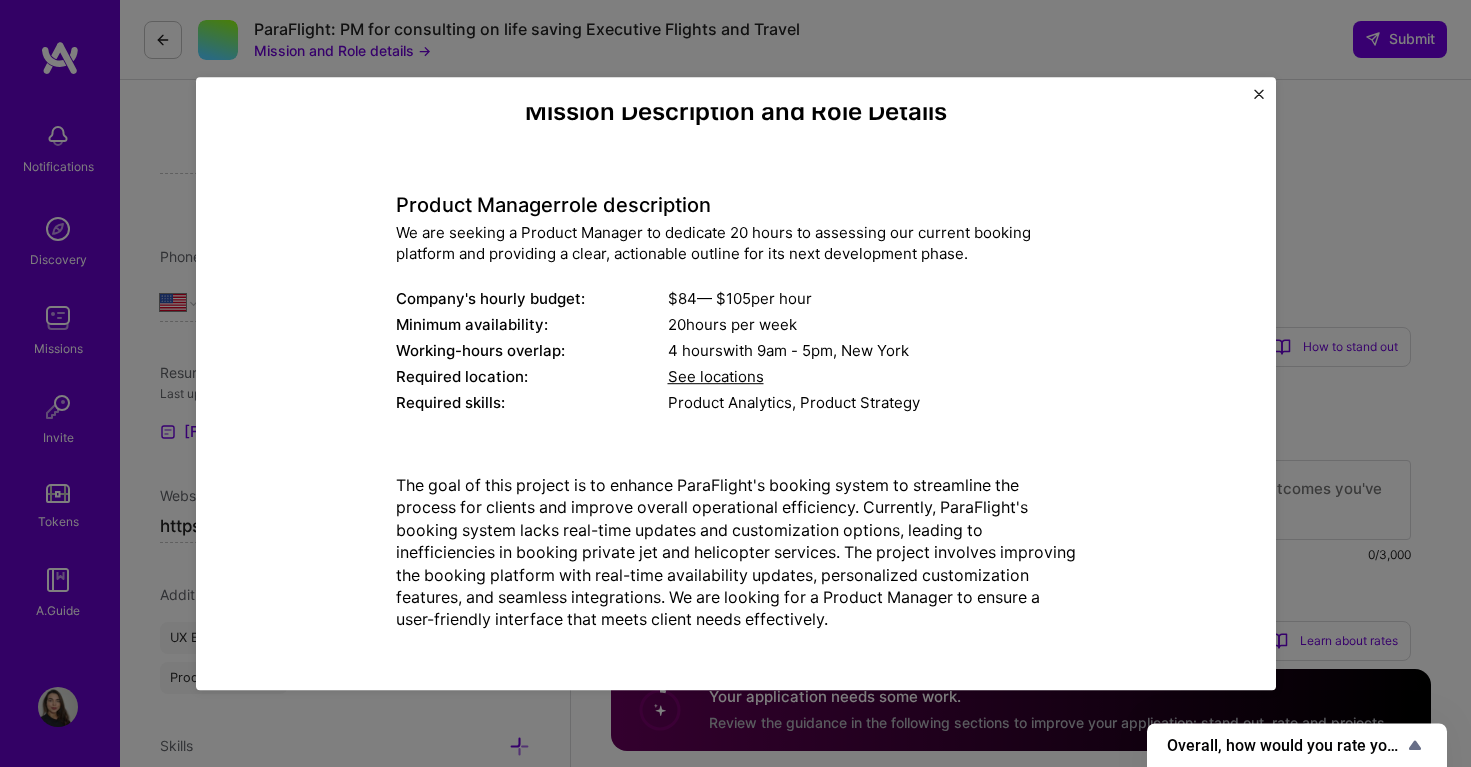 scroll, scrollTop: 24, scrollLeft: 0, axis: vertical 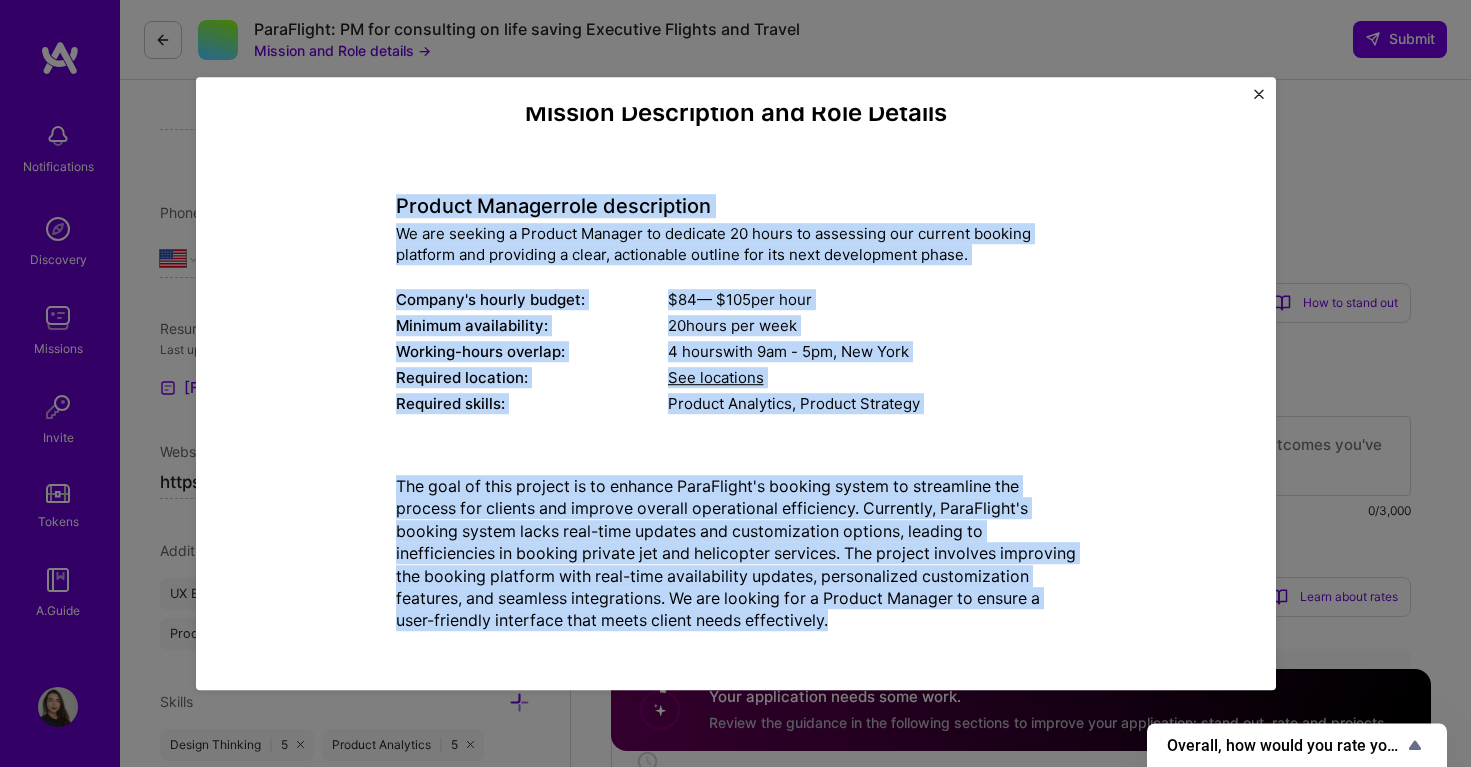 drag, startPoint x: 940, startPoint y: 623, endPoint x: 398, endPoint y: 207, distance: 683.24225 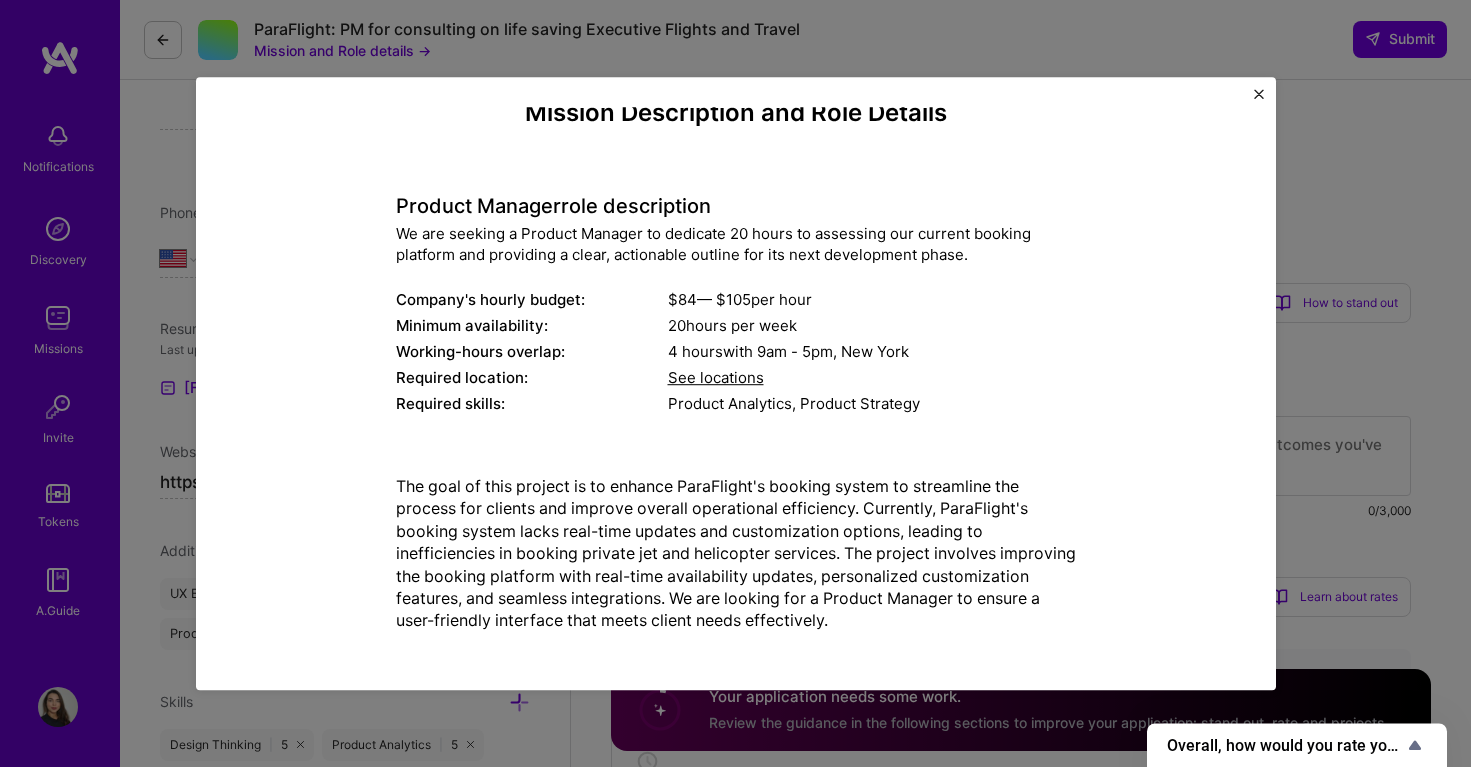 click on "Mission Description and Role Details Product Manager  role description We are seeking a Product Manager to dedicate 20 hours to assessing our current booking platform and providing a clear, actionable outline for its next development phase. Company's hourly budget: $ 84  — $ 105  per hour Minimum availability: 20  hours per week Working-hours overlap: 4 hours  with   9am    -    5pm ,     New York Required location: See locations Required skills: Product Analytics, Product Strategy" at bounding box center (736, 384) 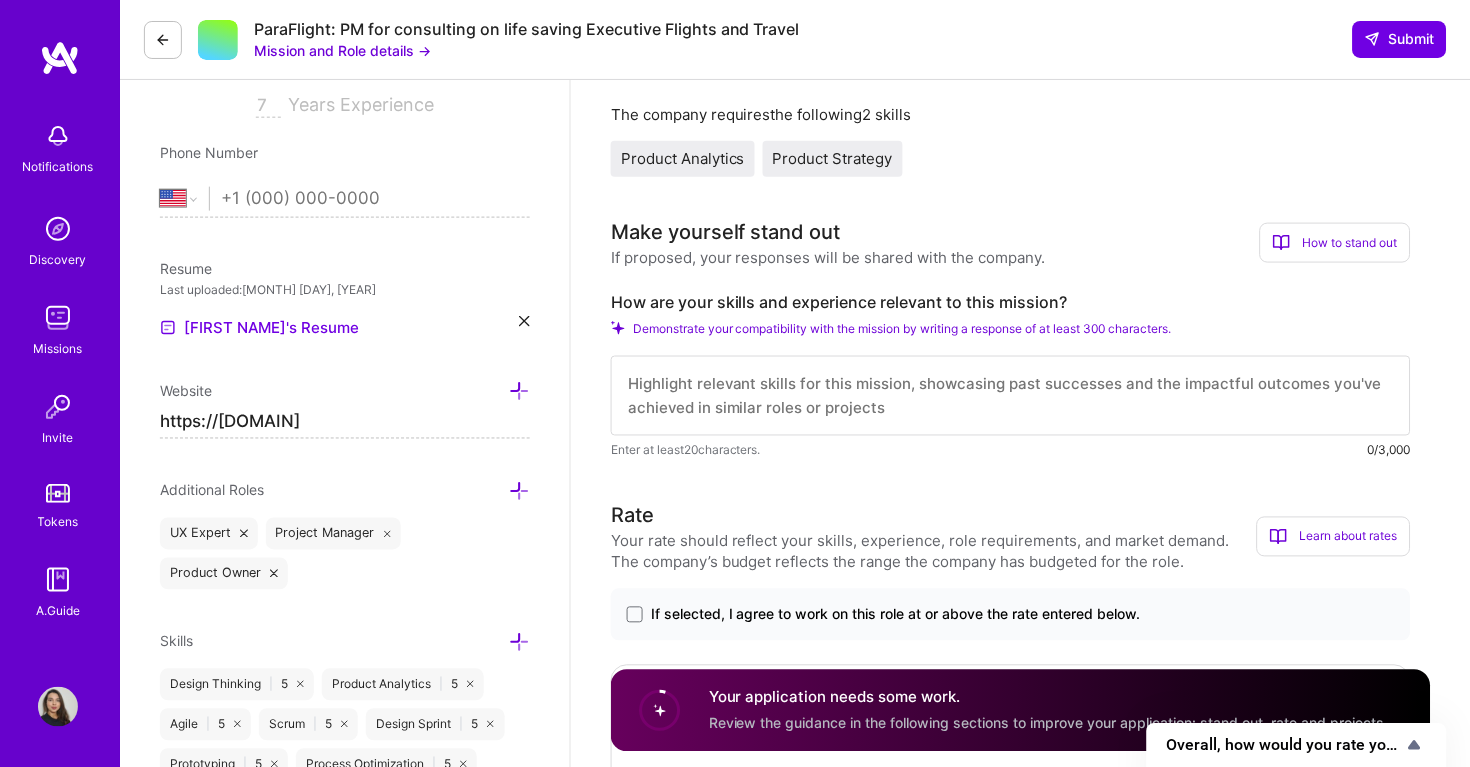 scroll, scrollTop: 389, scrollLeft: 0, axis: vertical 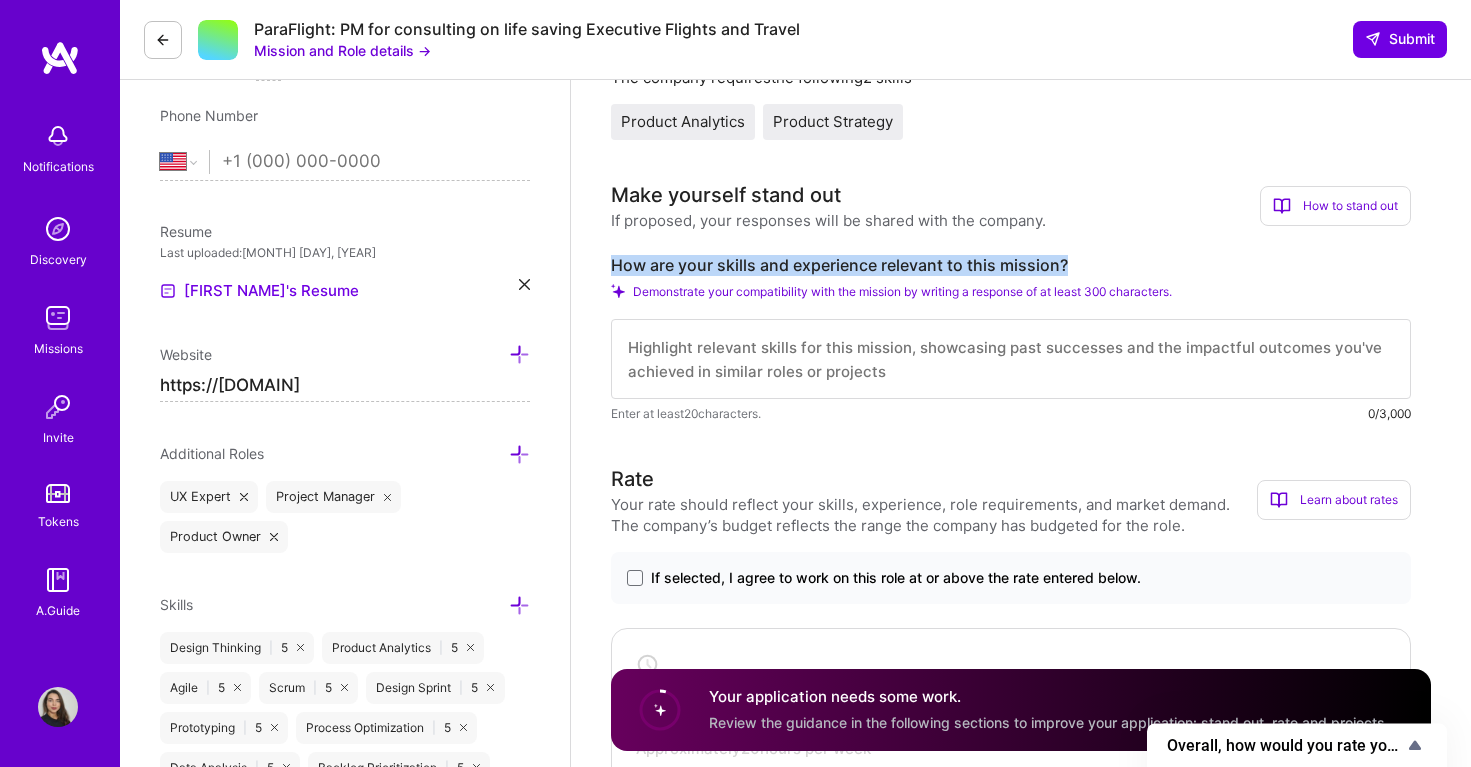 drag, startPoint x: 1076, startPoint y: 265, endPoint x: 615, endPoint y: 253, distance: 461.15616 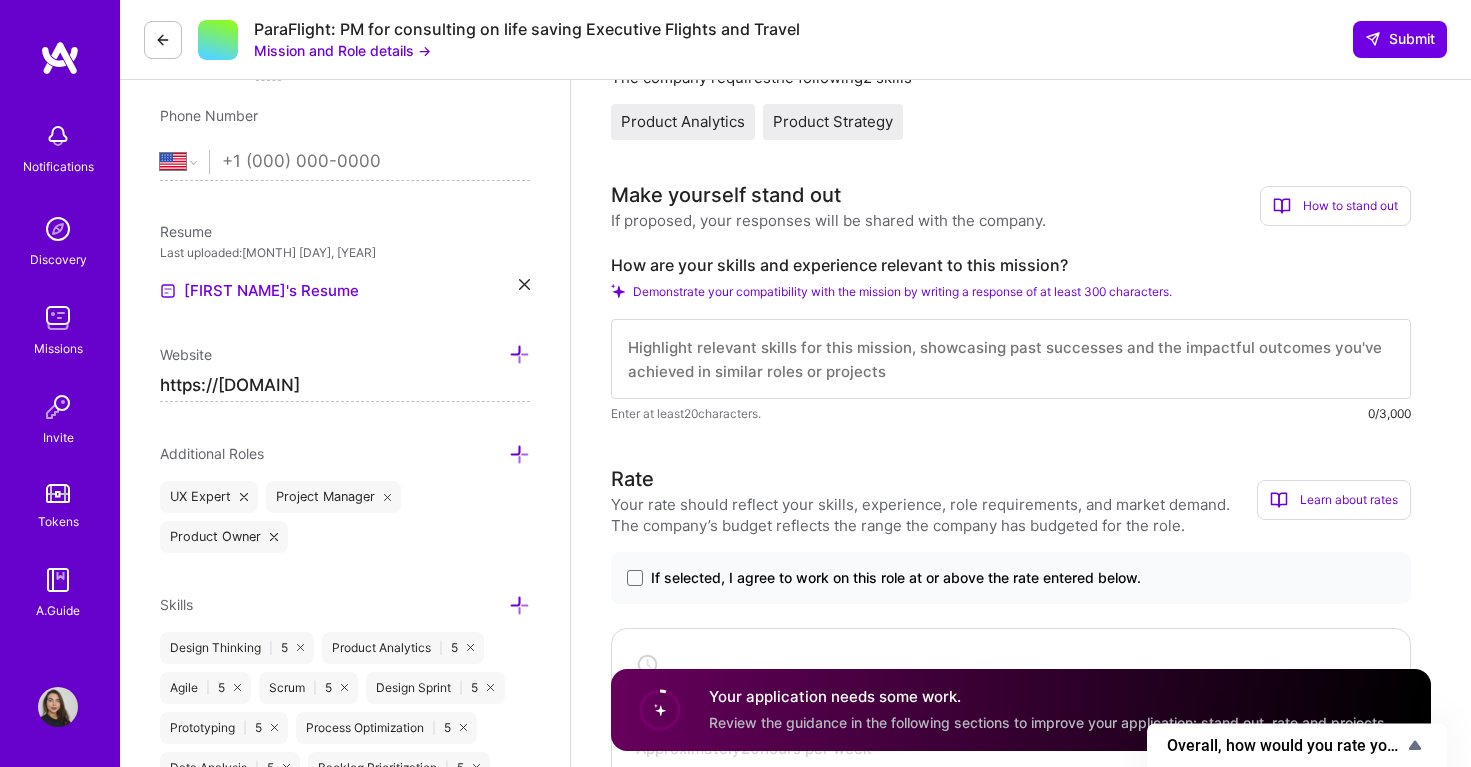 drag, startPoint x: 880, startPoint y: 374, endPoint x: 660, endPoint y: 363, distance: 220.27483 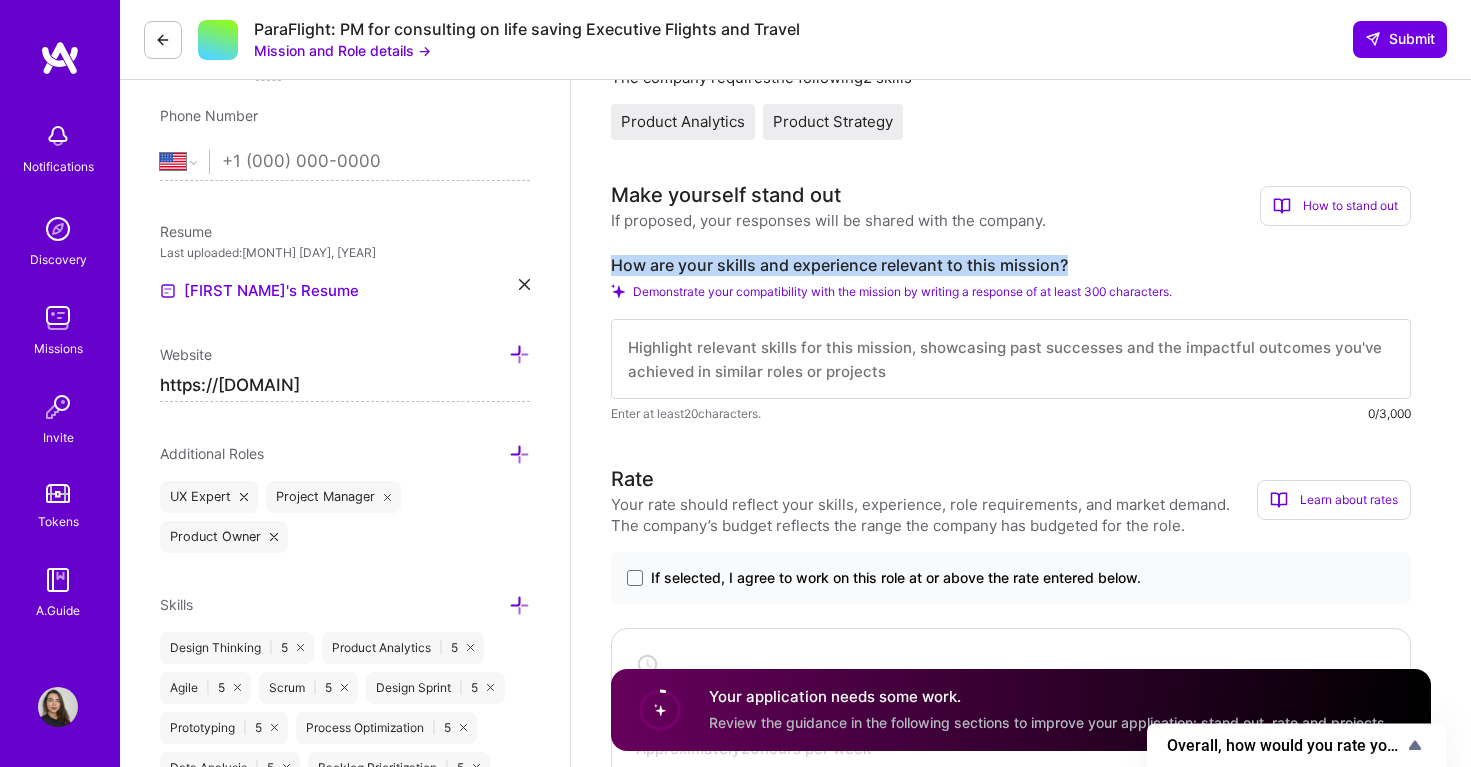 drag, startPoint x: 1076, startPoint y: 262, endPoint x: 611, endPoint y: 261, distance: 465.00107 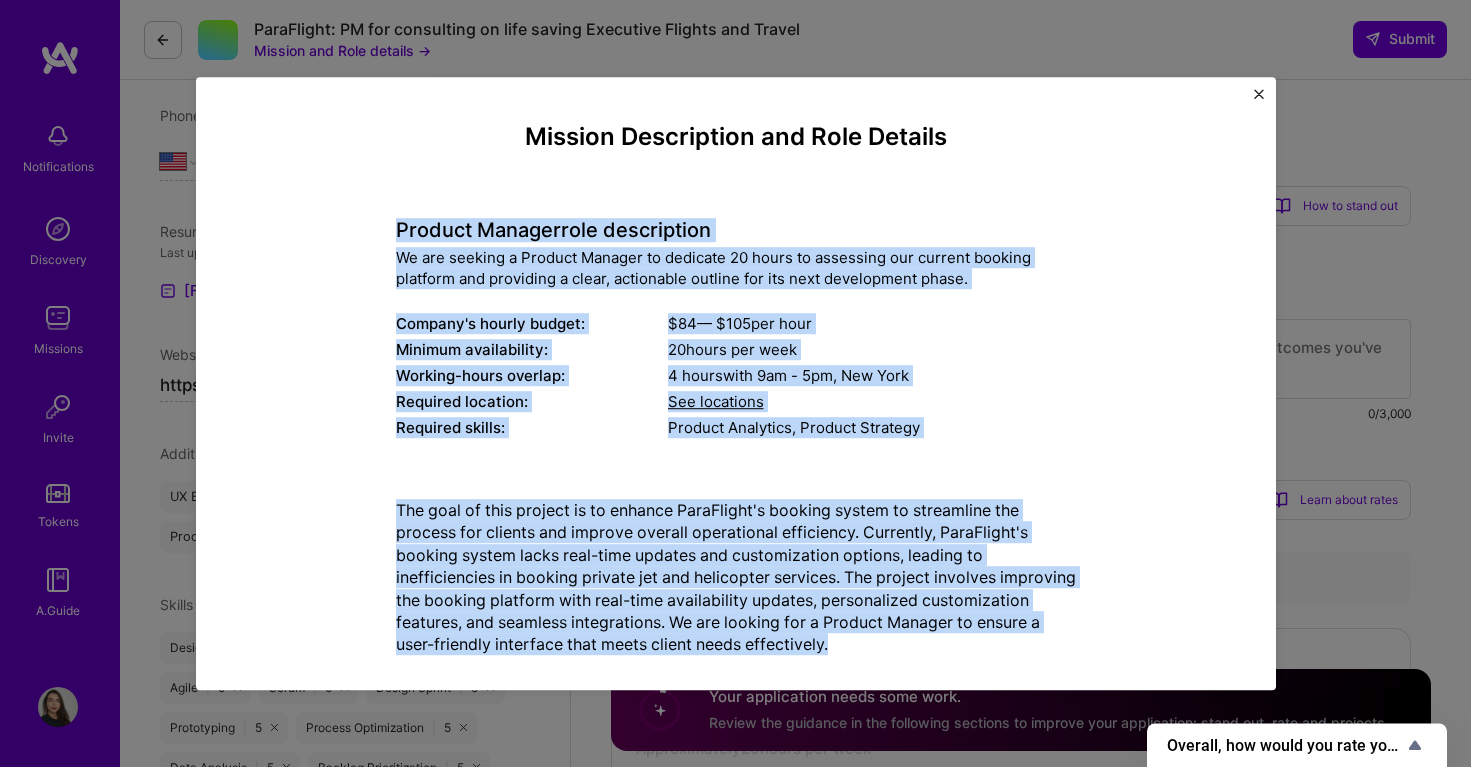 drag, startPoint x: 934, startPoint y: 643, endPoint x: 386, endPoint y: 216, distance: 694.71796 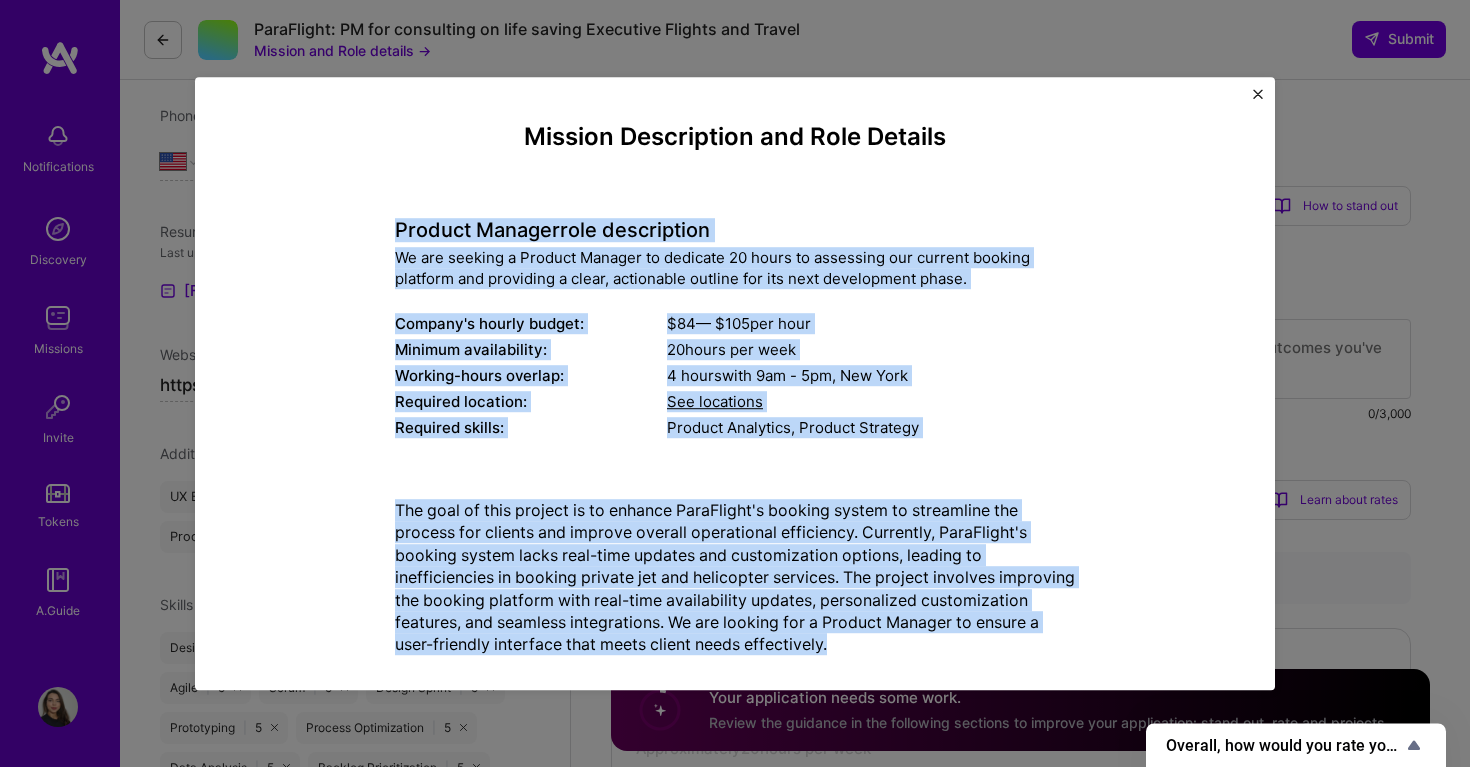 click at bounding box center [1258, 94] 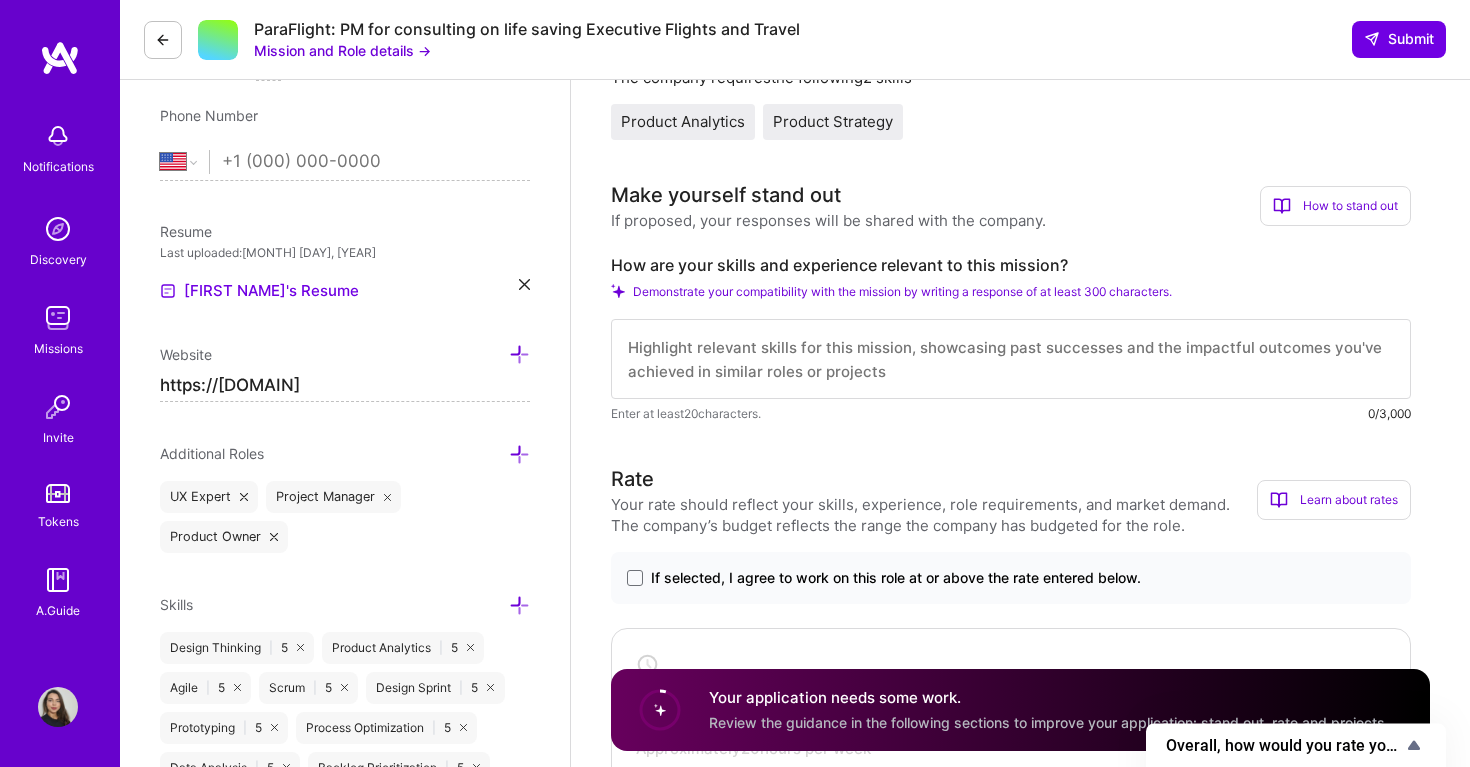 click at bounding box center [524, 284] 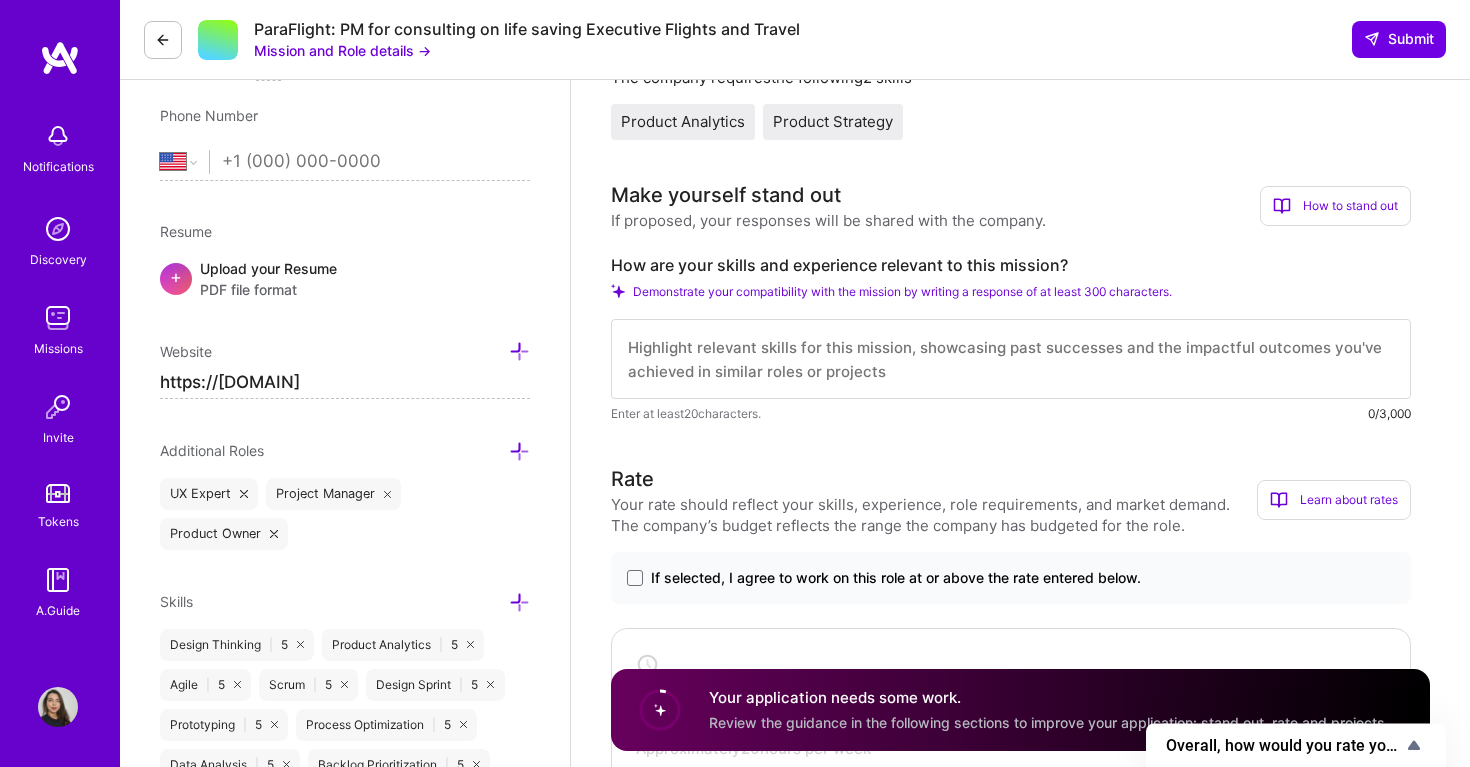click on "PDF file format" at bounding box center (268, 289) 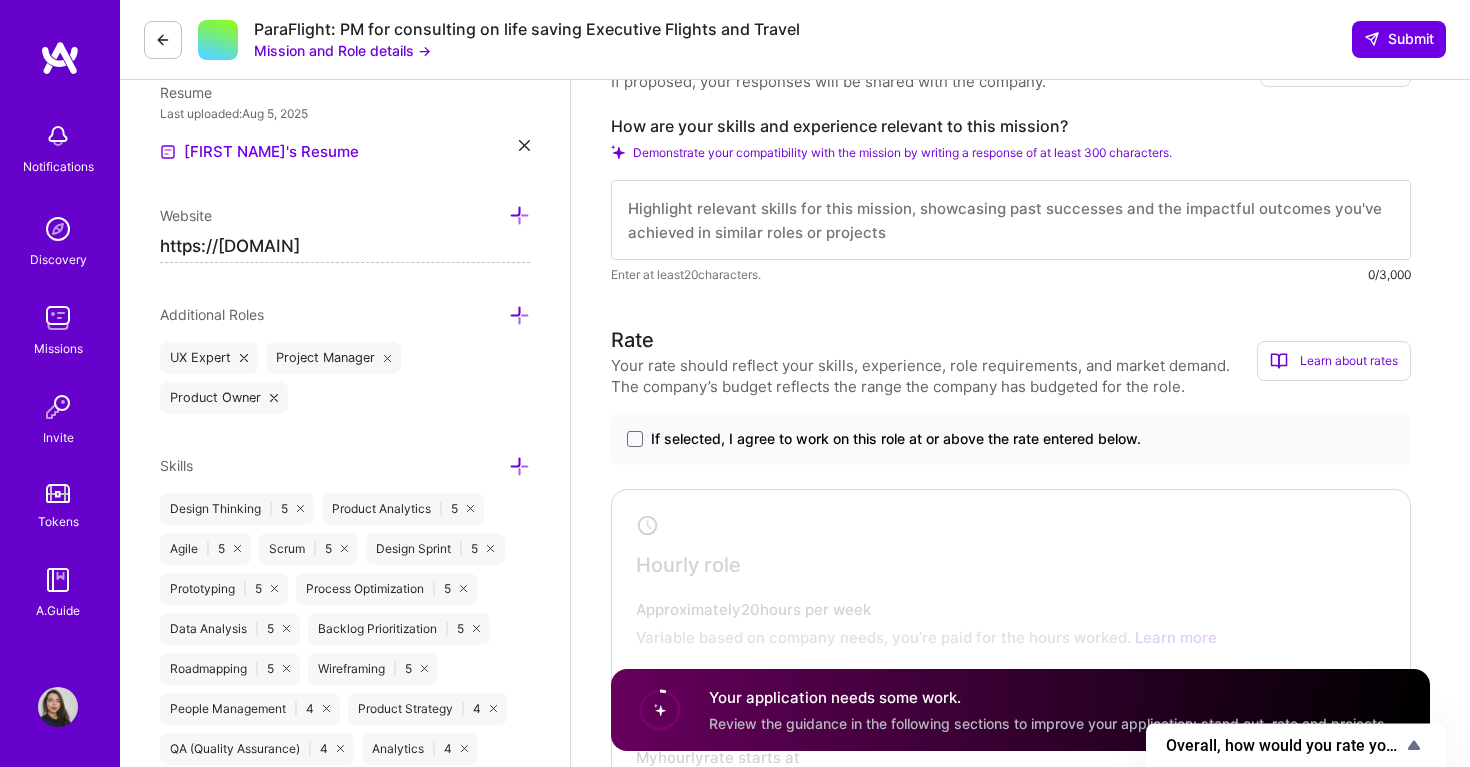 scroll, scrollTop: 543, scrollLeft: 0, axis: vertical 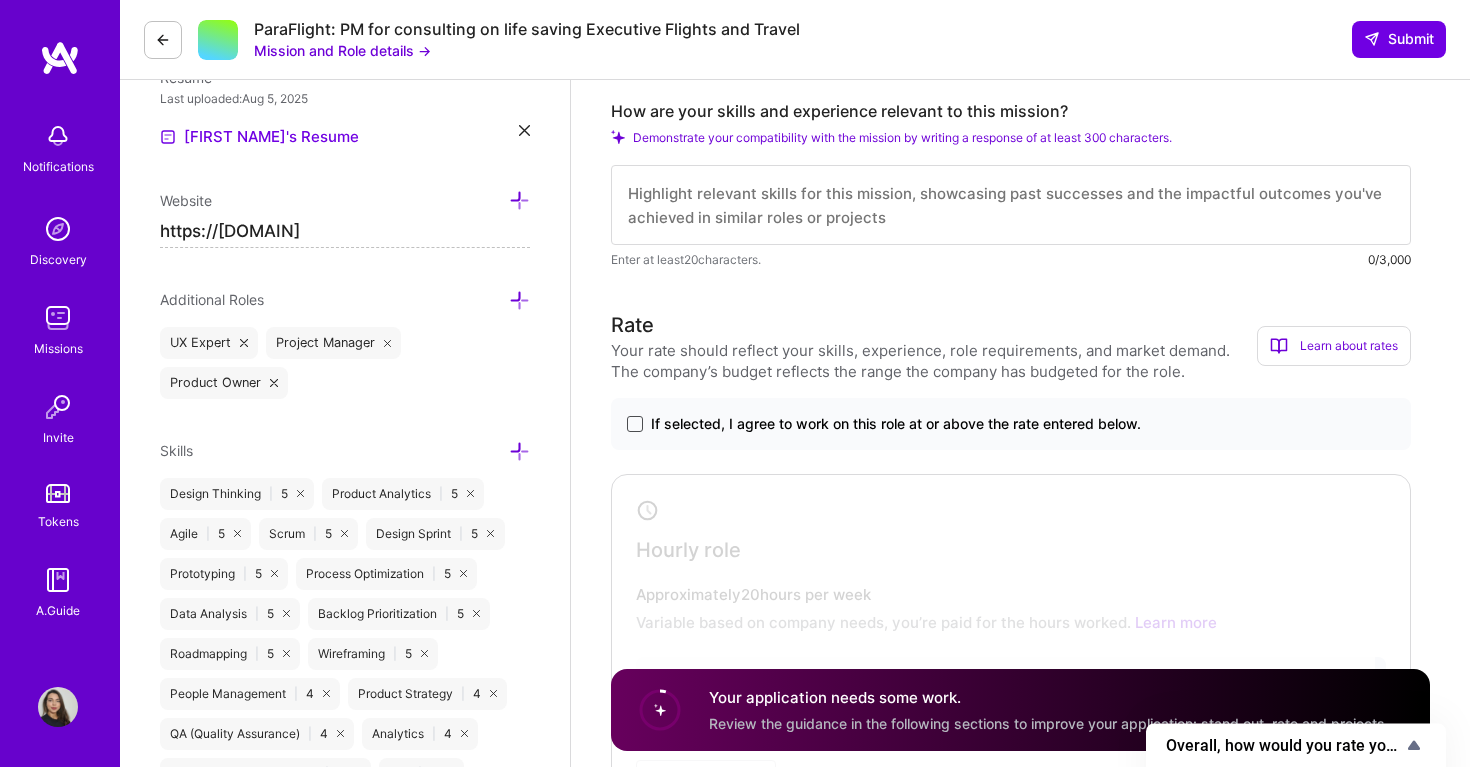 click at bounding box center [635, 424] 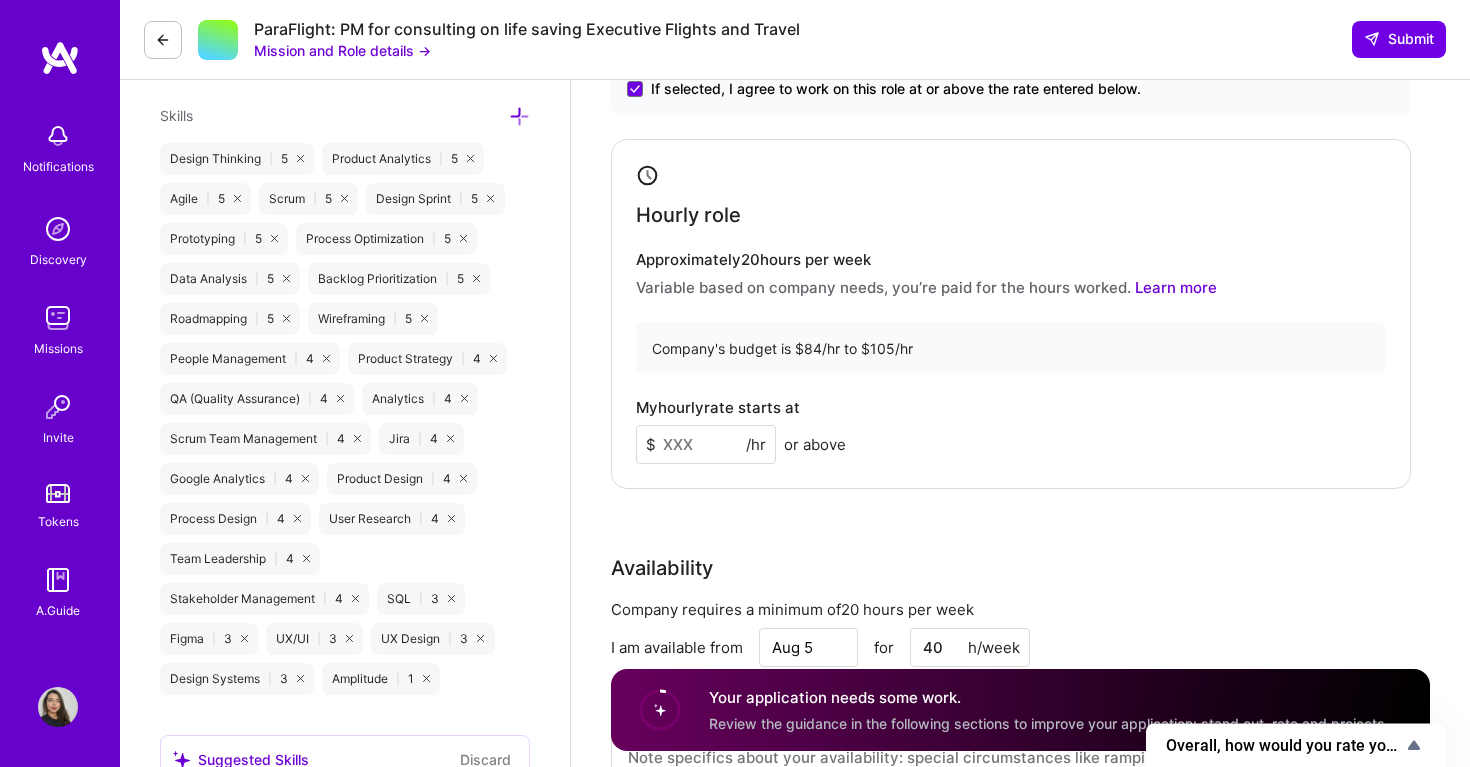 scroll, scrollTop: 879, scrollLeft: 0, axis: vertical 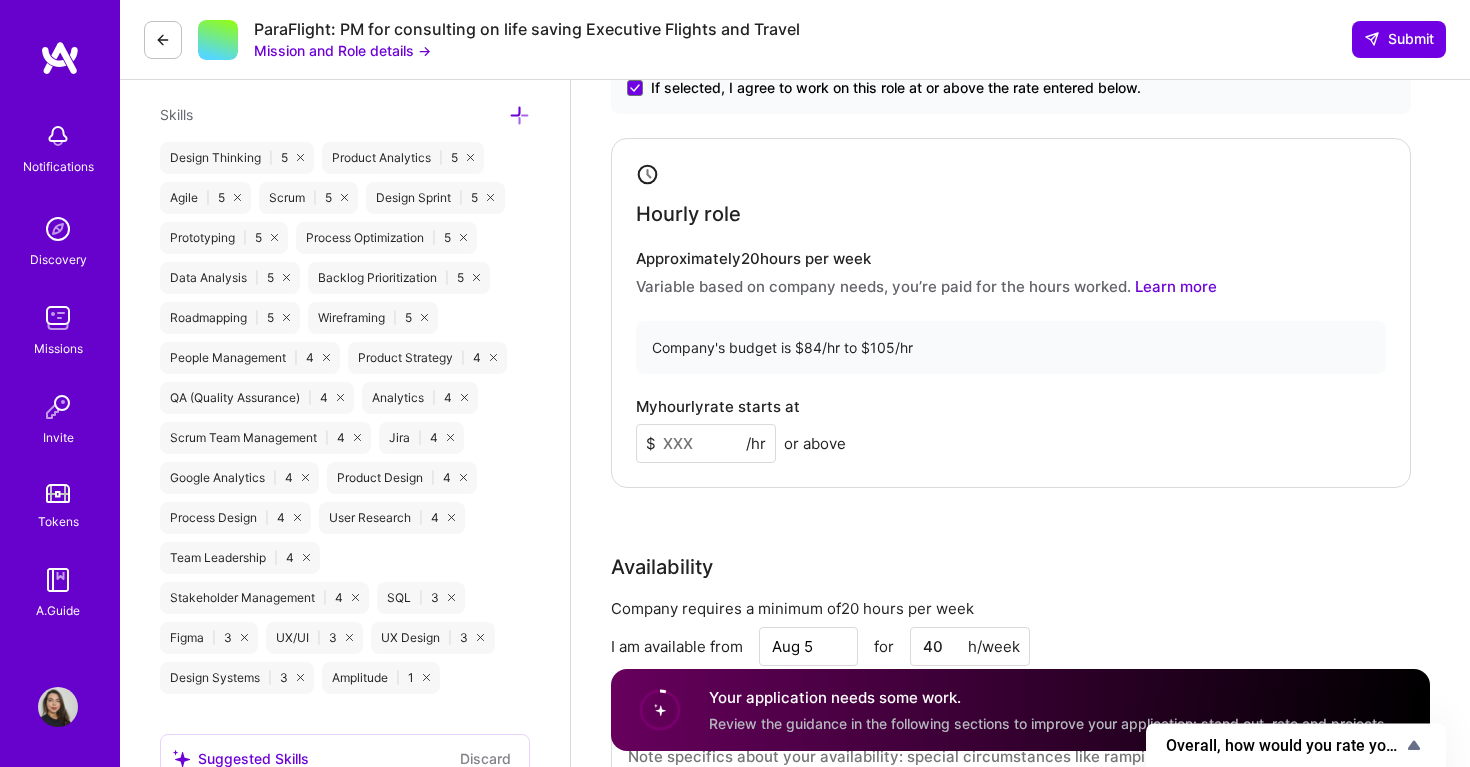 click at bounding box center (706, 443) 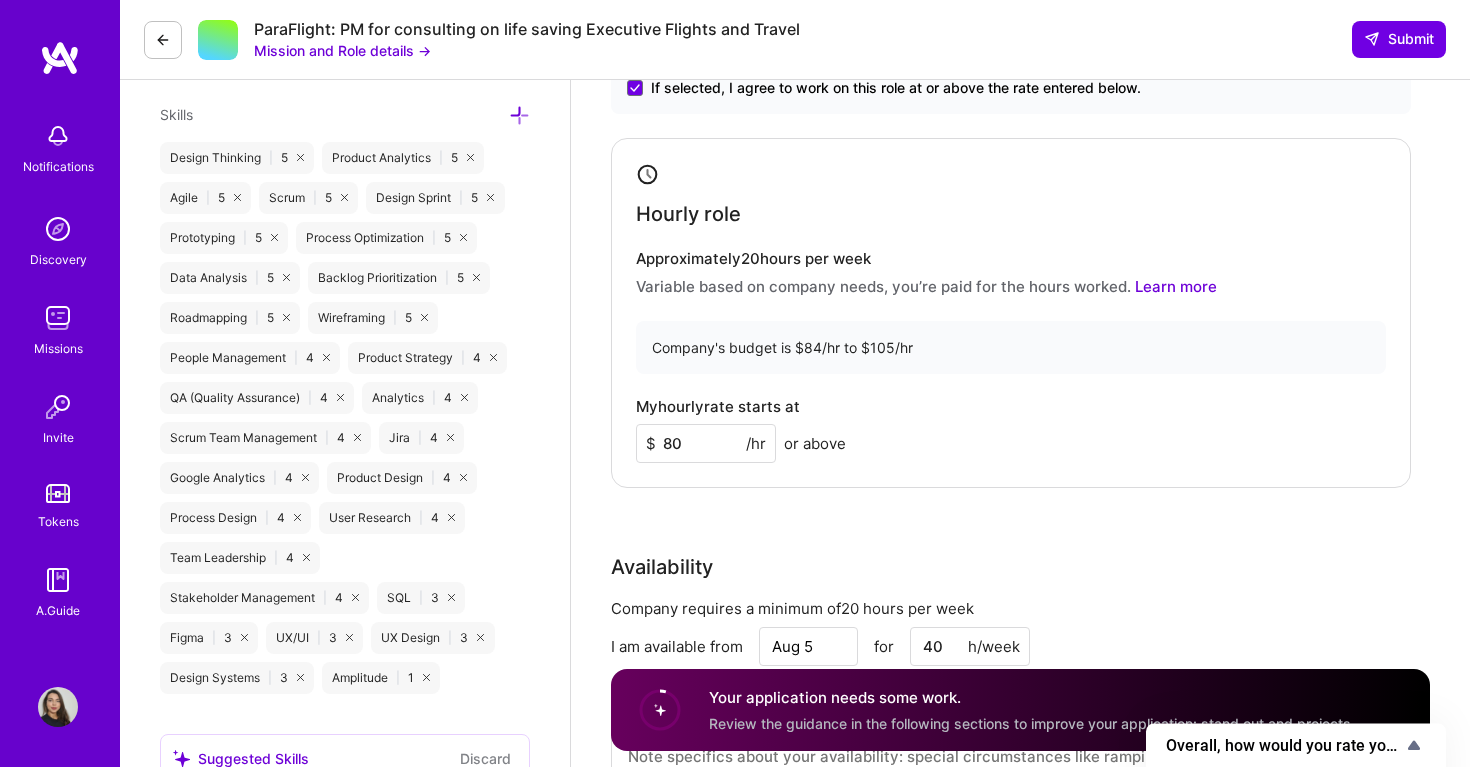 type on "80" 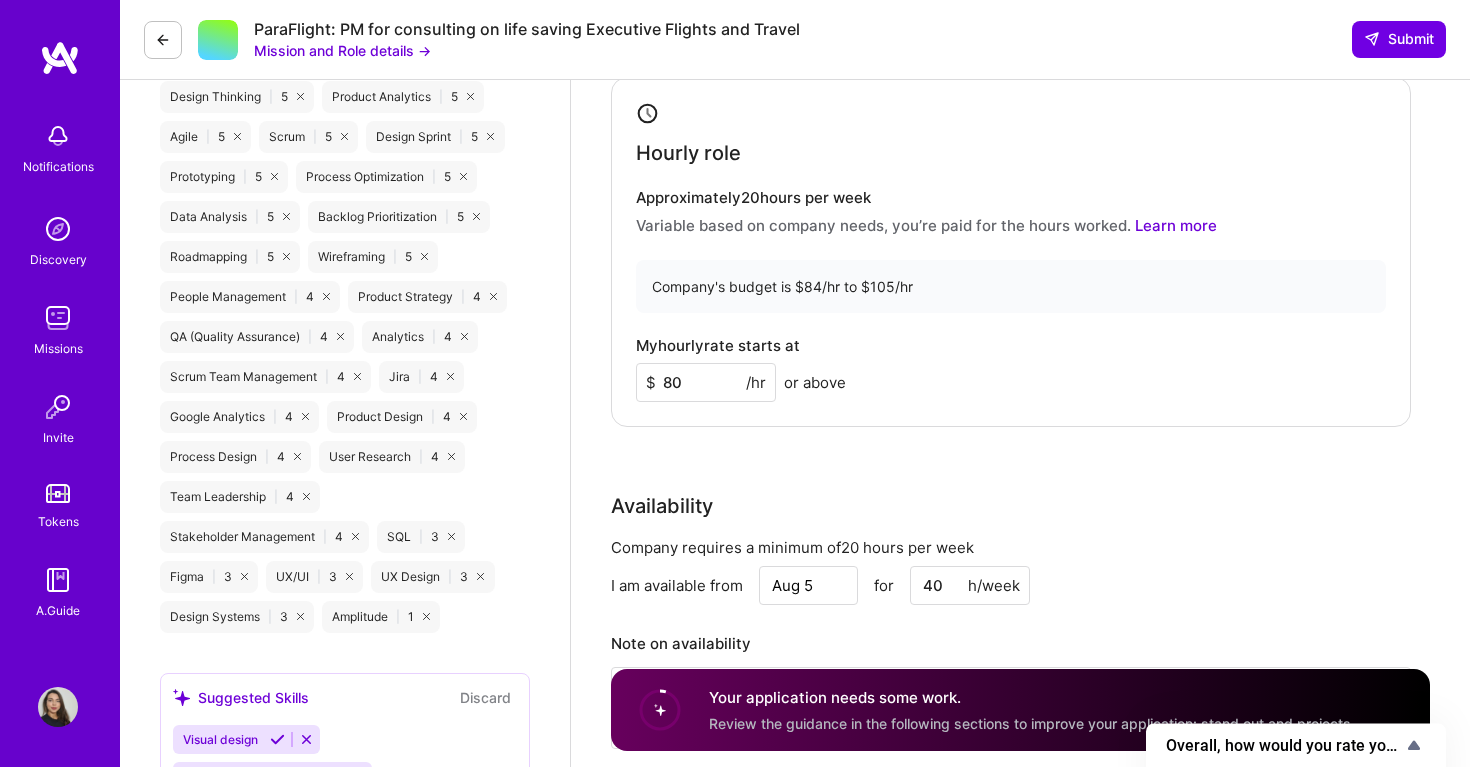 scroll, scrollTop: 938, scrollLeft: 0, axis: vertical 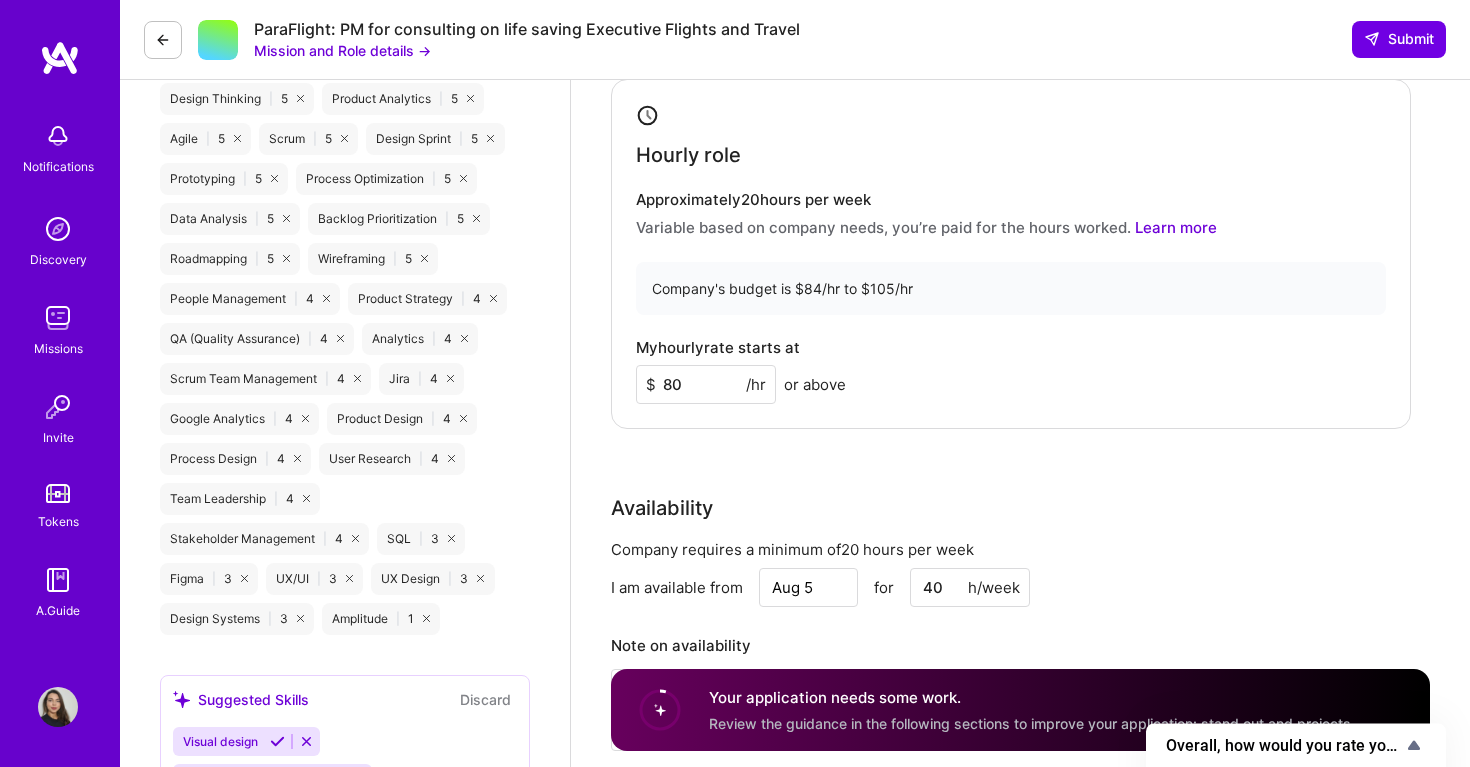 click on "80" at bounding box center (706, 384) 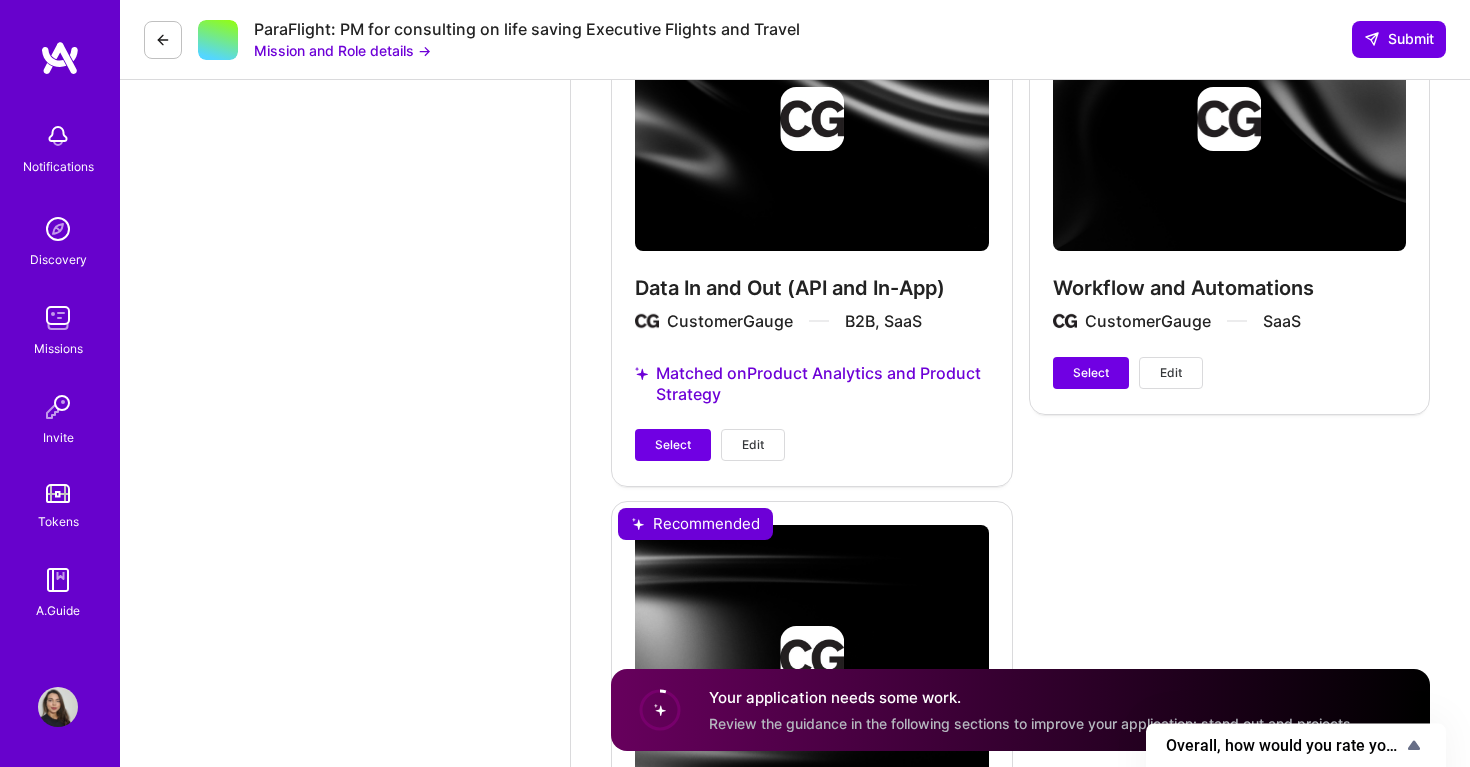 scroll, scrollTop: 2841, scrollLeft: 0, axis: vertical 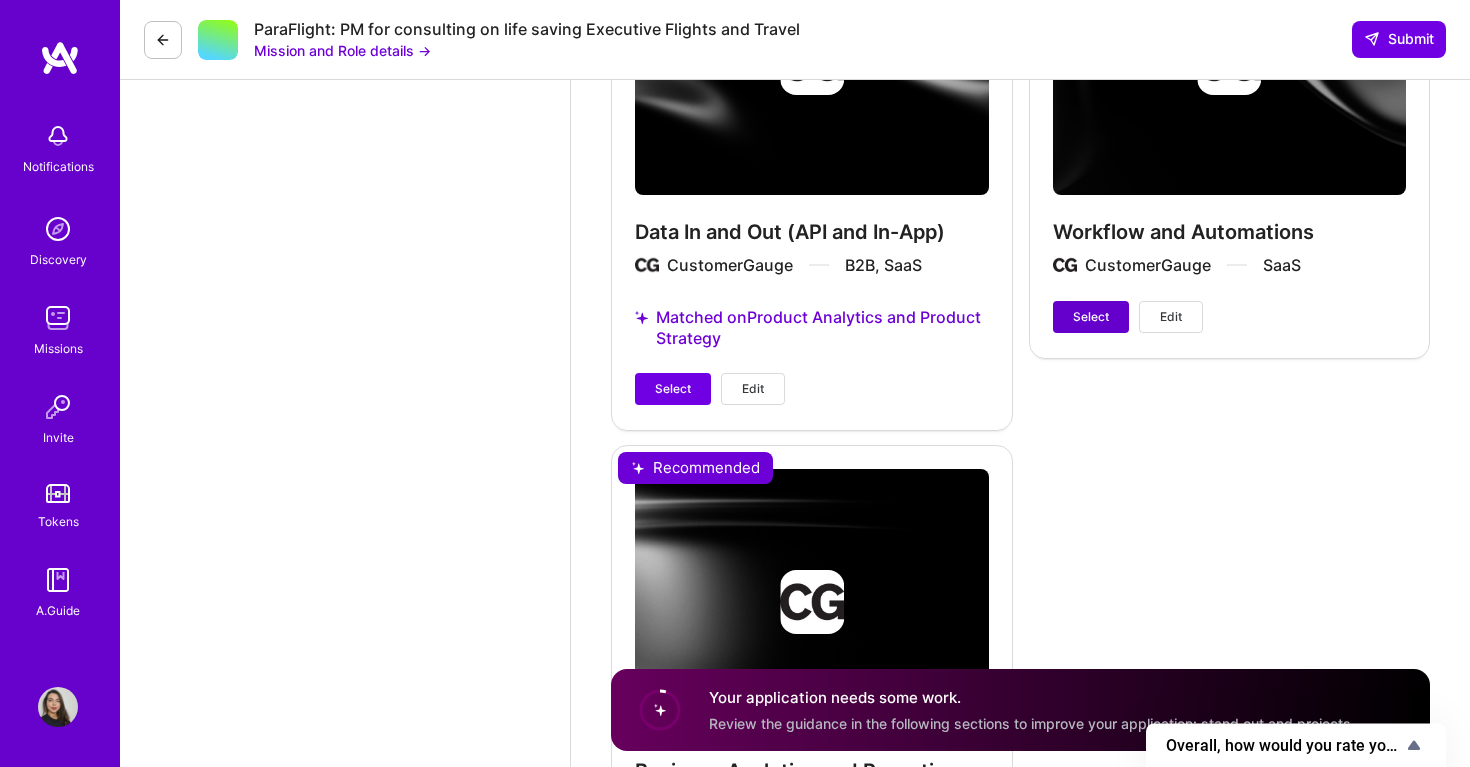 click on "Select" at bounding box center (1091, 317) 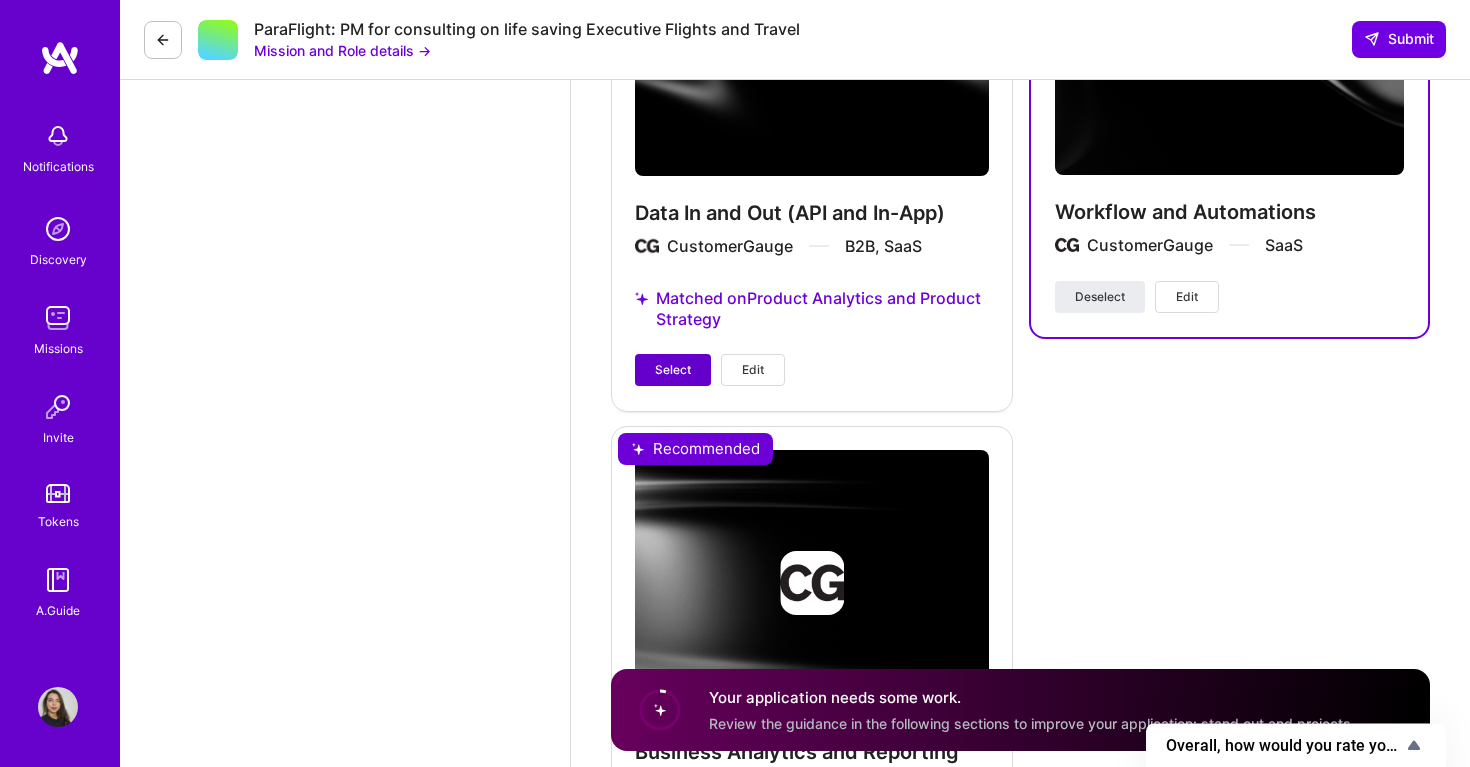 click on "Select" at bounding box center (673, 370) 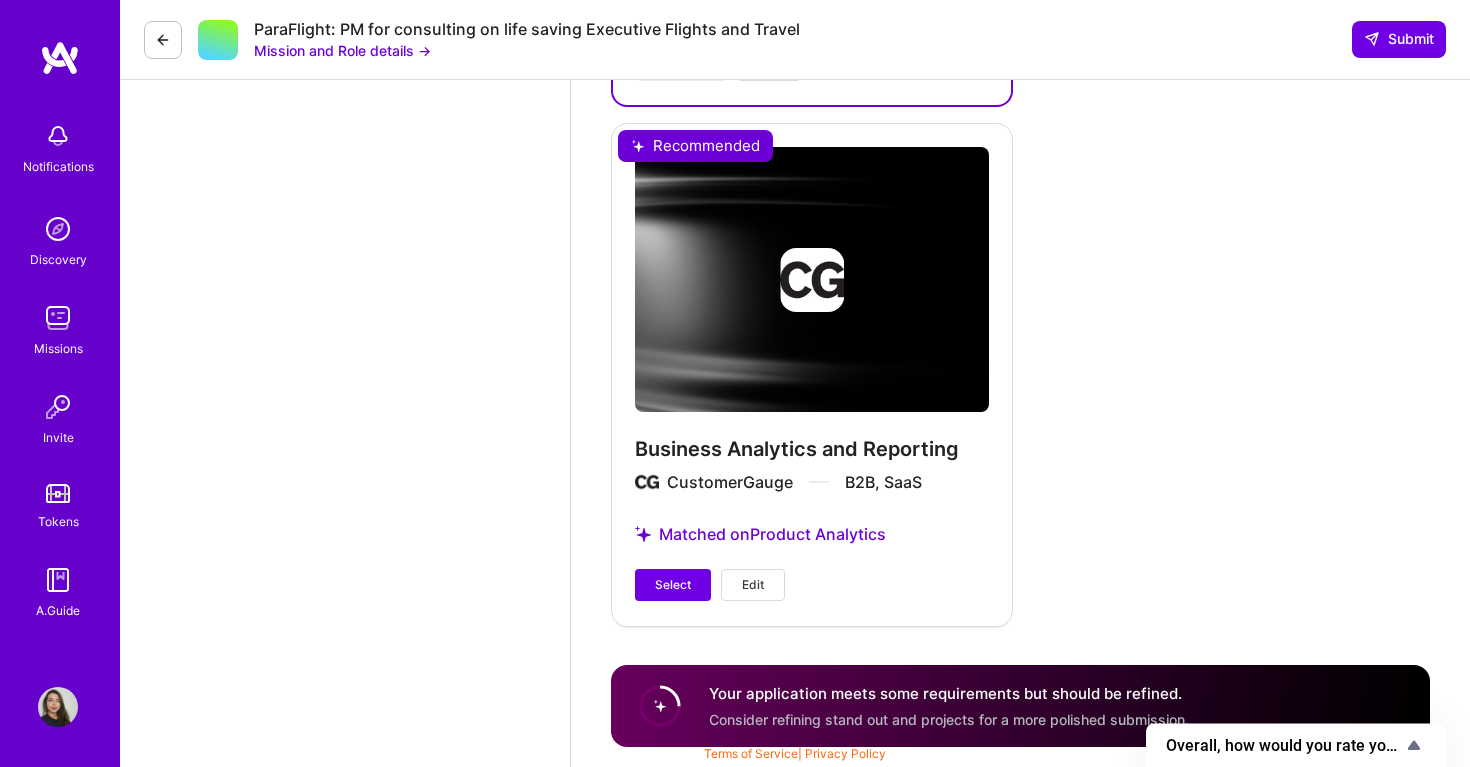 scroll, scrollTop: 3145, scrollLeft: 0, axis: vertical 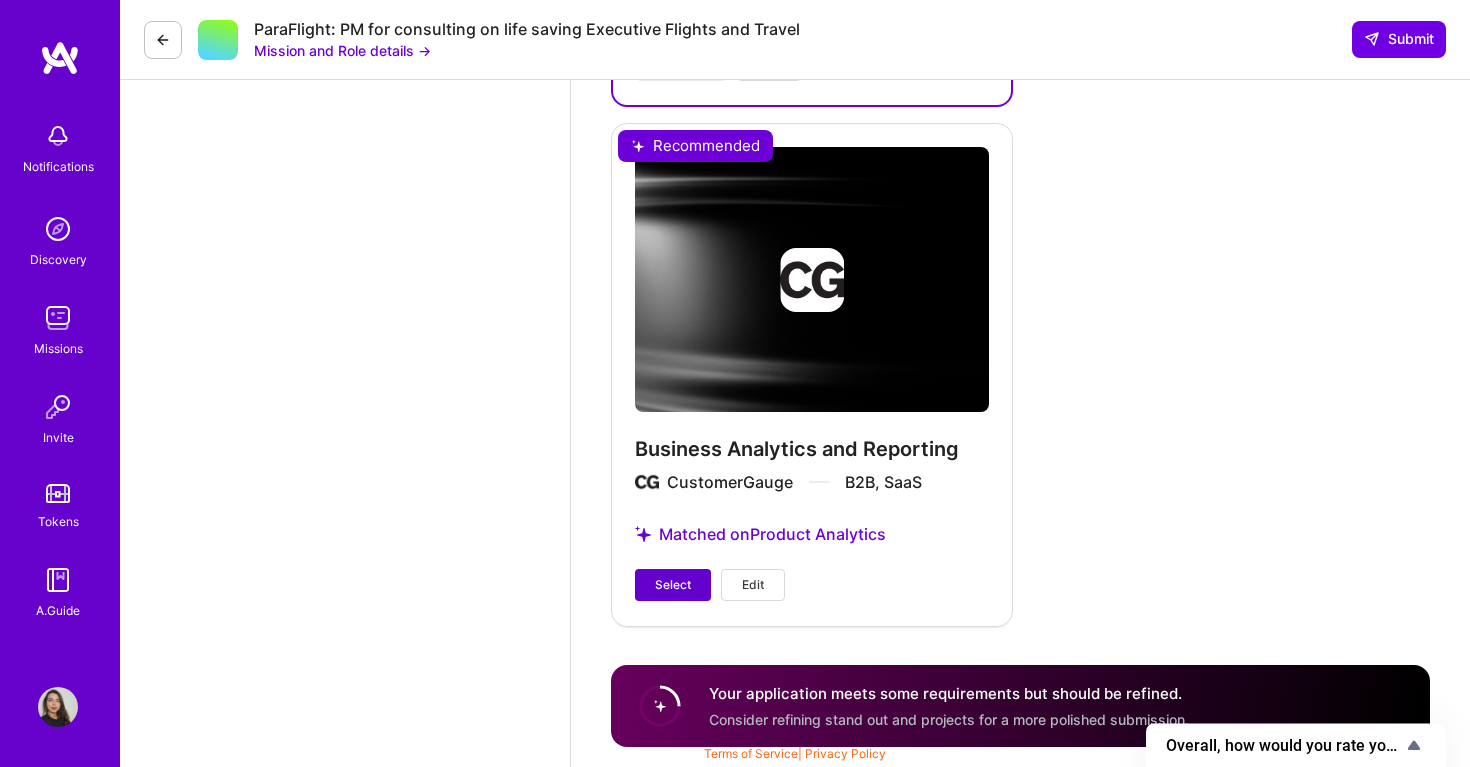 click on "Select" at bounding box center [673, 585] 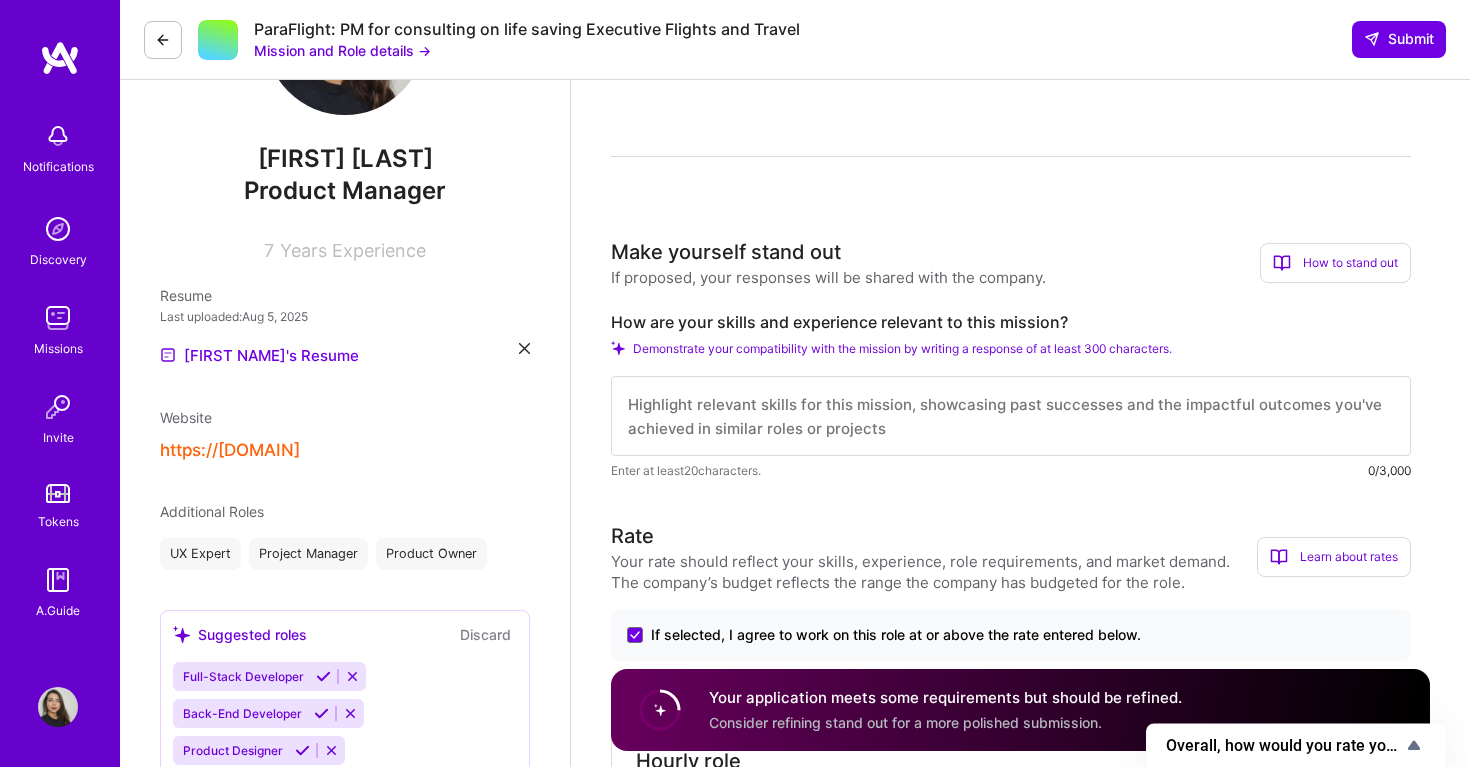scroll, scrollTop: 137, scrollLeft: 0, axis: vertical 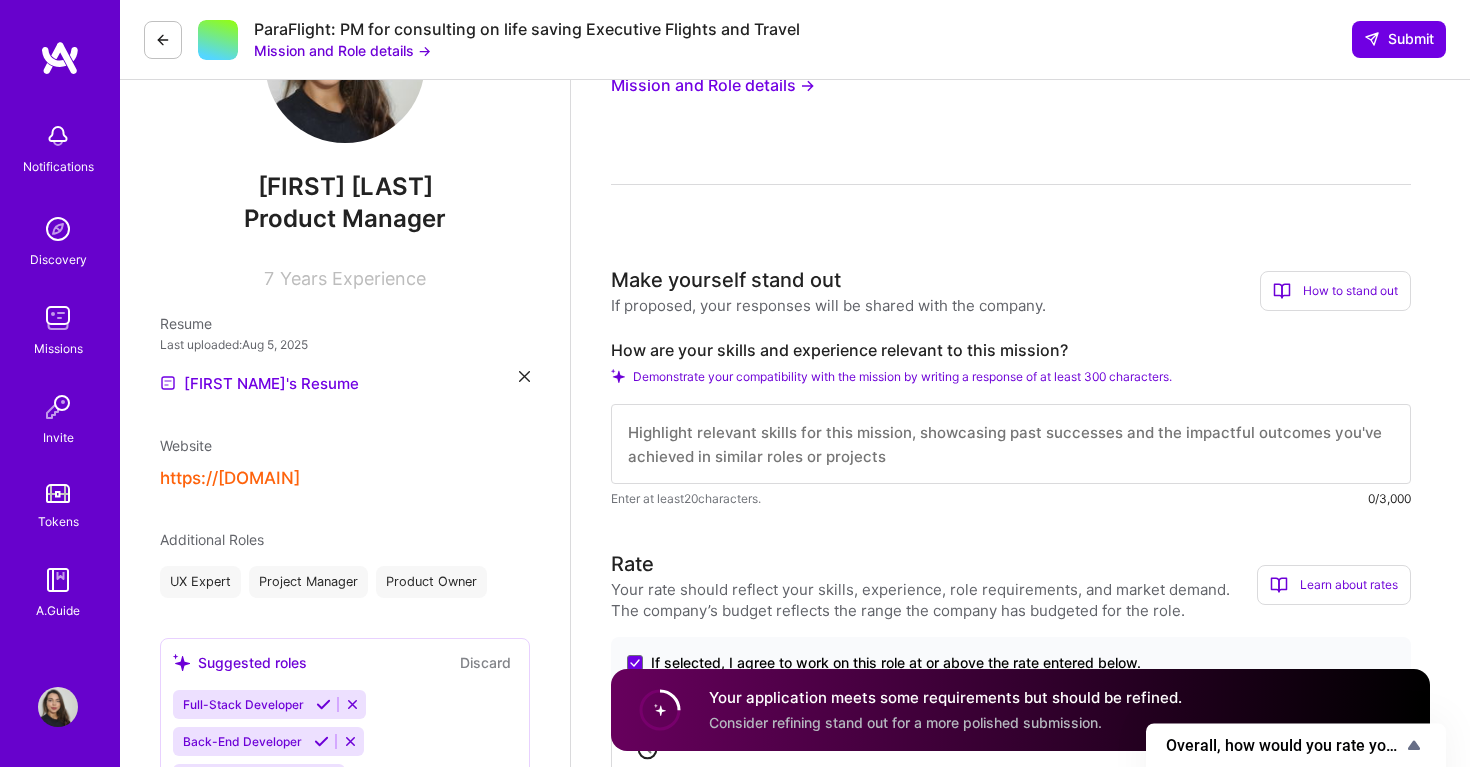 click at bounding box center [1011, 444] 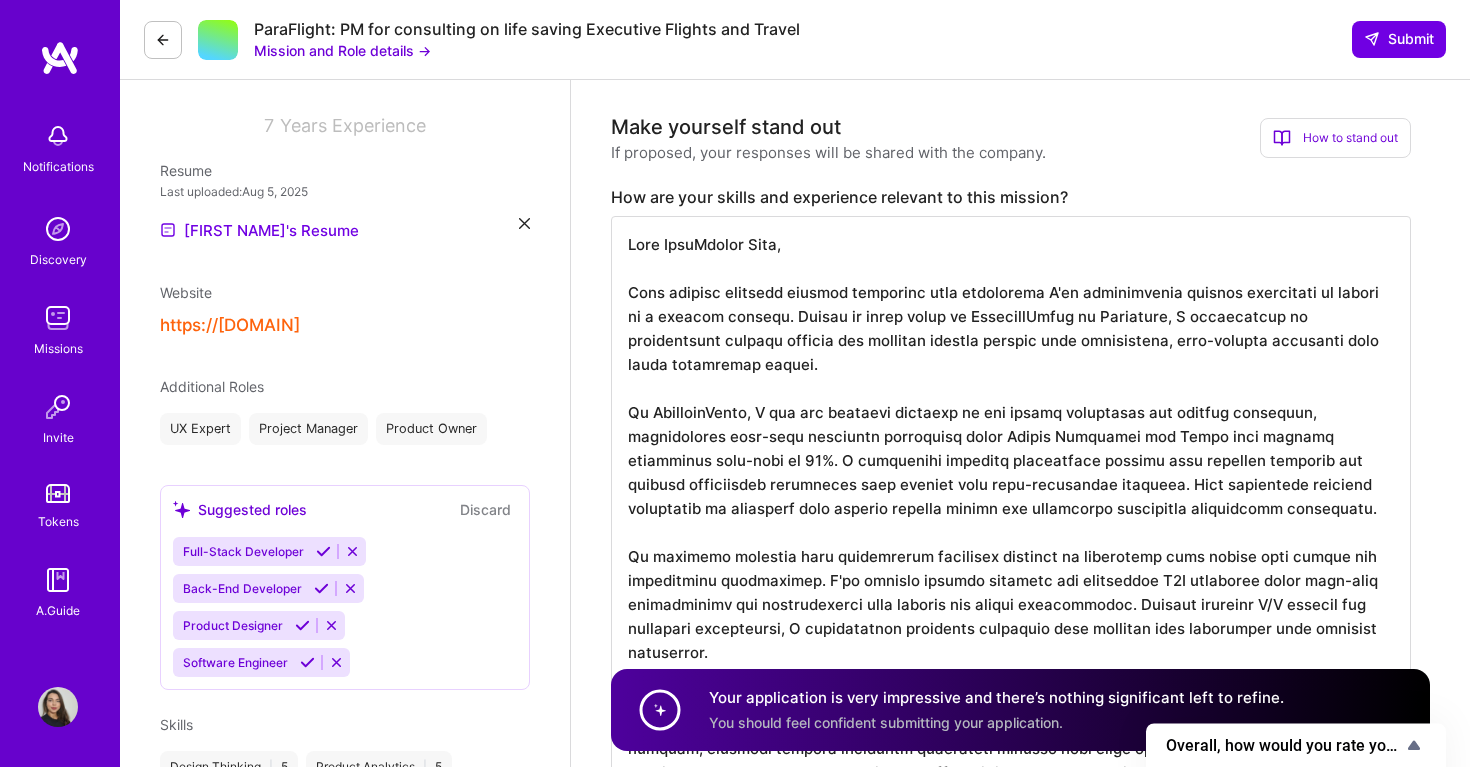 scroll, scrollTop: 292, scrollLeft: 0, axis: vertical 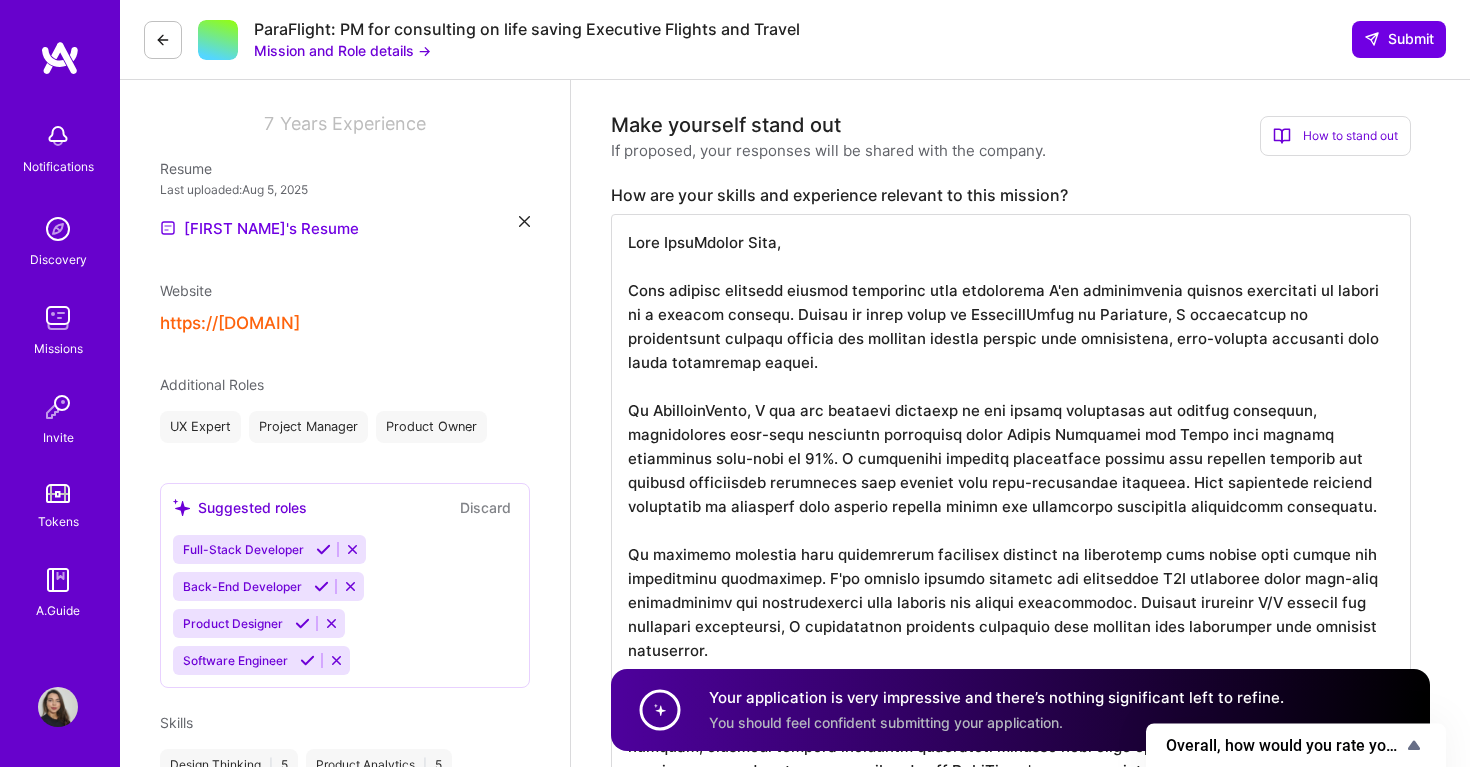 drag, startPoint x: 1030, startPoint y: 293, endPoint x: 883, endPoint y: 292, distance: 147.0034 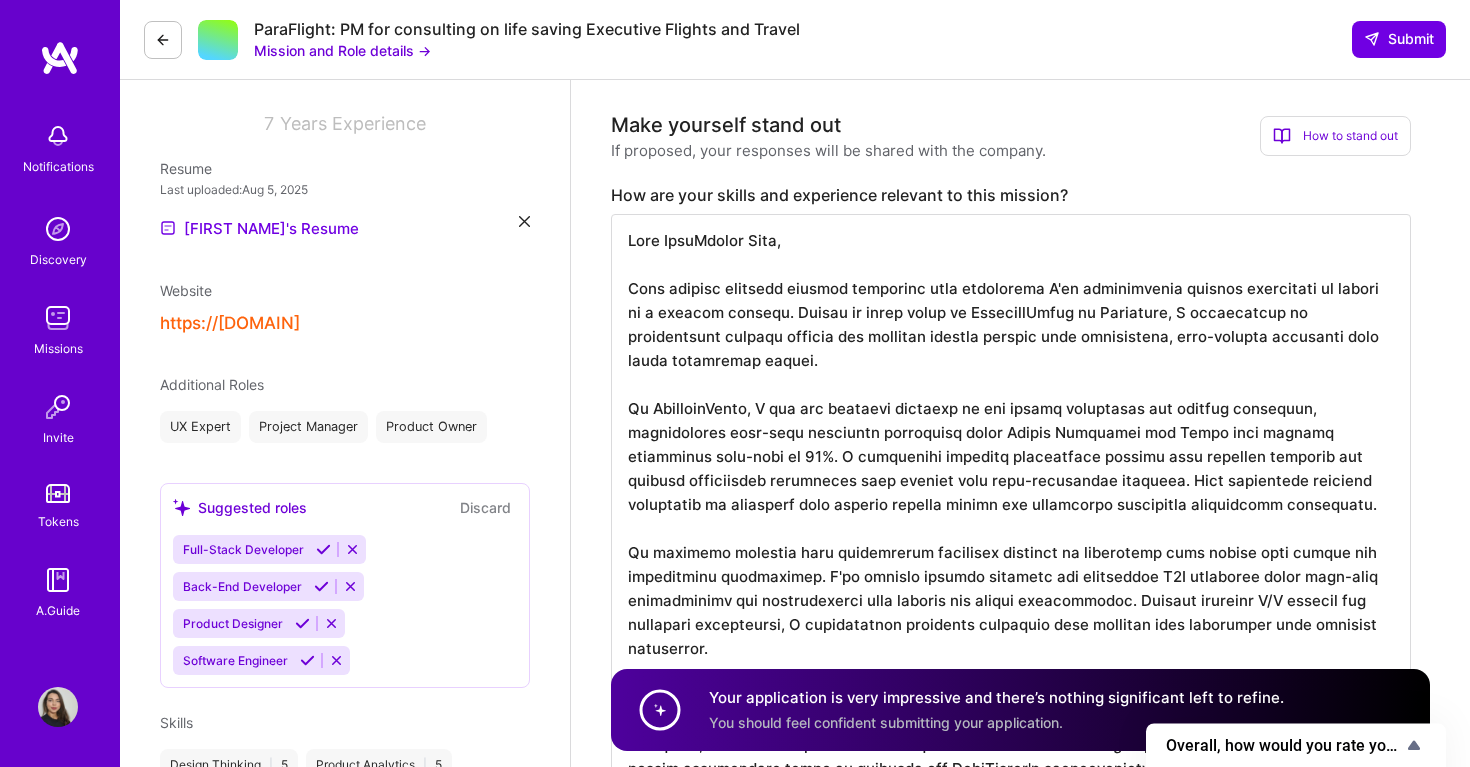 scroll, scrollTop: 2, scrollLeft: 0, axis: vertical 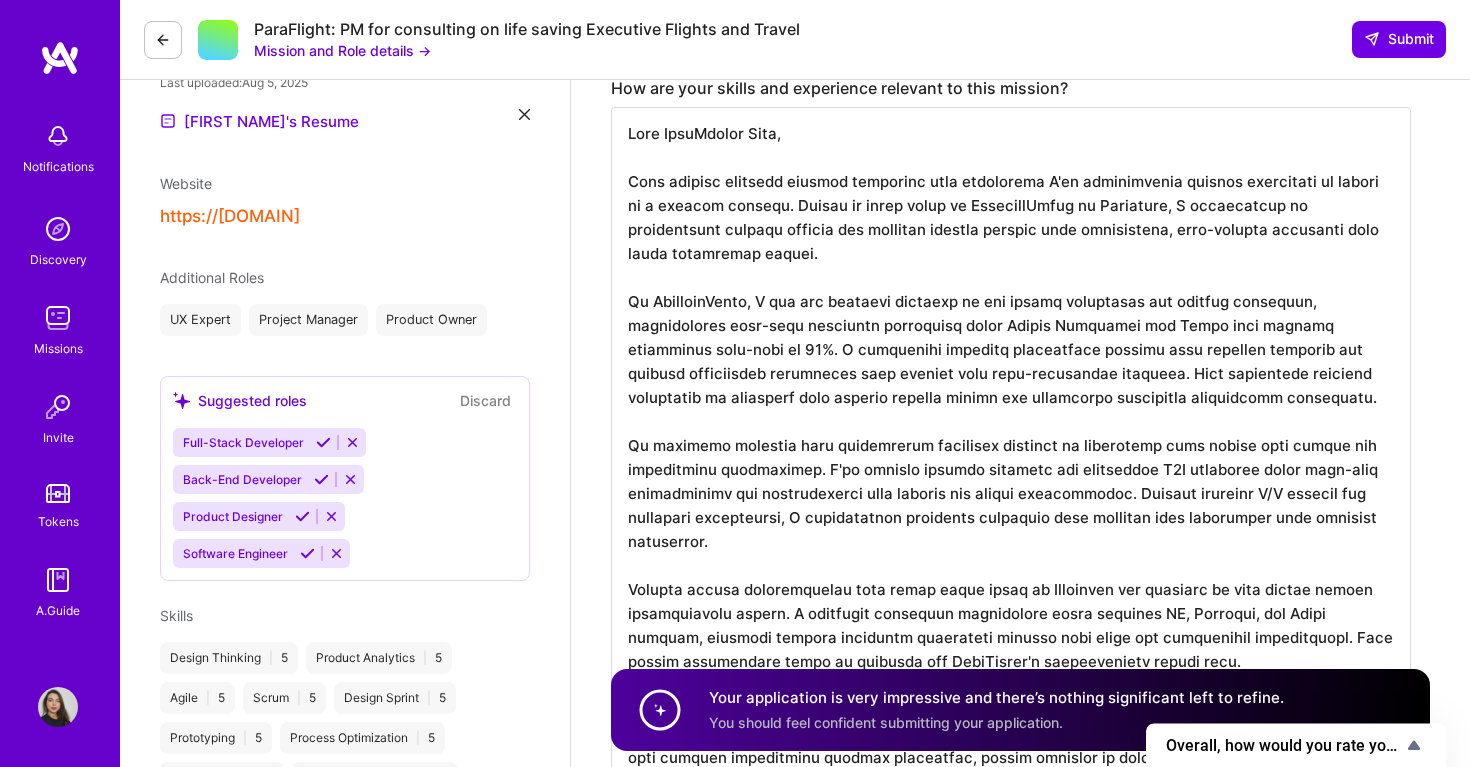 drag, startPoint x: 752, startPoint y: 352, endPoint x: 1197, endPoint y: 331, distance: 445.49524 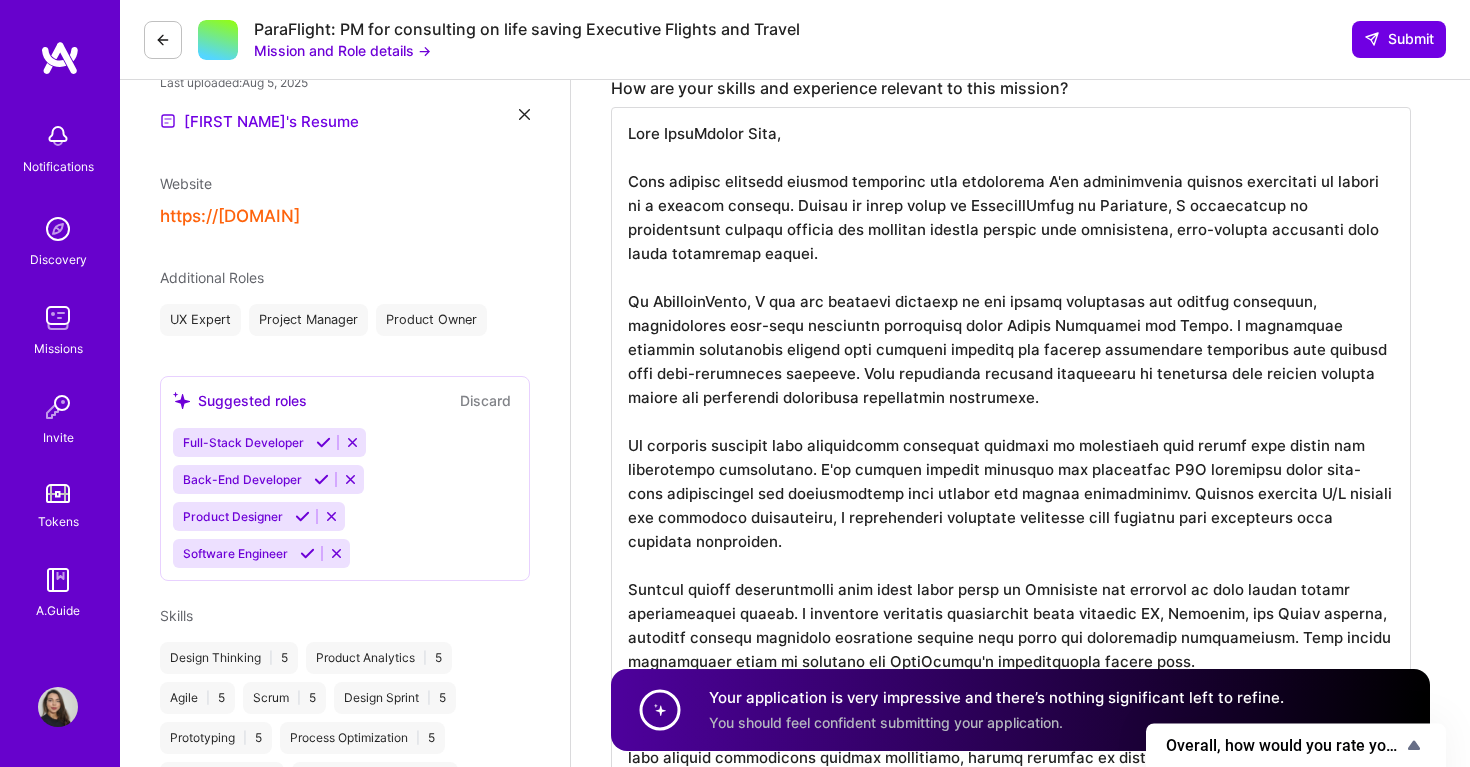 drag, startPoint x: 1014, startPoint y: 397, endPoint x: 777, endPoint y: 374, distance: 238.11342 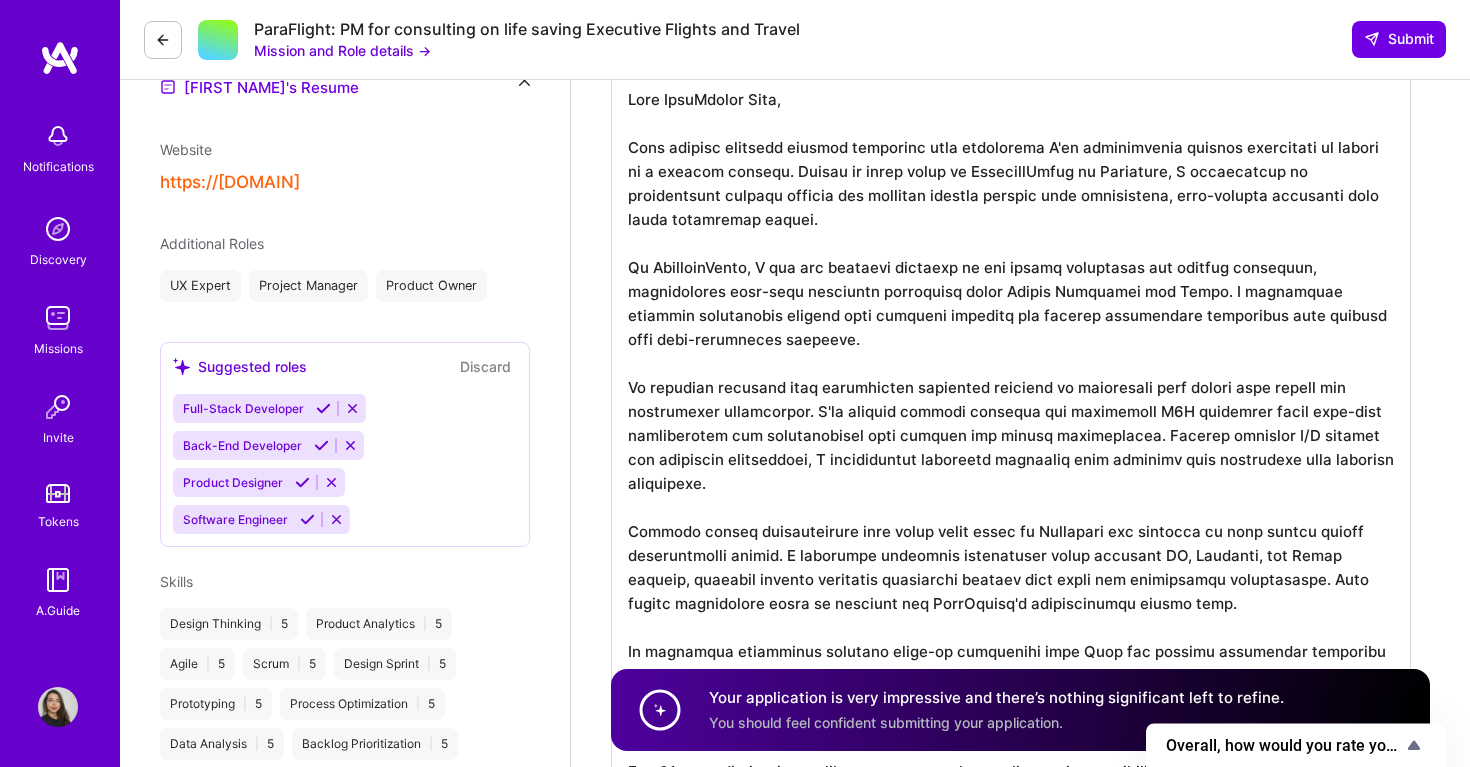 scroll, scrollTop: 437, scrollLeft: 0, axis: vertical 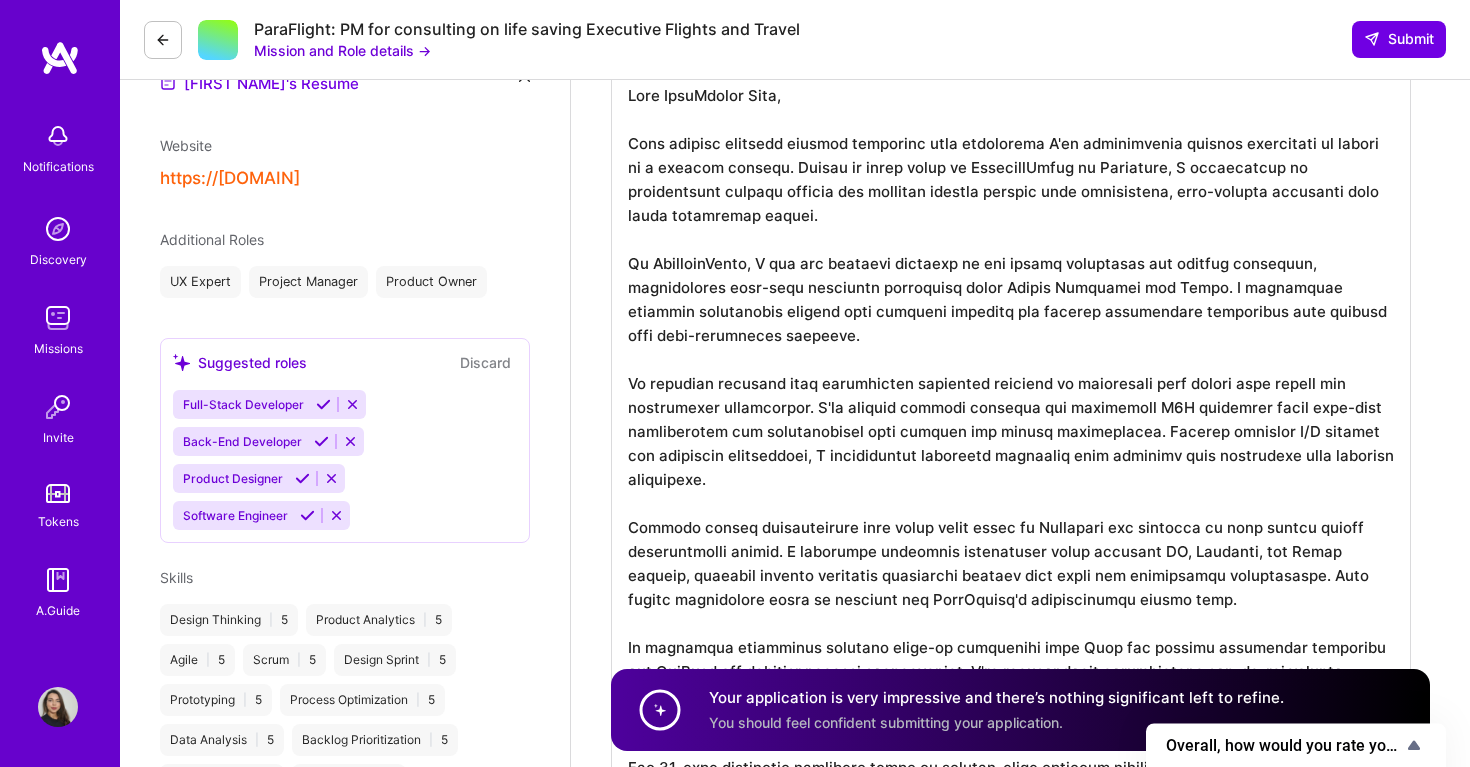 drag, startPoint x: 1248, startPoint y: 433, endPoint x: 1160, endPoint y: 433, distance: 88 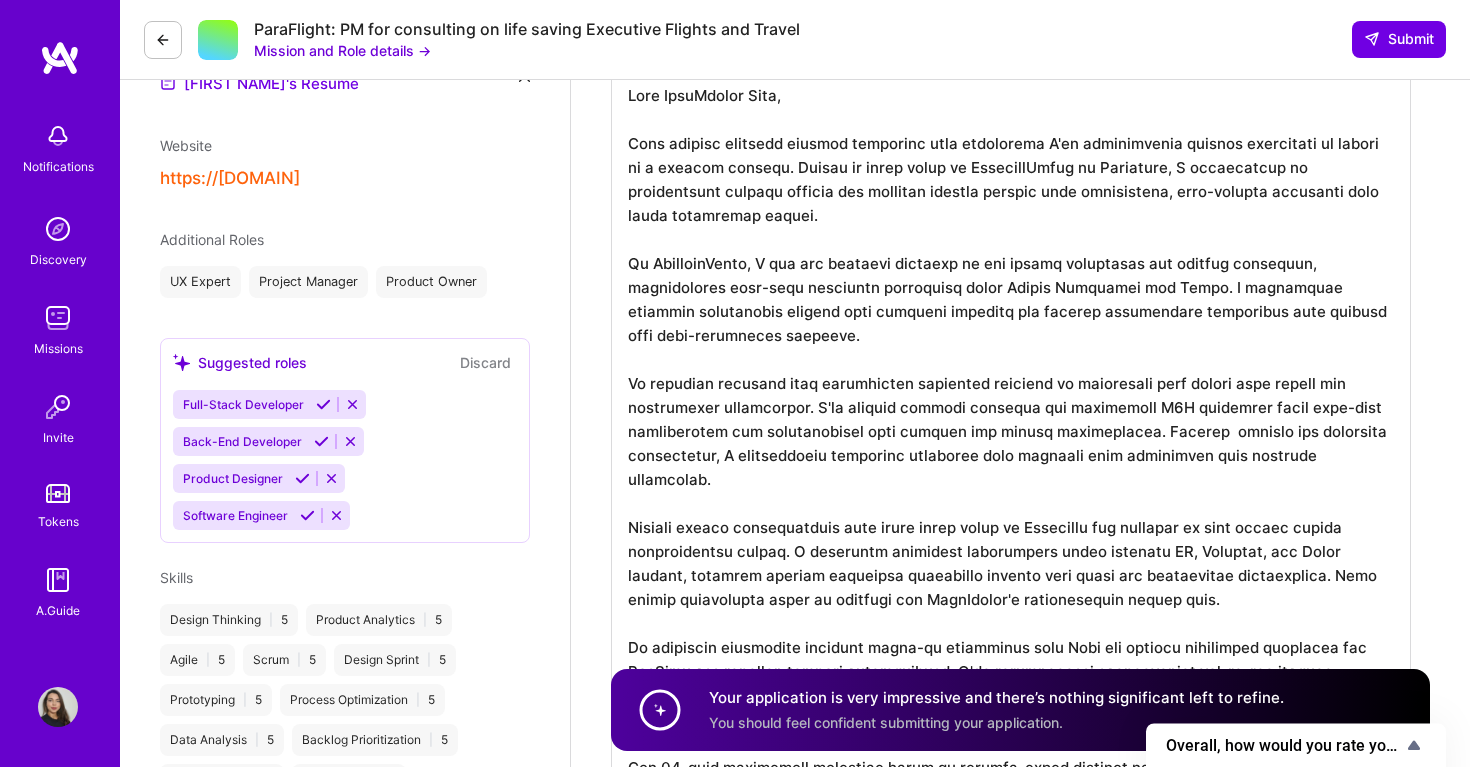 scroll, scrollTop: 0, scrollLeft: 0, axis: both 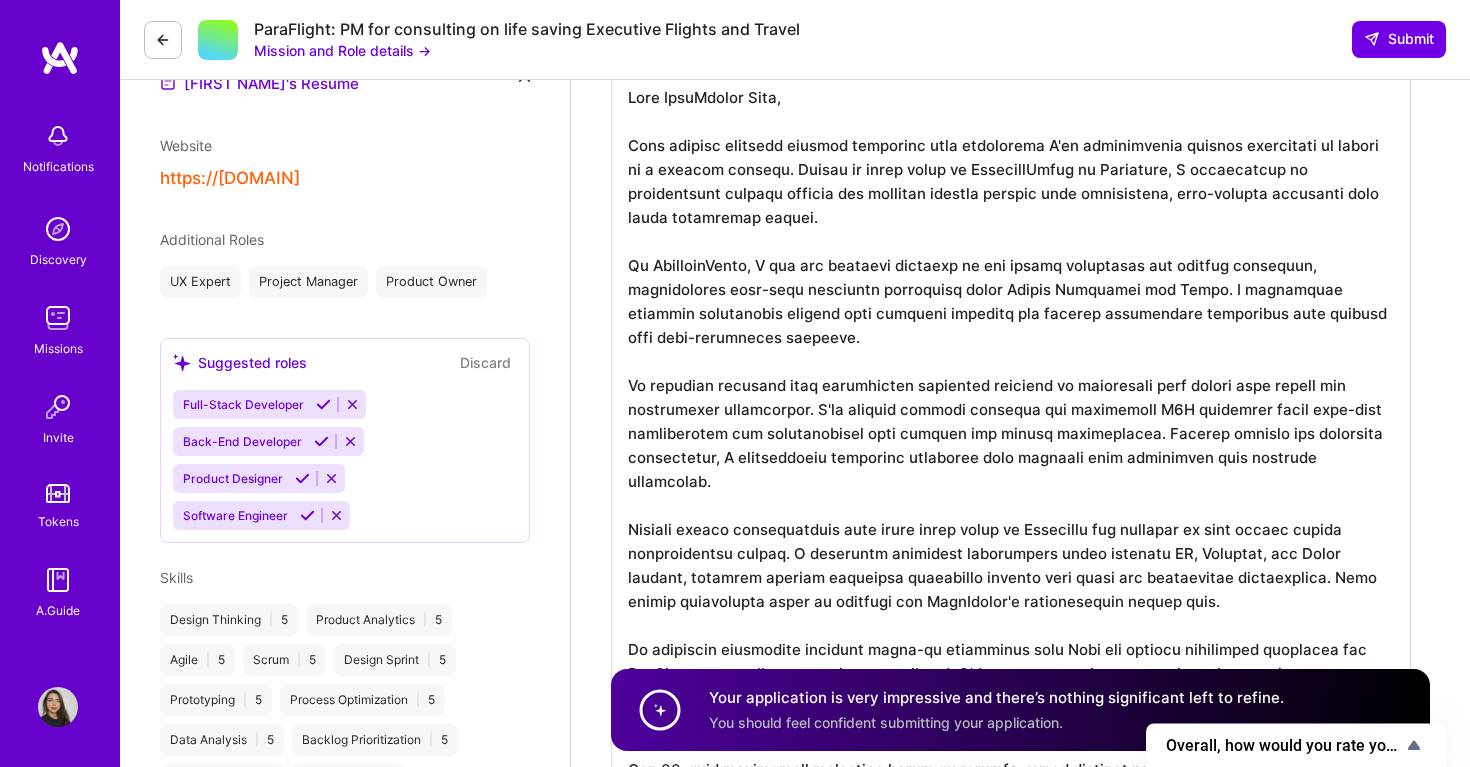 click at bounding box center (1011, 517) 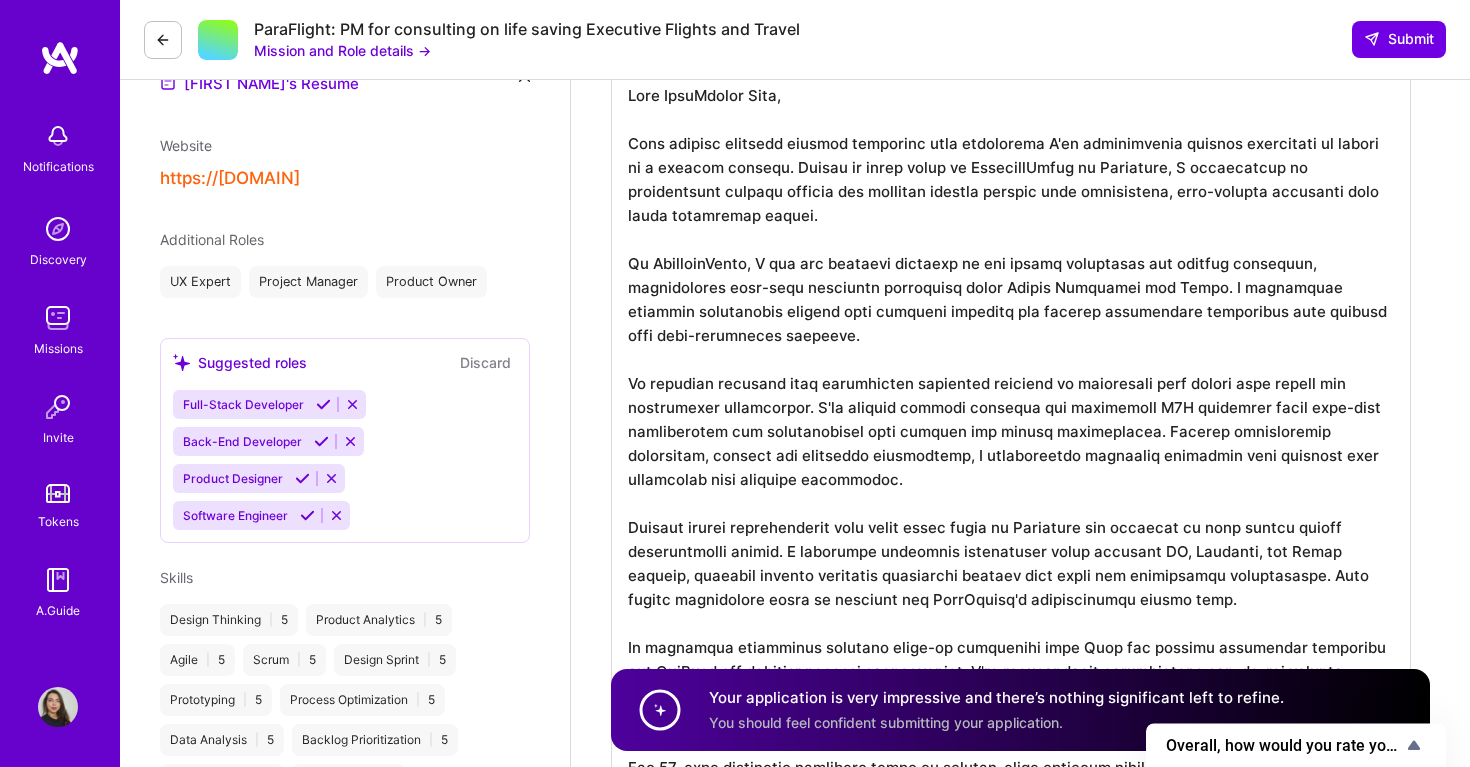 scroll, scrollTop: 2, scrollLeft: 0, axis: vertical 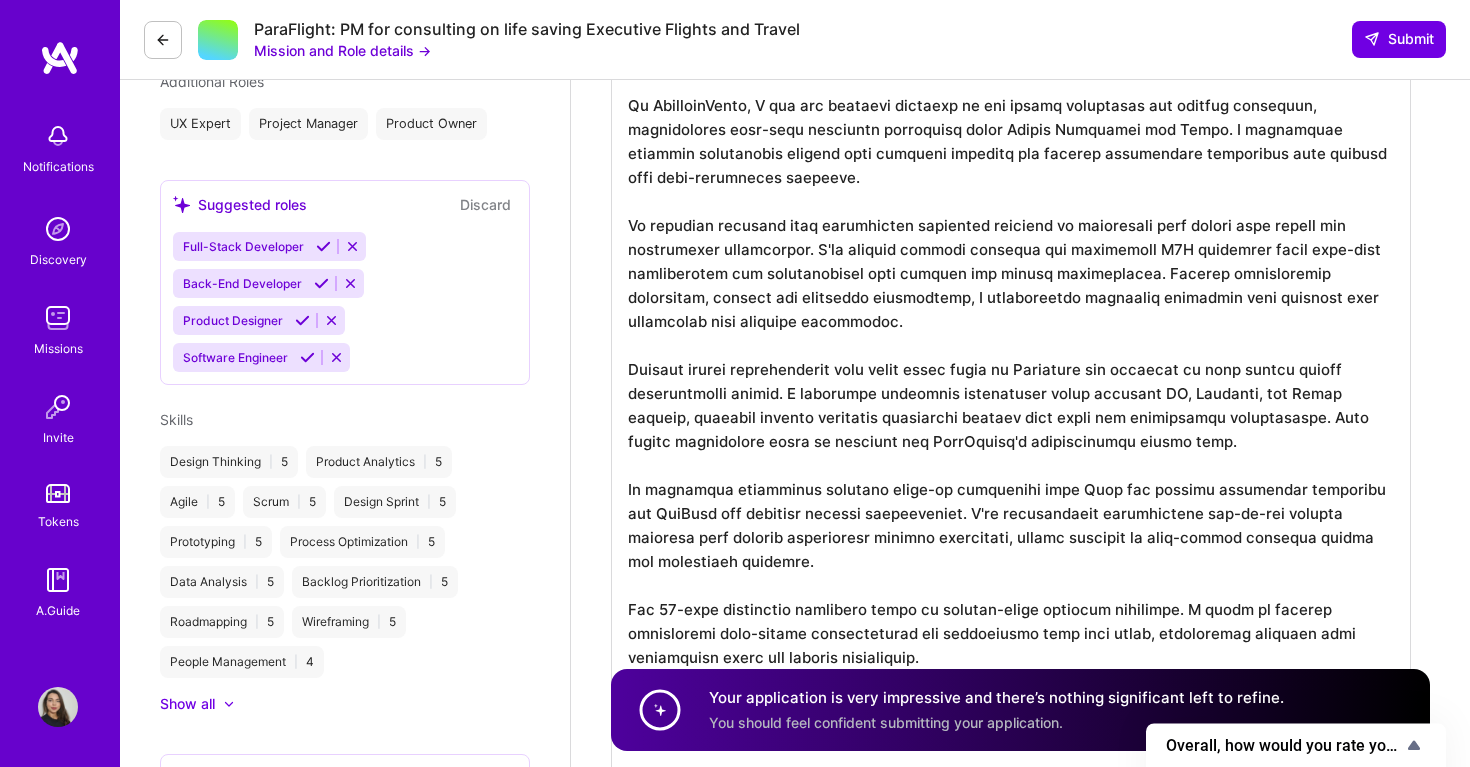 drag, startPoint x: 1168, startPoint y: 442, endPoint x: 1269, endPoint y: 417, distance: 104.048065 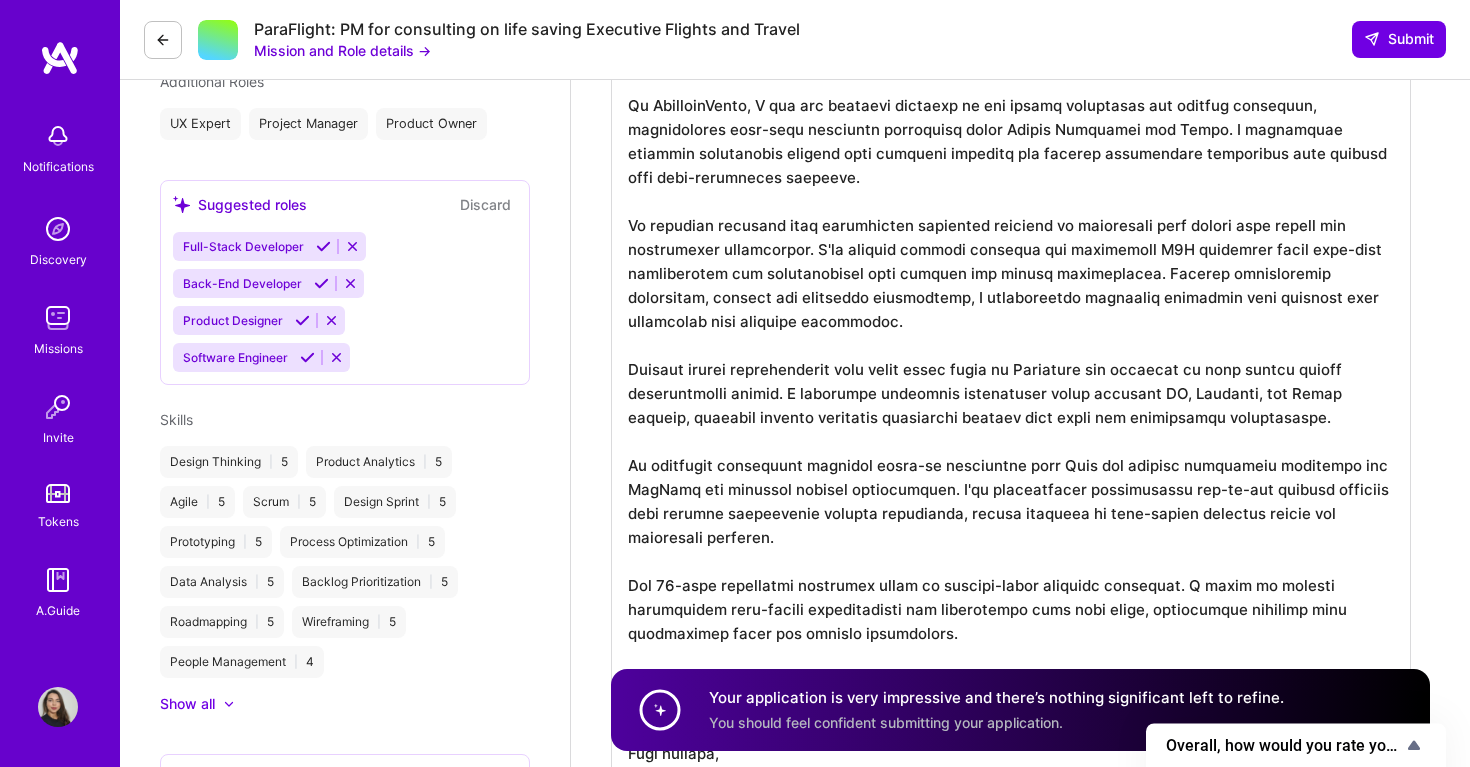 scroll, scrollTop: 2, scrollLeft: 0, axis: vertical 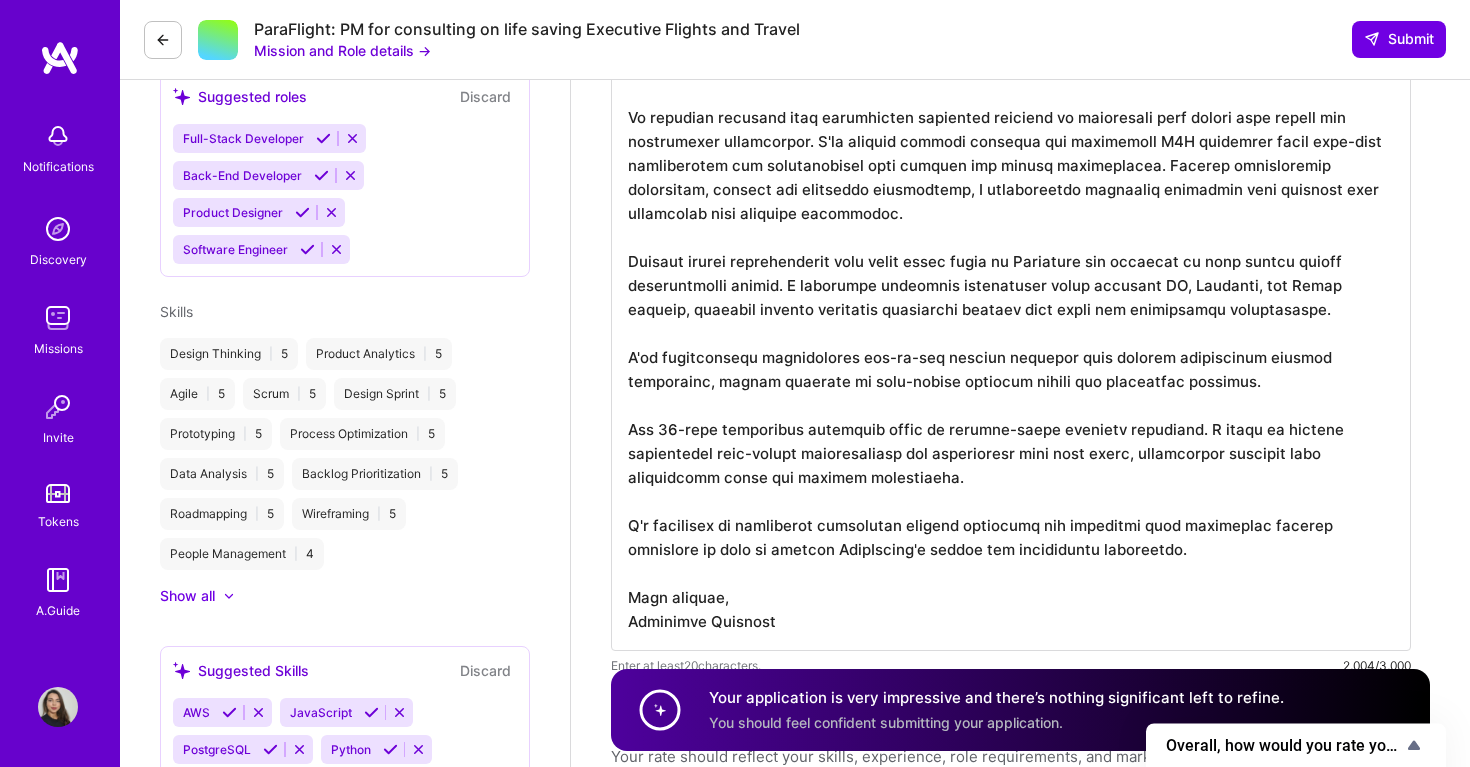 drag, startPoint x: 809, startPoint y: 476, endPoint x: 615, endPoint y: 417, distance: 202.77327 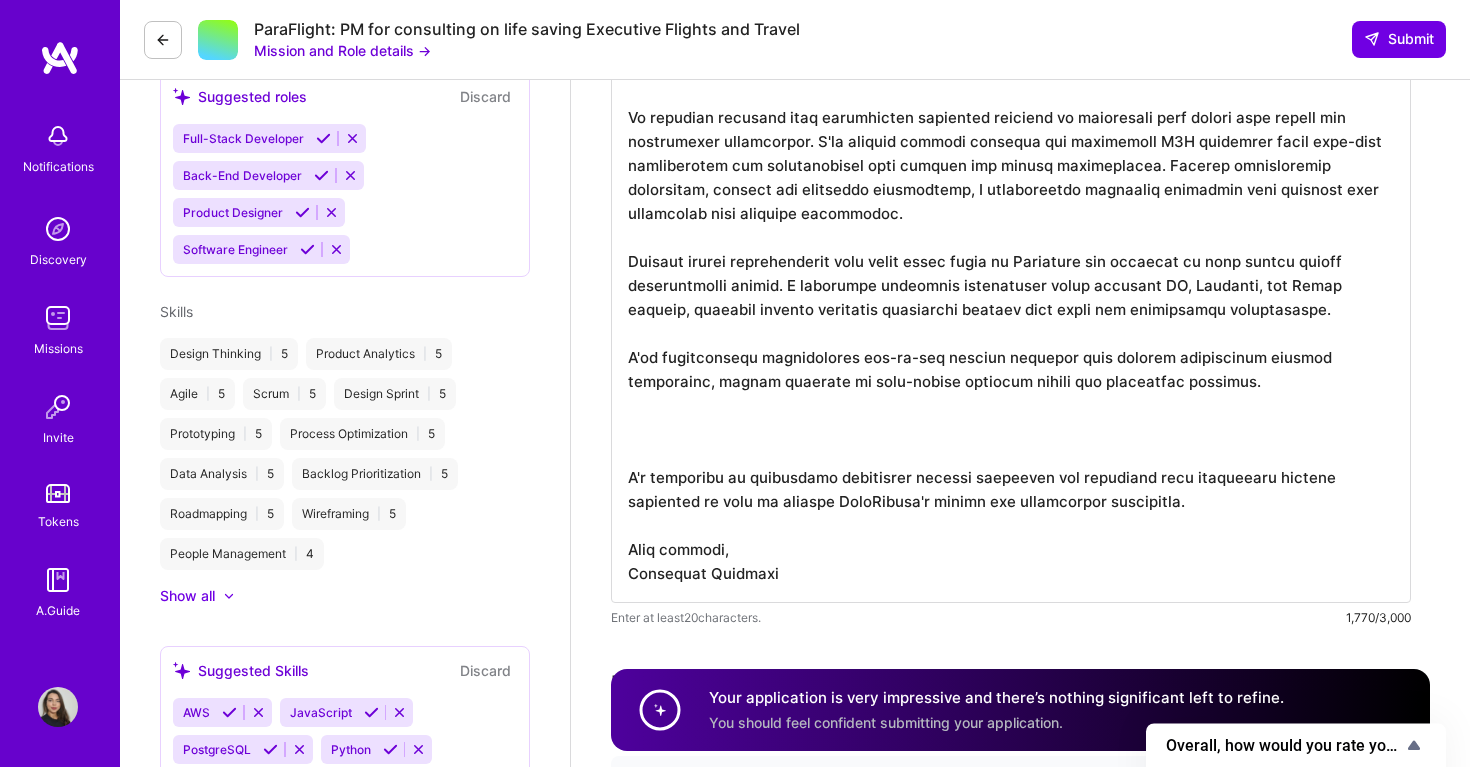 scroll, scrollTop: 0, scrollLeft: 0, axis: both 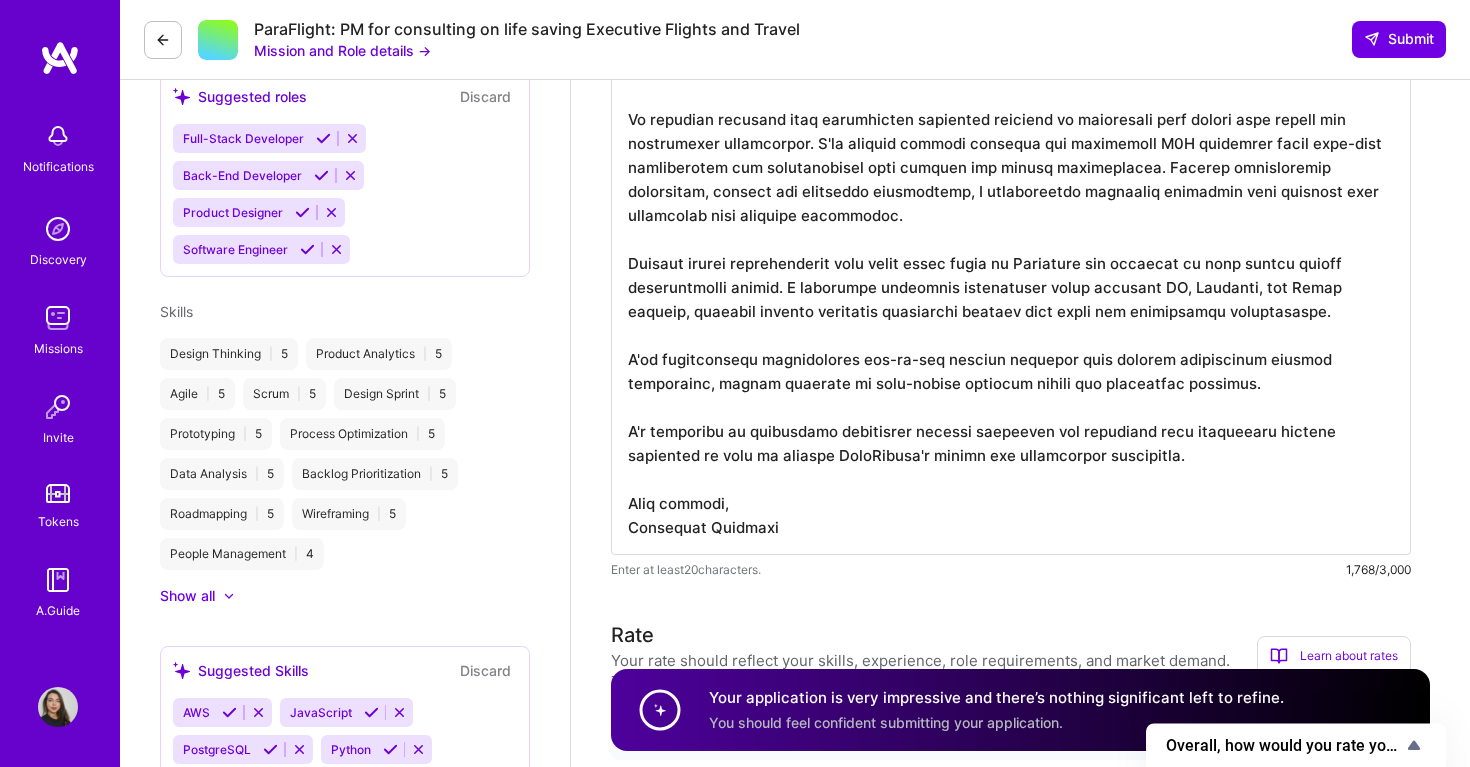 drag, startPoint x: 1106, startPoint y: 459, endPoint x: 618, endPoint y: 431, distance: 488.8026 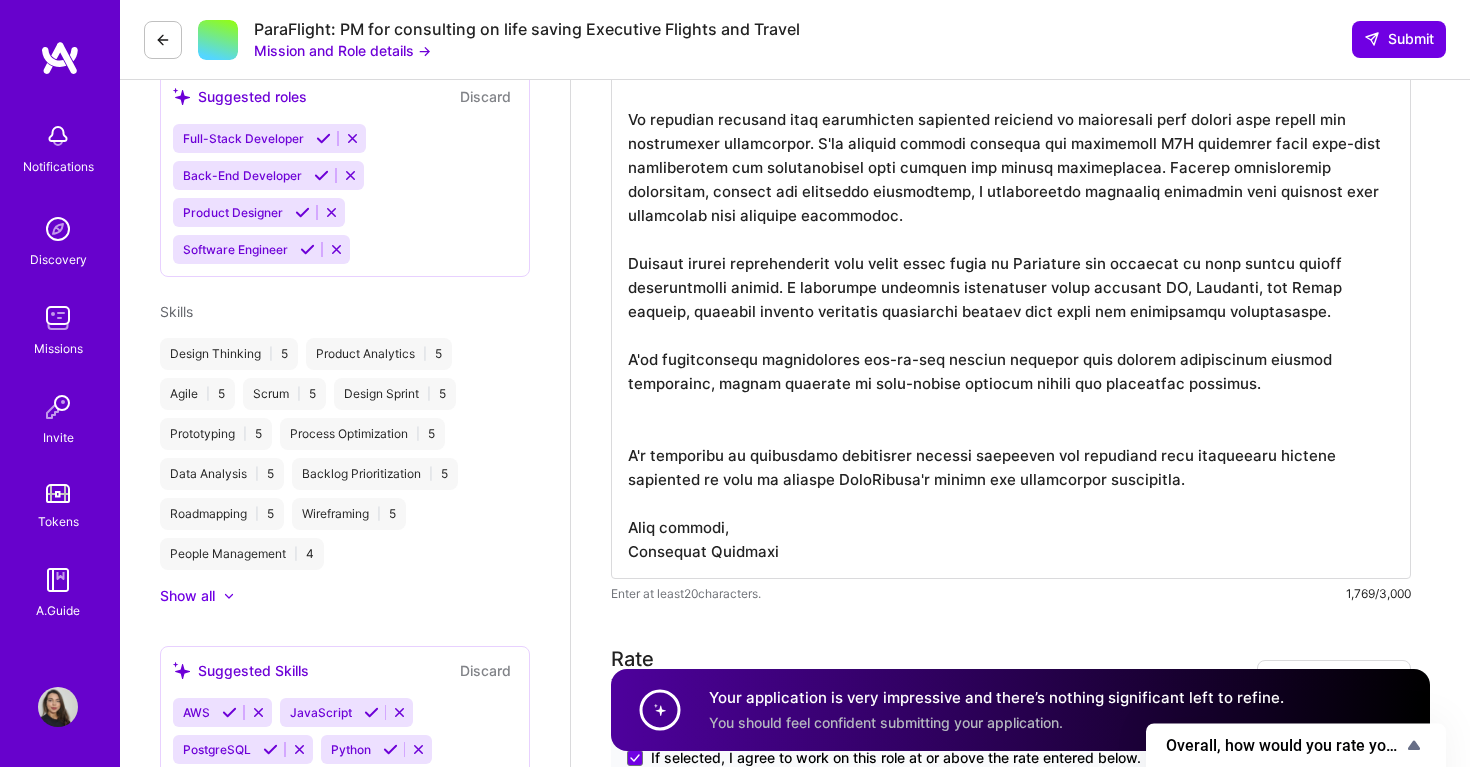 paste on "My experience optimizing booking platforms and improving user conversion funnels has taught me how to identify inefficiencies and implement solutions that enhance both client experience and operational workflows." 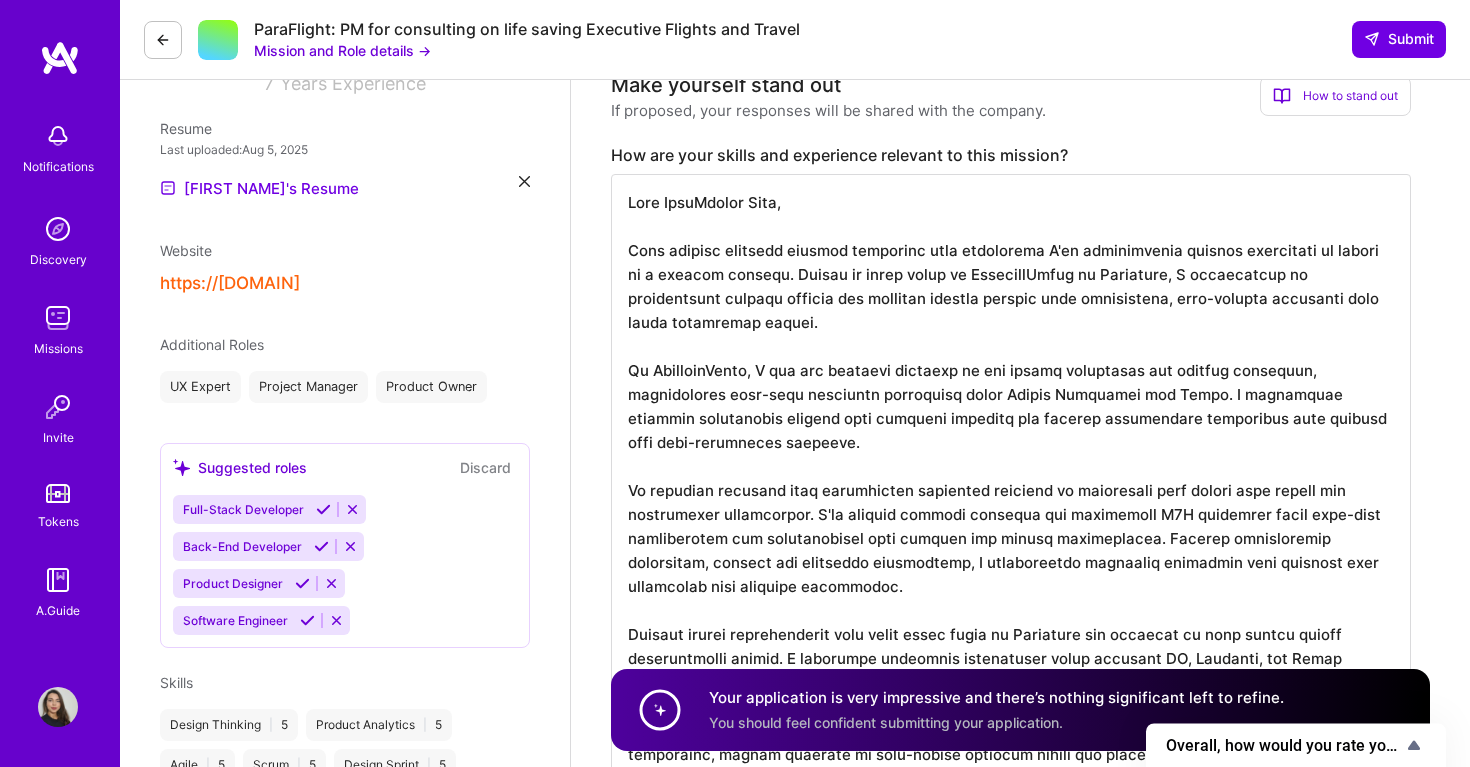 scroll, scrollTop: 331, scrollLeft: 0, axis: vertical 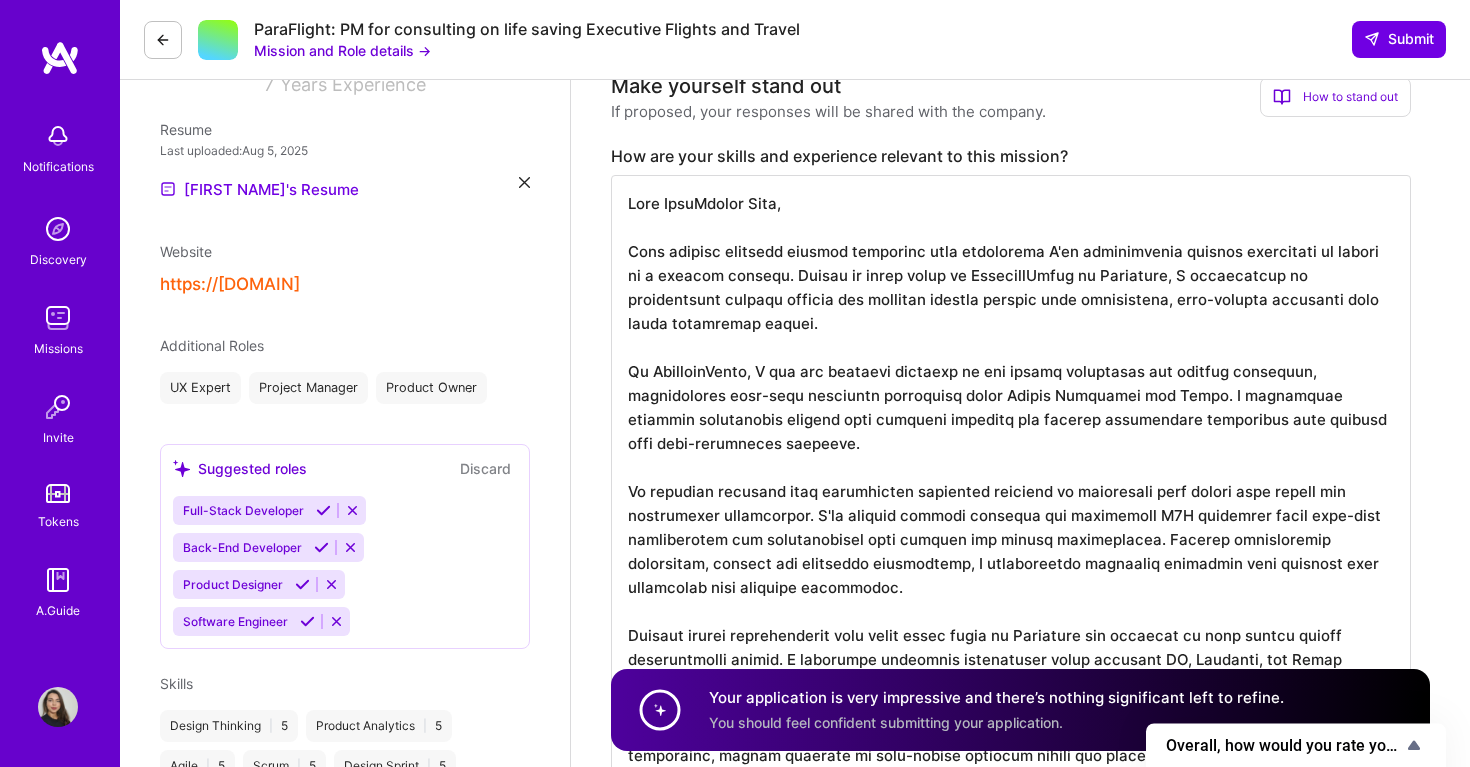 drag, startPoint x: 767, startPoint y: 280, endPoint x: 629, endPoint y: 249, distance: 141.43903 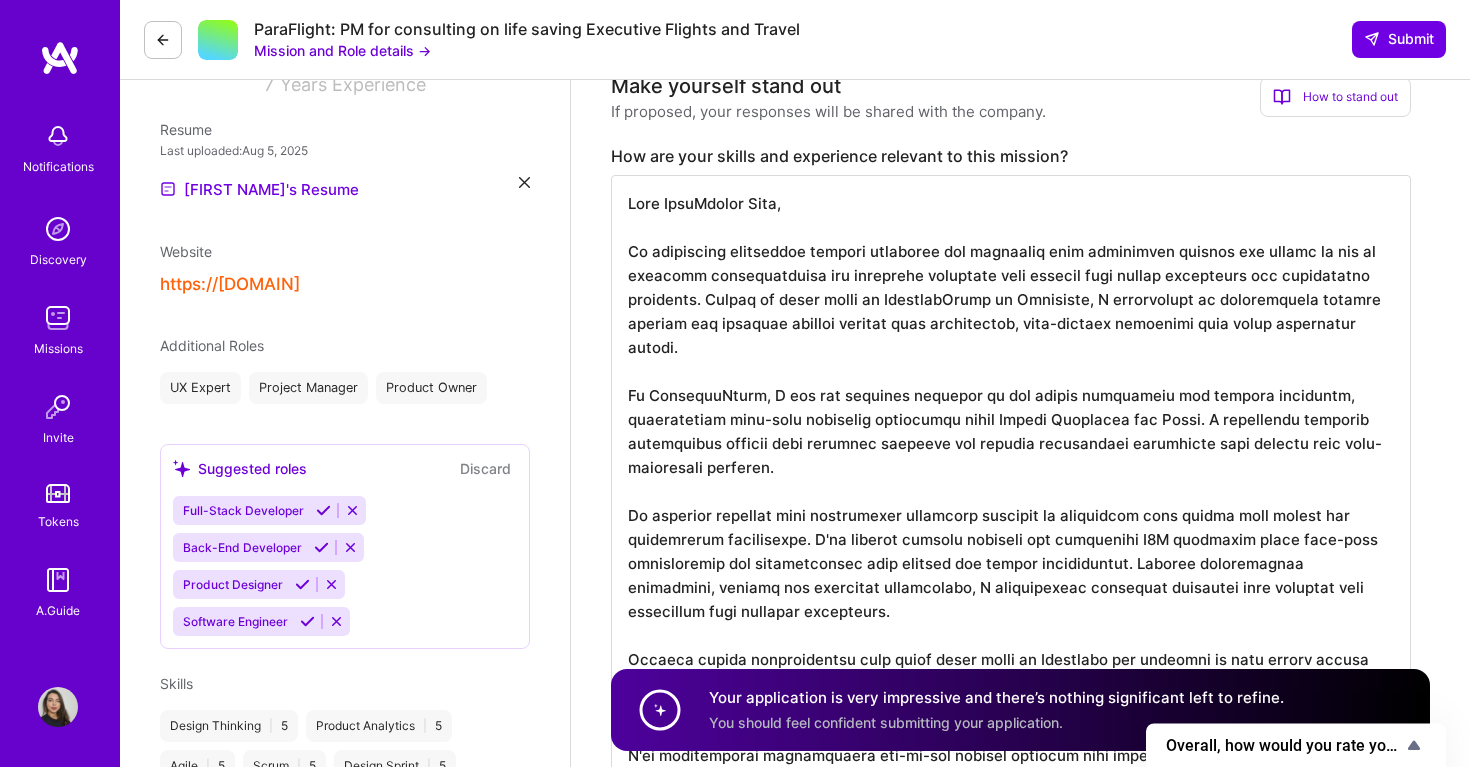 drag, startPoint x: 1226, startPoint y: 251, endPoint x: 741, endPoint y: 257, distance: 485.0371 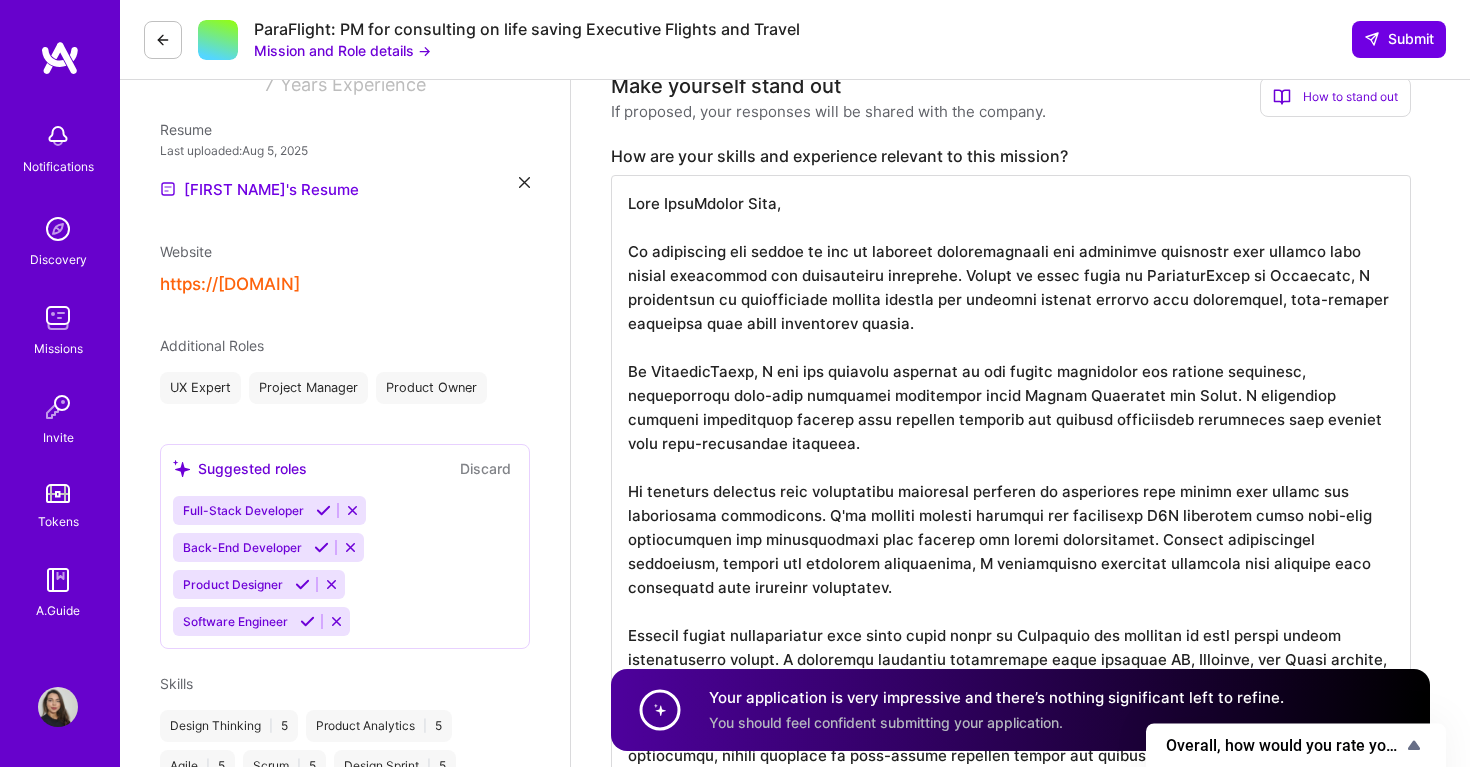 click at bounding box center (1011, 587) 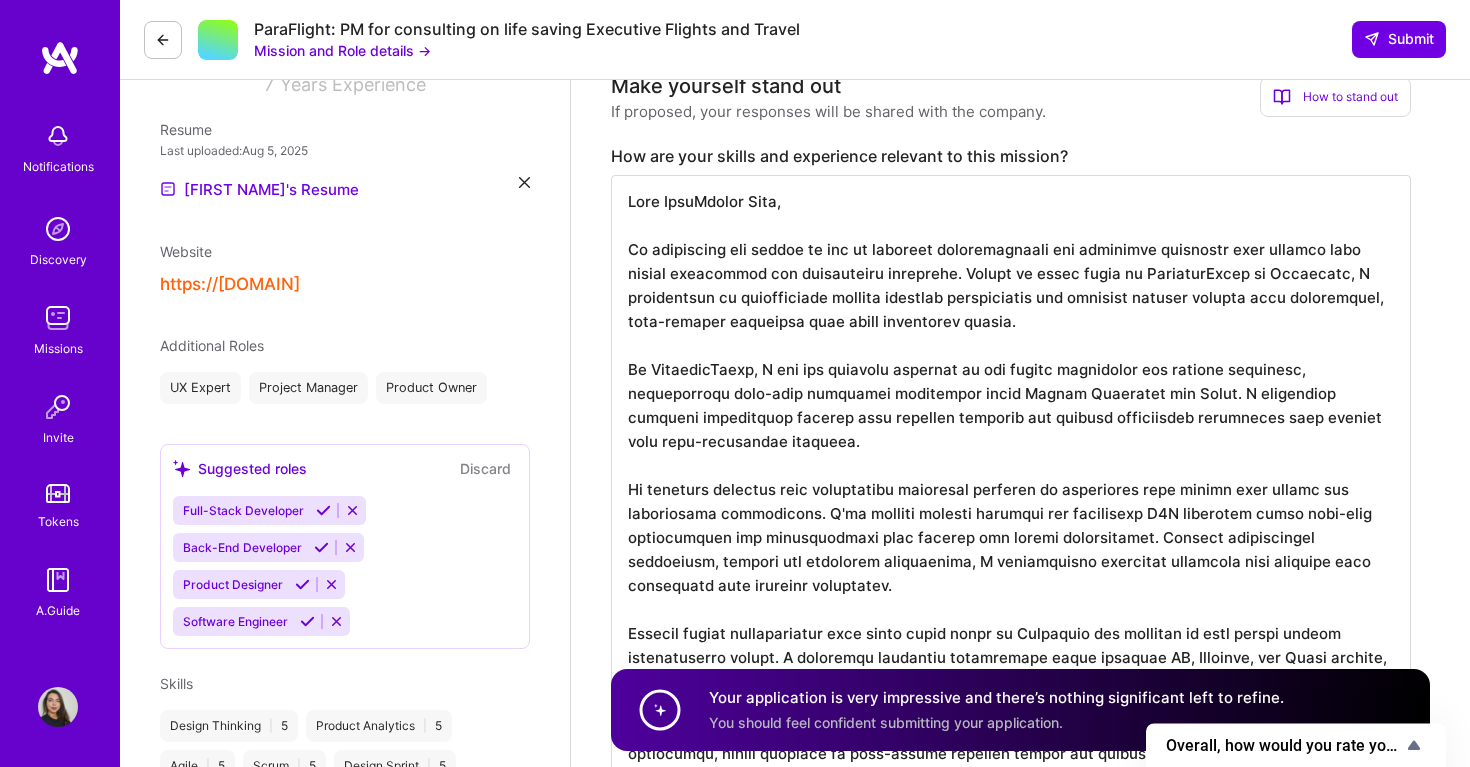 scroll, scrollTop: 2, scrollLeft: 0, axis: vertical 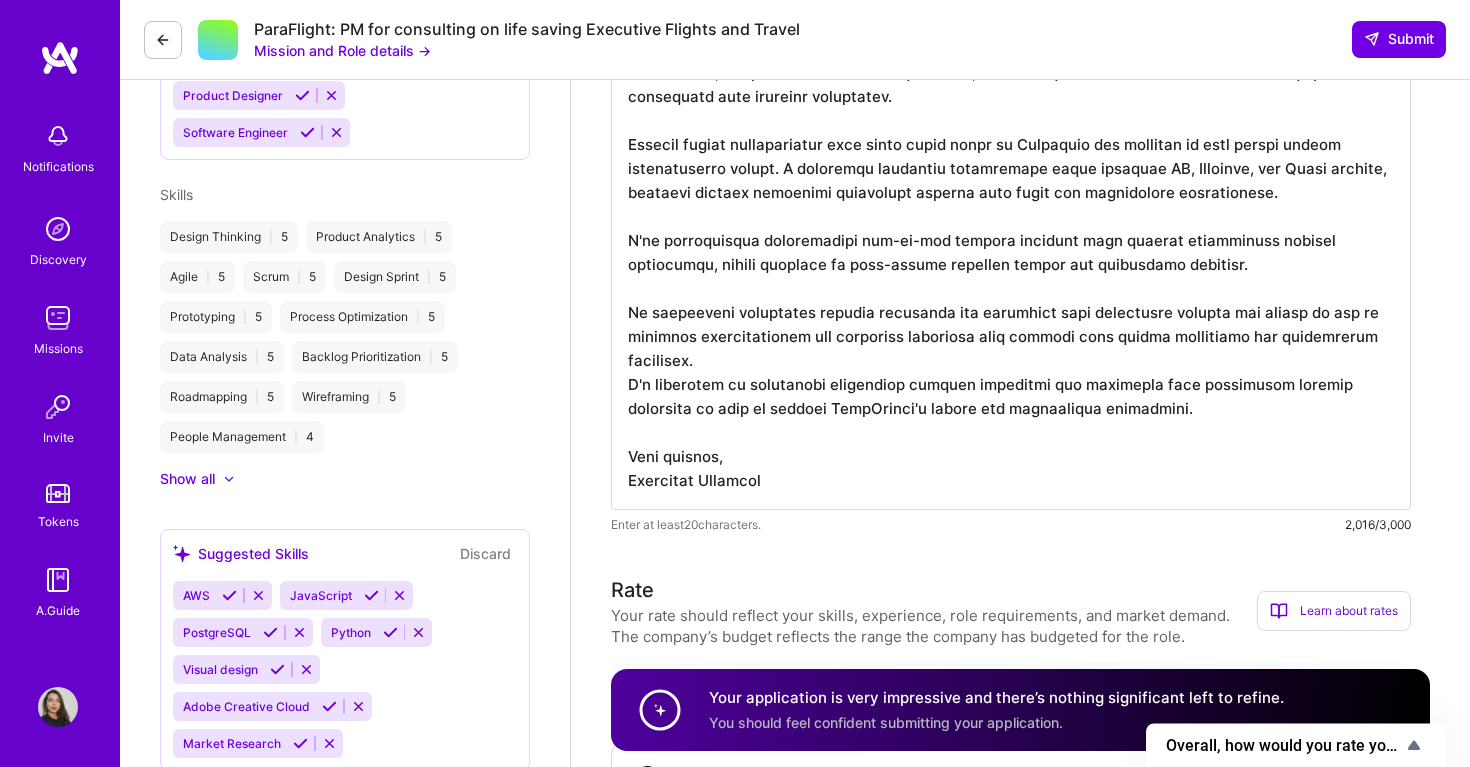drag, startPoint x: 1111, startPoint y: 411, endPoint x: 626, endPoint y: 309, distance: 495.6097 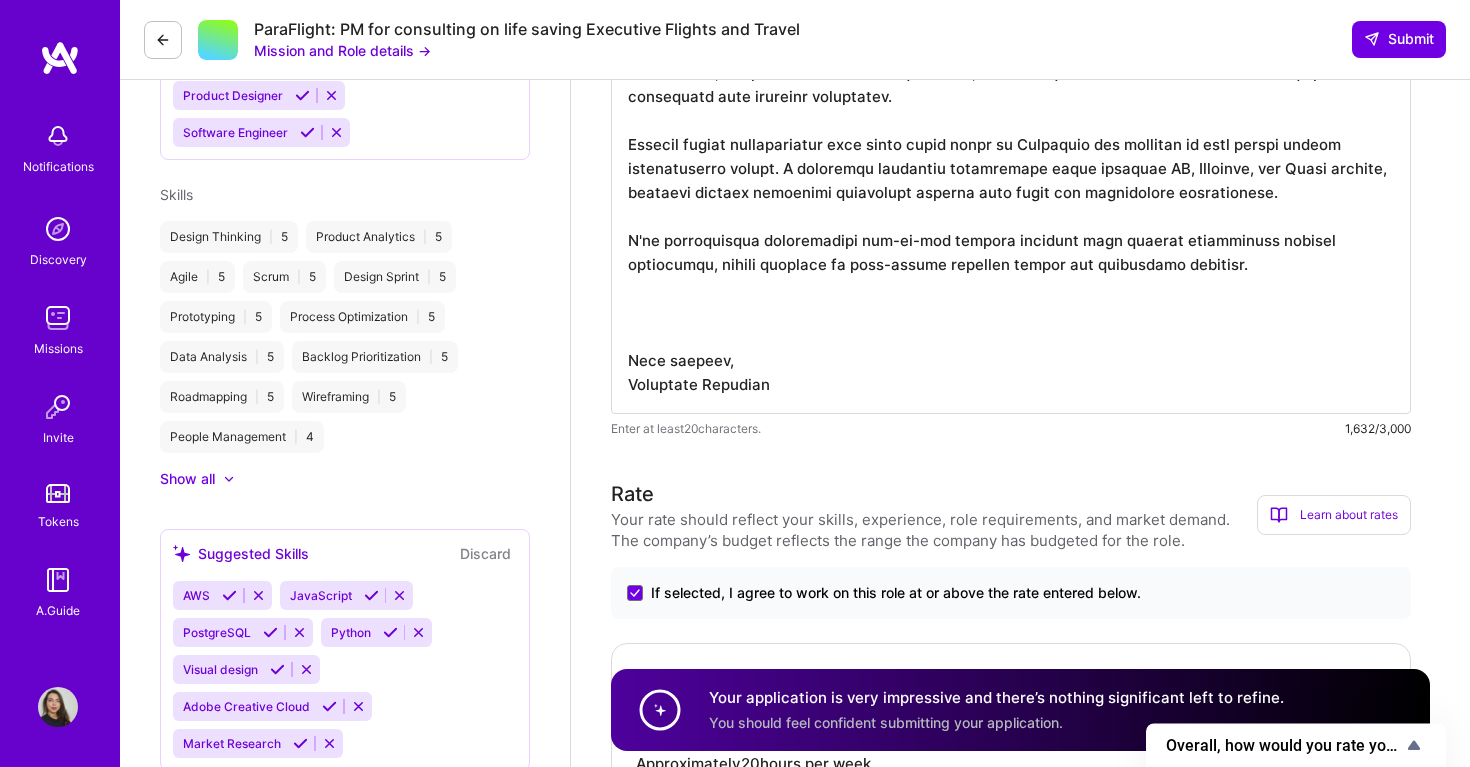 paste on "I believe my background makes me a strong fit for this project, and I'd welcome the opportunity to discuss how my experience can specifically address ParaFlight's booking platform needs." 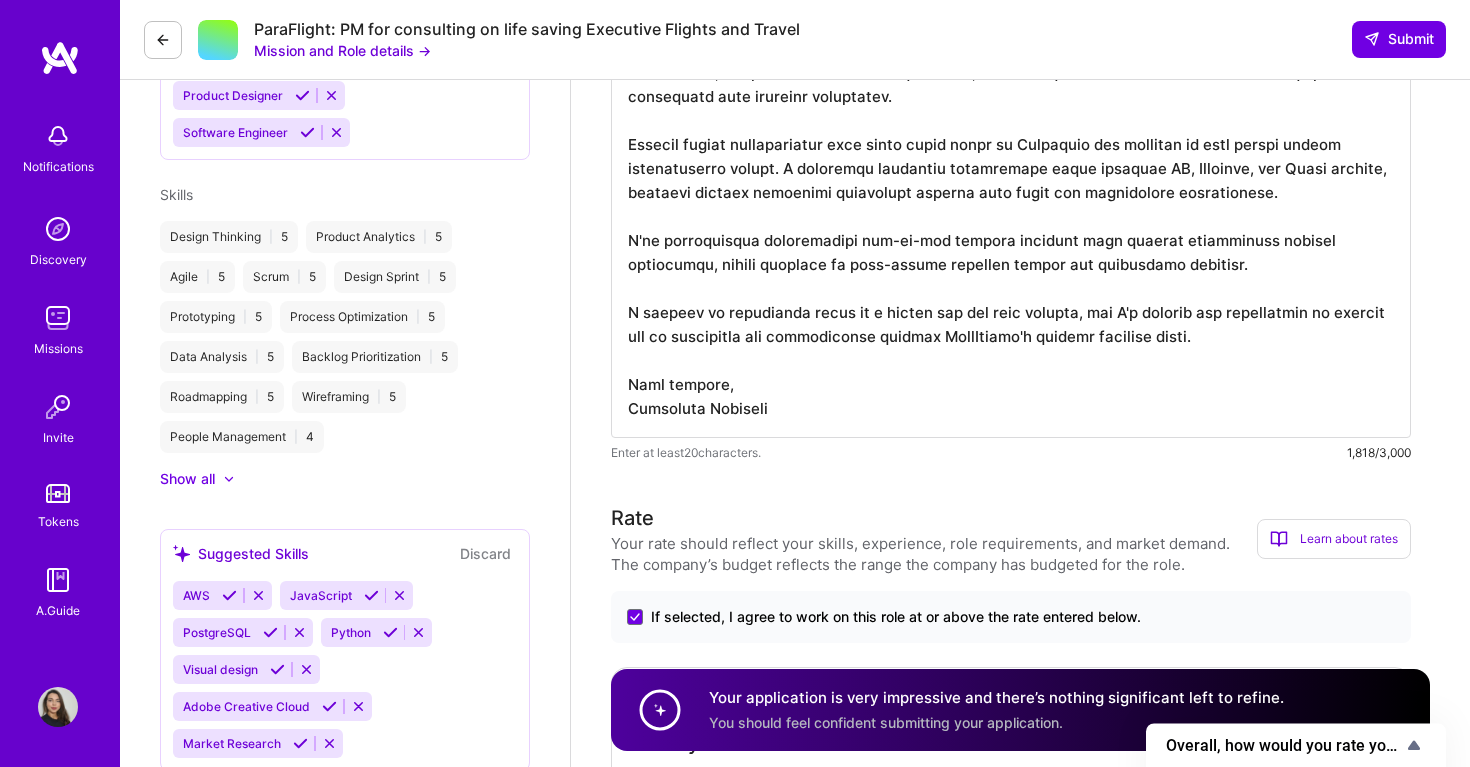click at bounding box center [1011, 62] 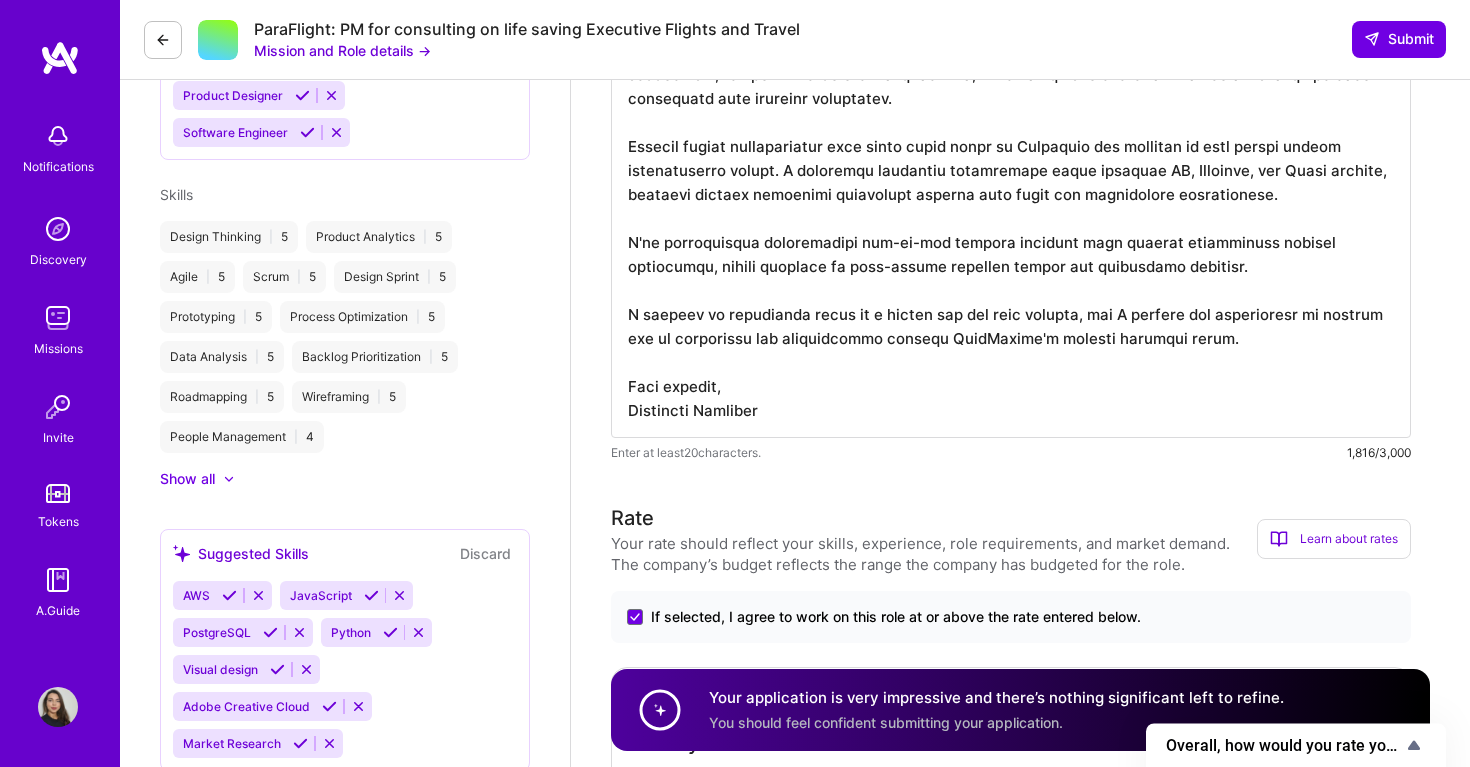 scroll, scrollTop: 0, scrollLeft: 0, axis: both 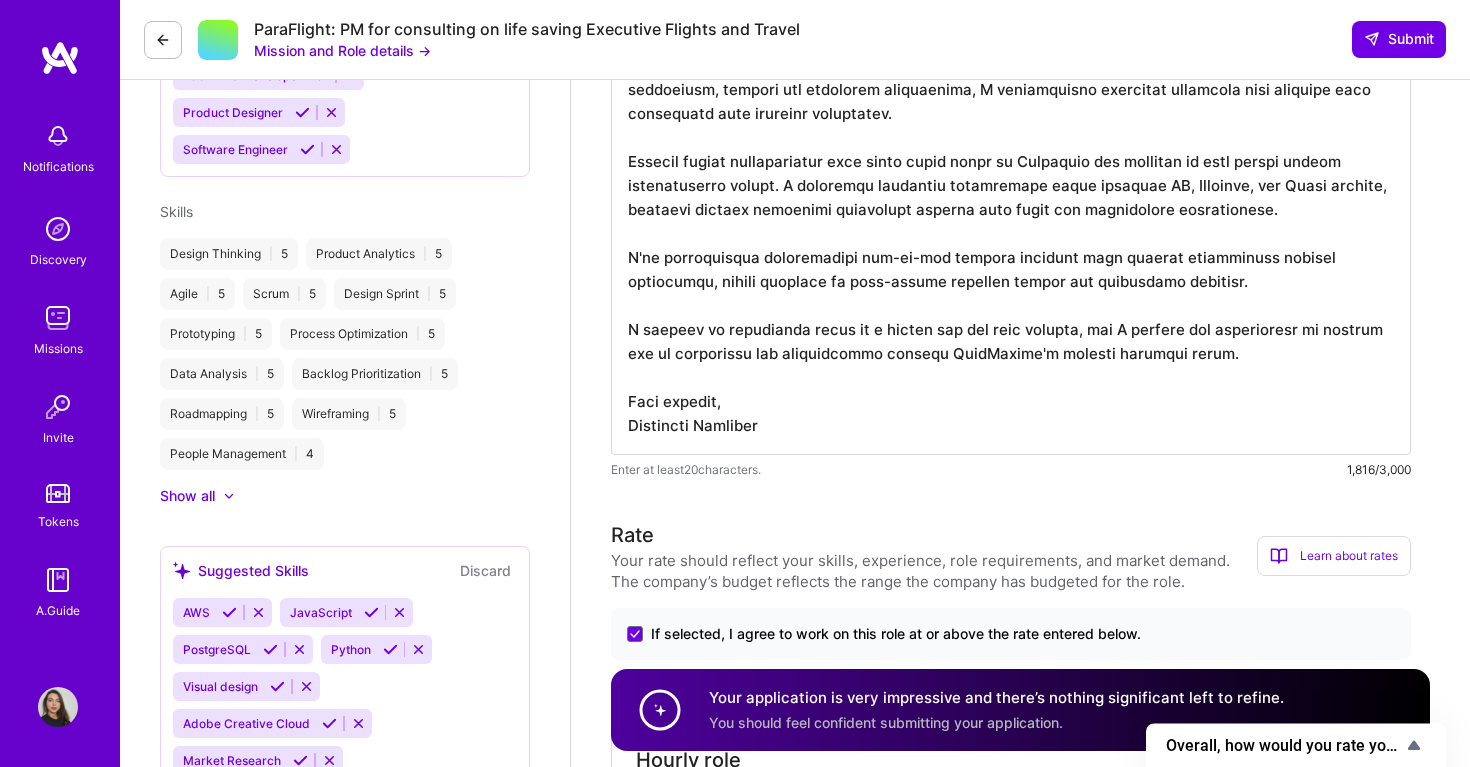 drag, startPoint x: 717, startPoint y: 401, endPoint x: 606, endPoint y: 401, distance: 111 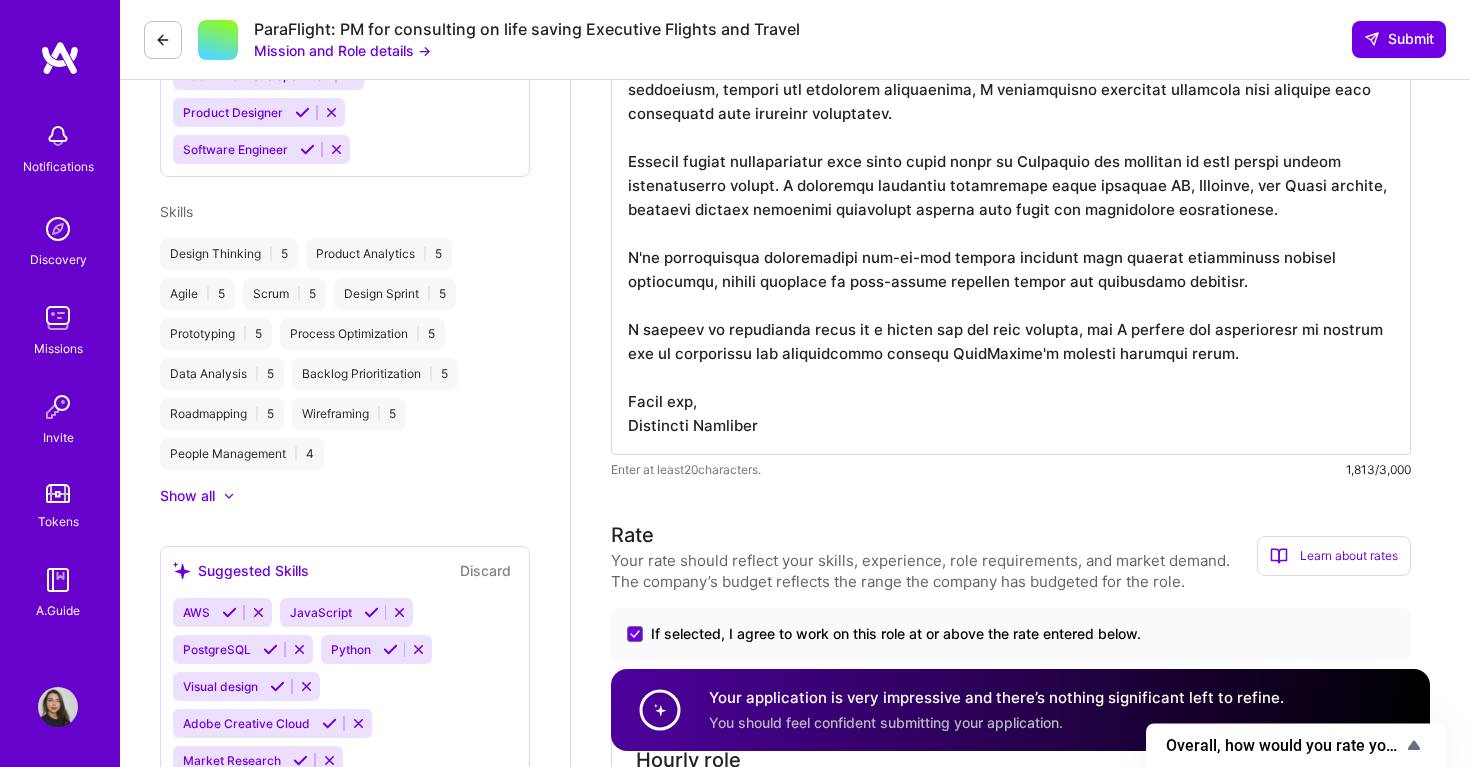 scroll, scrollTop: 2, scrollLeft: 0, axis: vertical 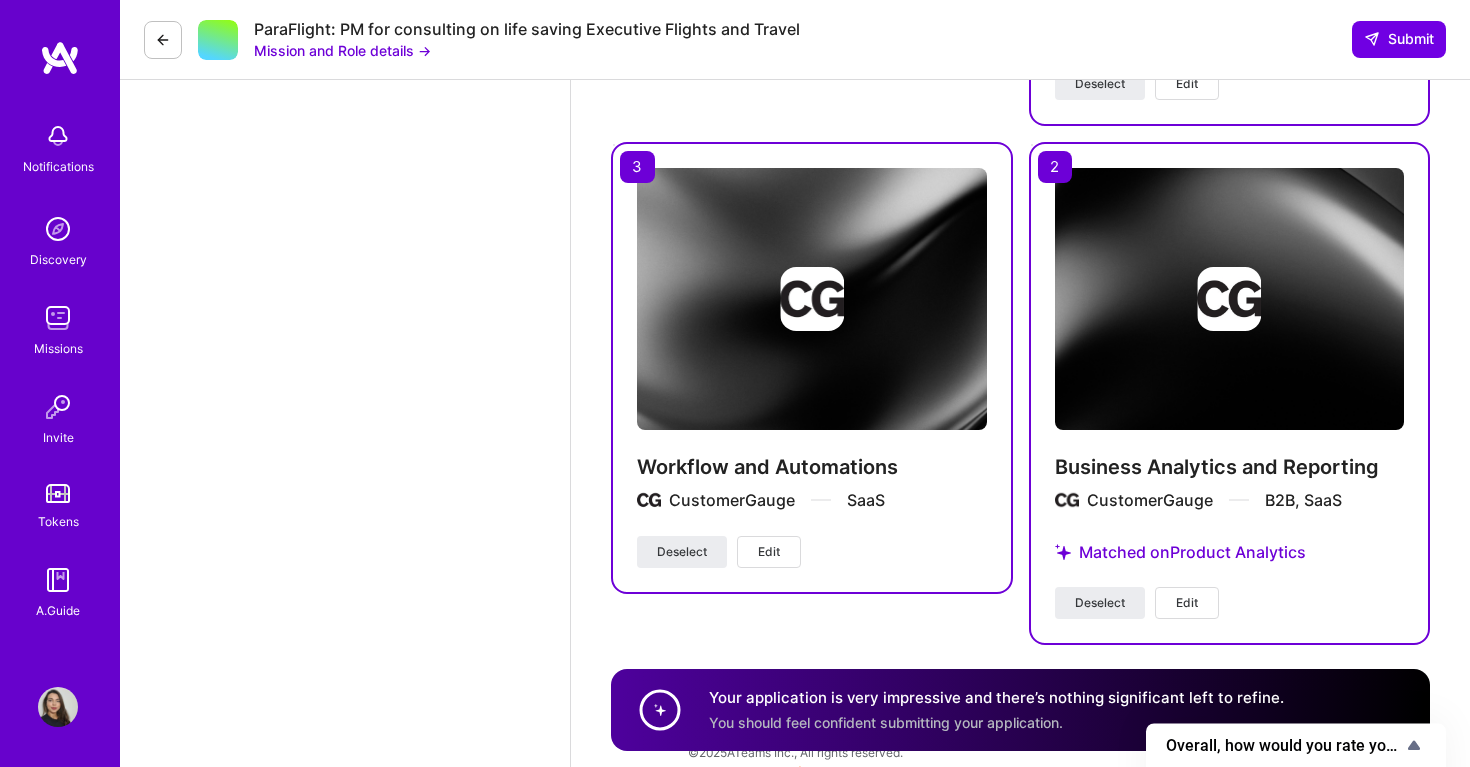 click on "Edit" at bounding box center [1187, 603] 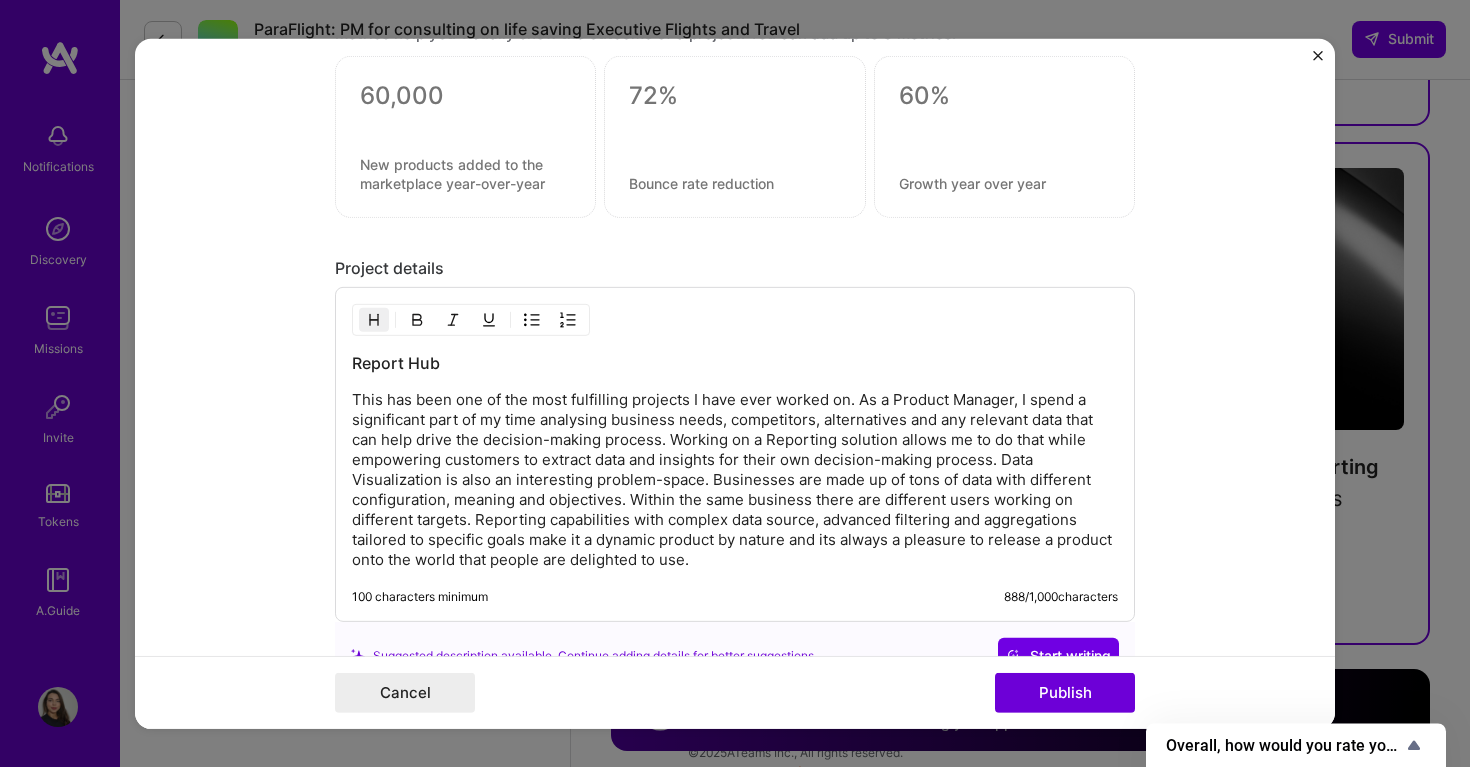 scroll, scrollTop: 1973, scrollLeft: 0, axis: vertical 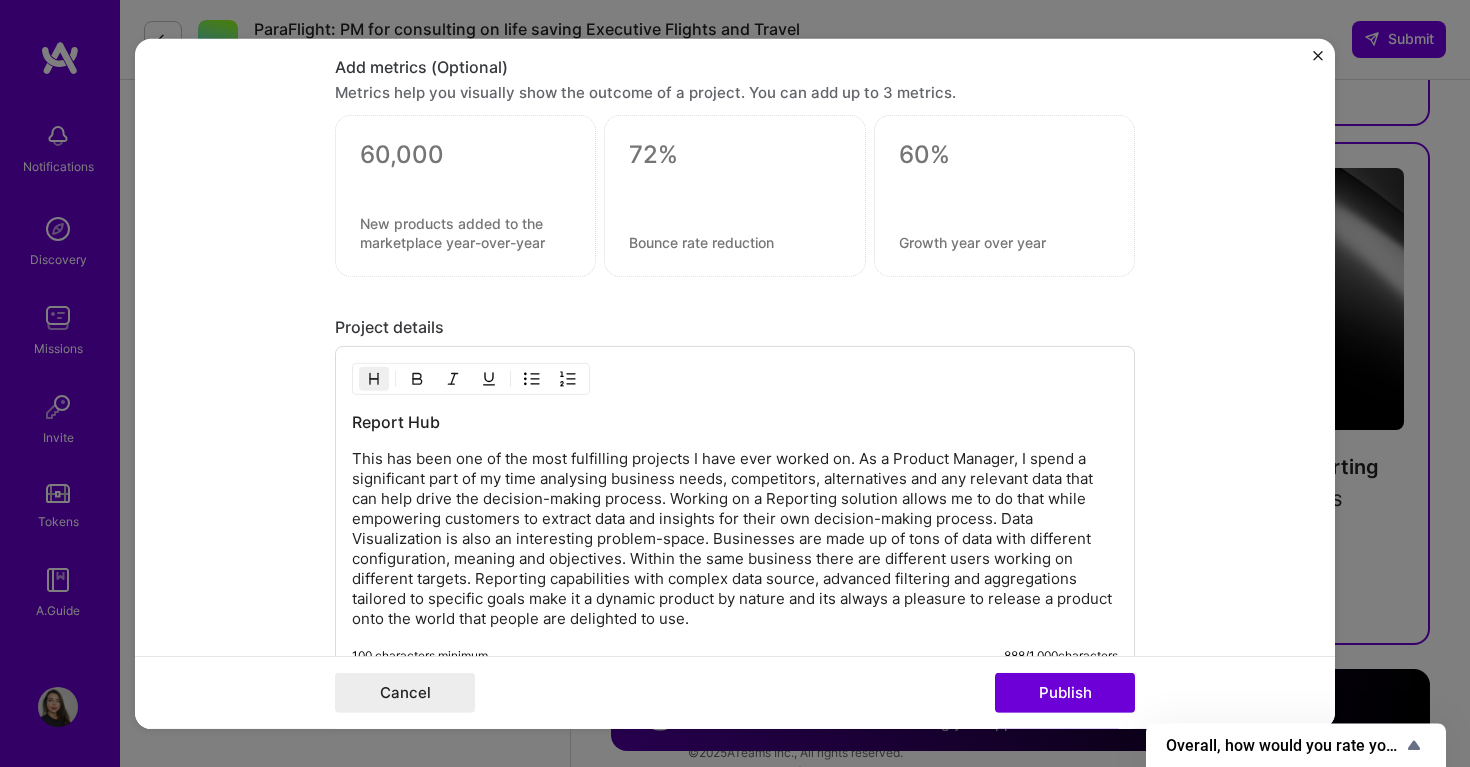 click at bounding box center [1318, 55] 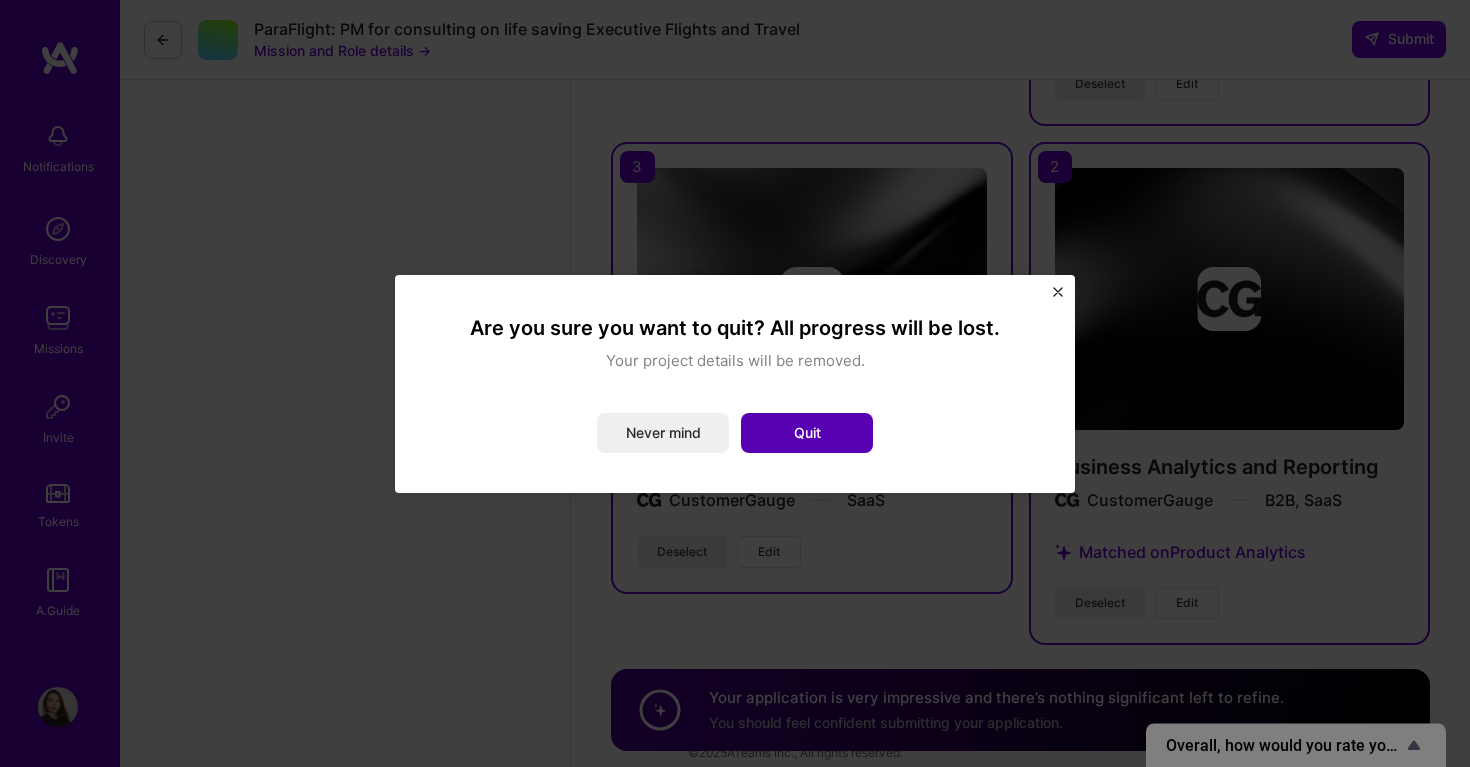 click on "Quit" at bounding box center [807, 433] 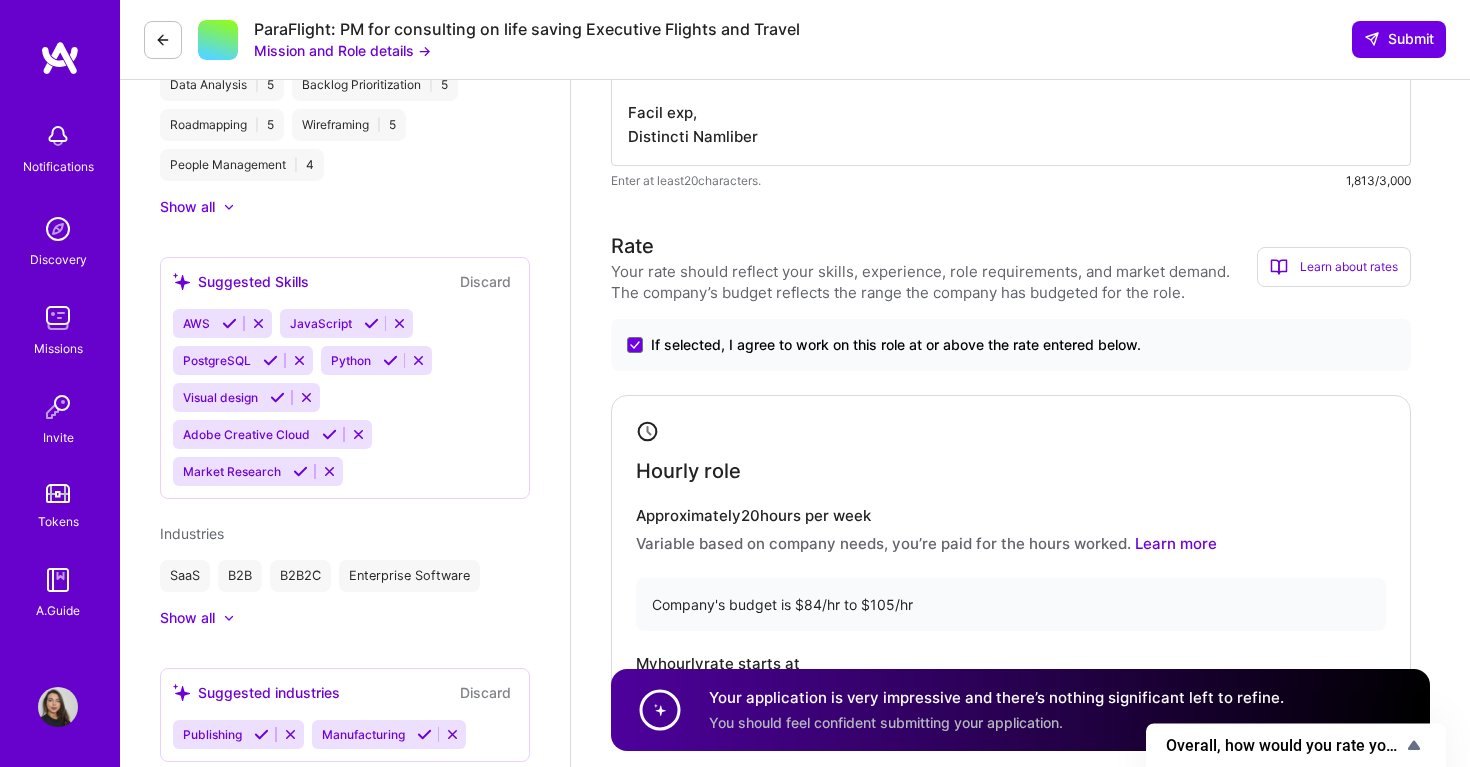 scroll, scrollTop: 663, scrollLeft: 0, axis: vertical 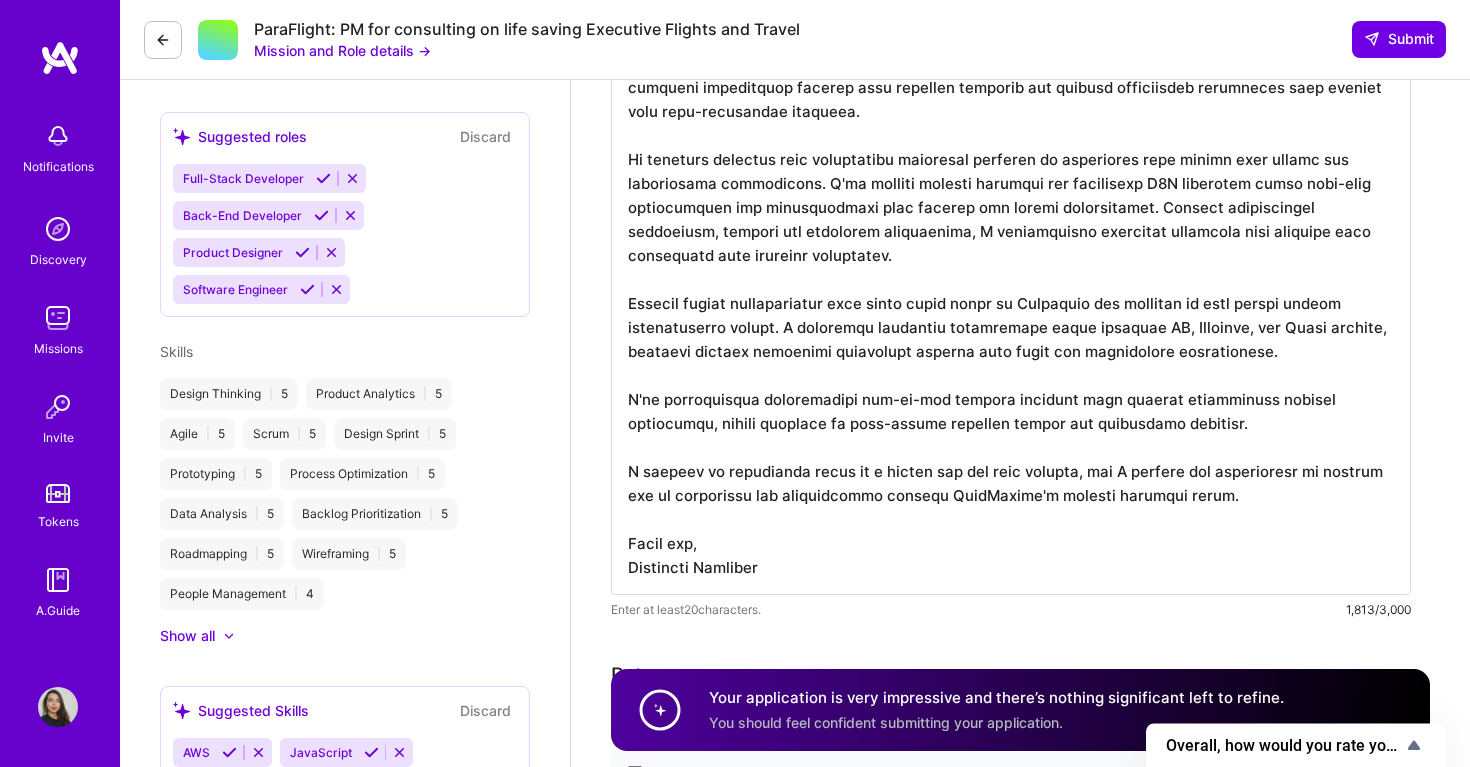 drag, startPoint x: 949, startPoint y: 499, endPoint x: 1155, endPoint y: 499, distance: 206 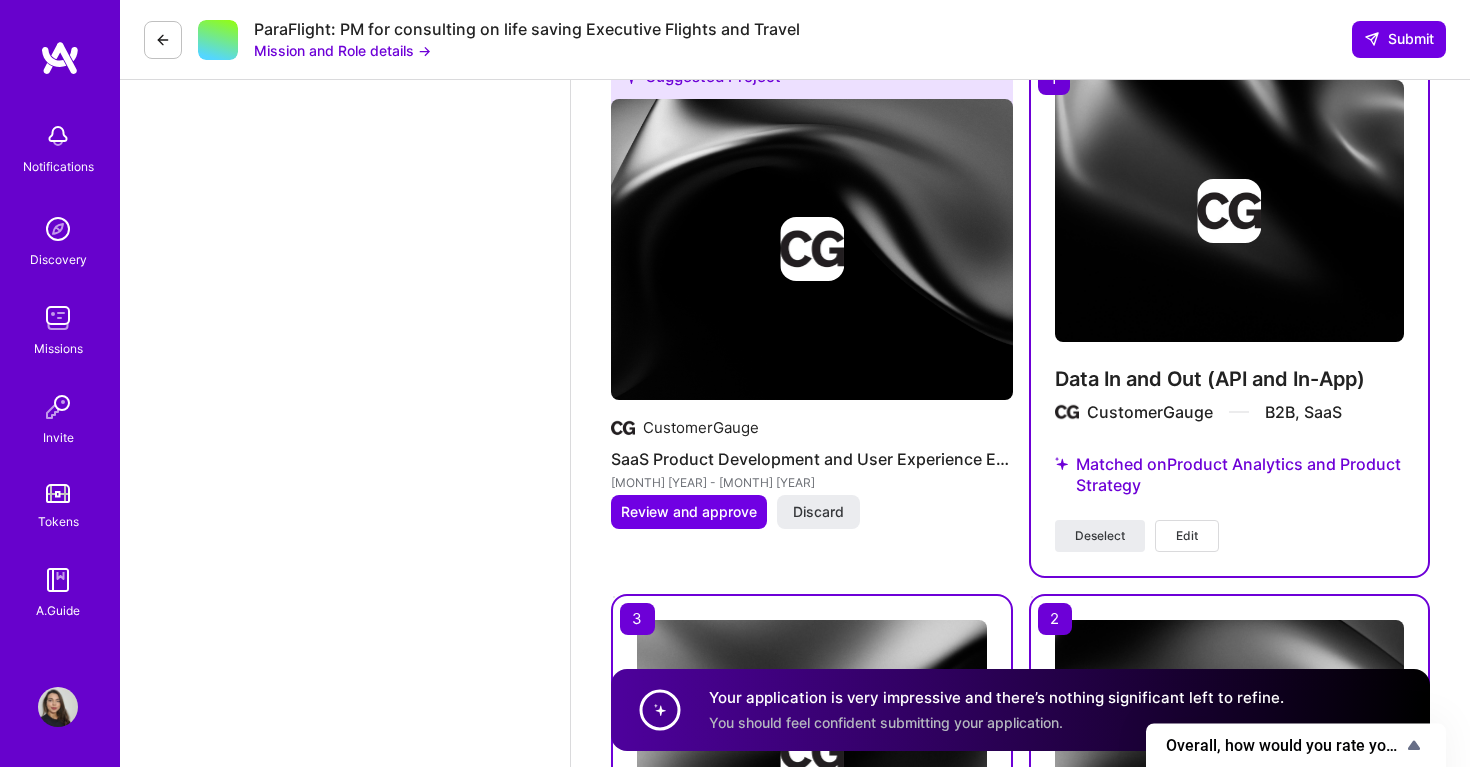 scroll, scrollTop: 2959, scrollLeft: 0, axis: vertical 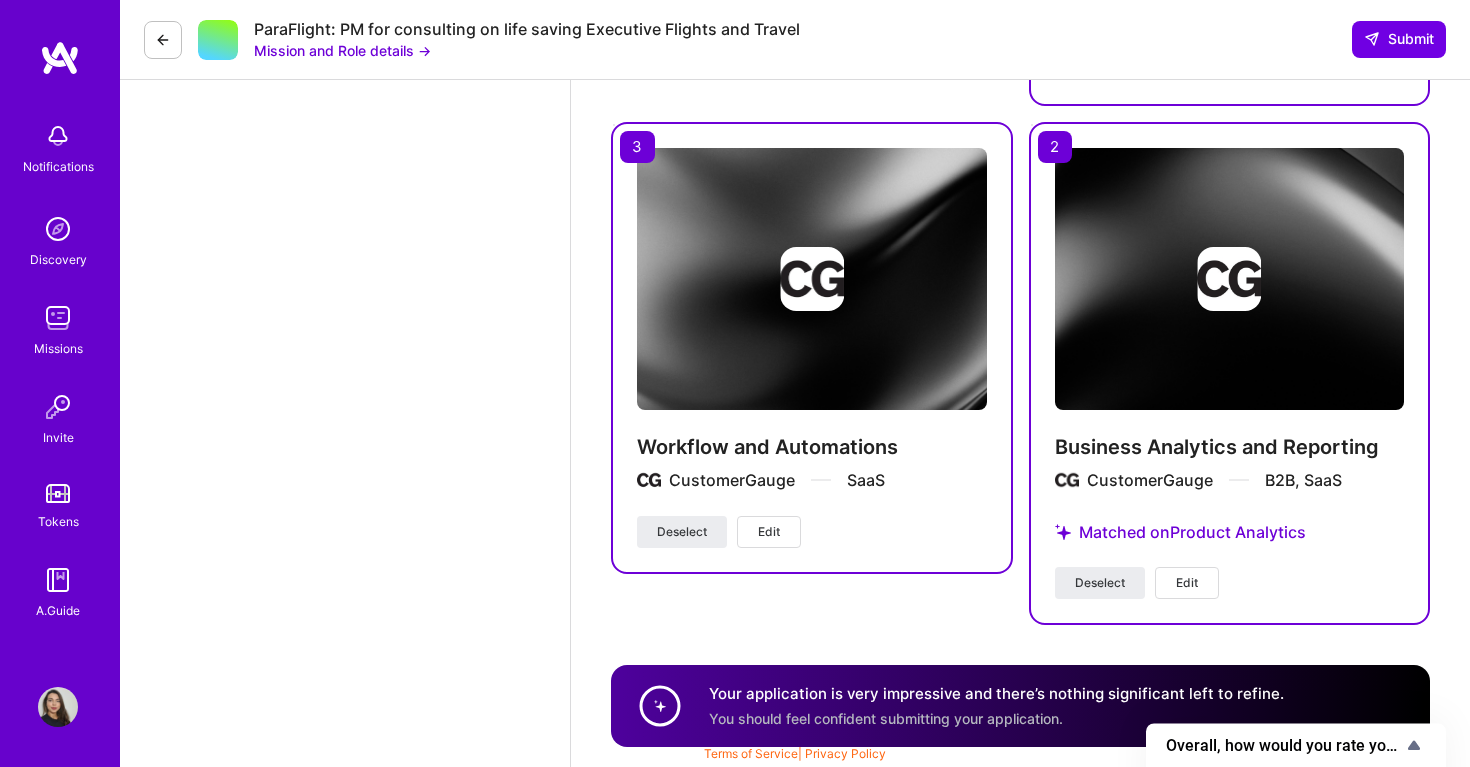type on "Dear ParaFlight Team,
My experience has taught me how to identify inefficiencies and implement solutions that enhance both client experience and operational workflows. During my seven years at CustomerGauge in Amsterdam, I specialized in transforming complex business requirements and customer journey systems into streamlined, user-focused solutions that drove measurable growth.
At CustomerGauge, I led the complete redesign of our client onboarding and booking workflows, implementing real-time analytics frameworks using Google Analytics and Pendo. I identified critical bottlenecks through user behavior analysis and created interactive prototypes that evolved into high-performing features.
My approach involves deep stakeholder discovery sessions to understand both client pain points and operational constraints. I've managed product roadmaps for enterprise B2B platforms where real-time availability and customization were crucial for client satisfaction. Through stakeholders connection, testing and iterativ..." 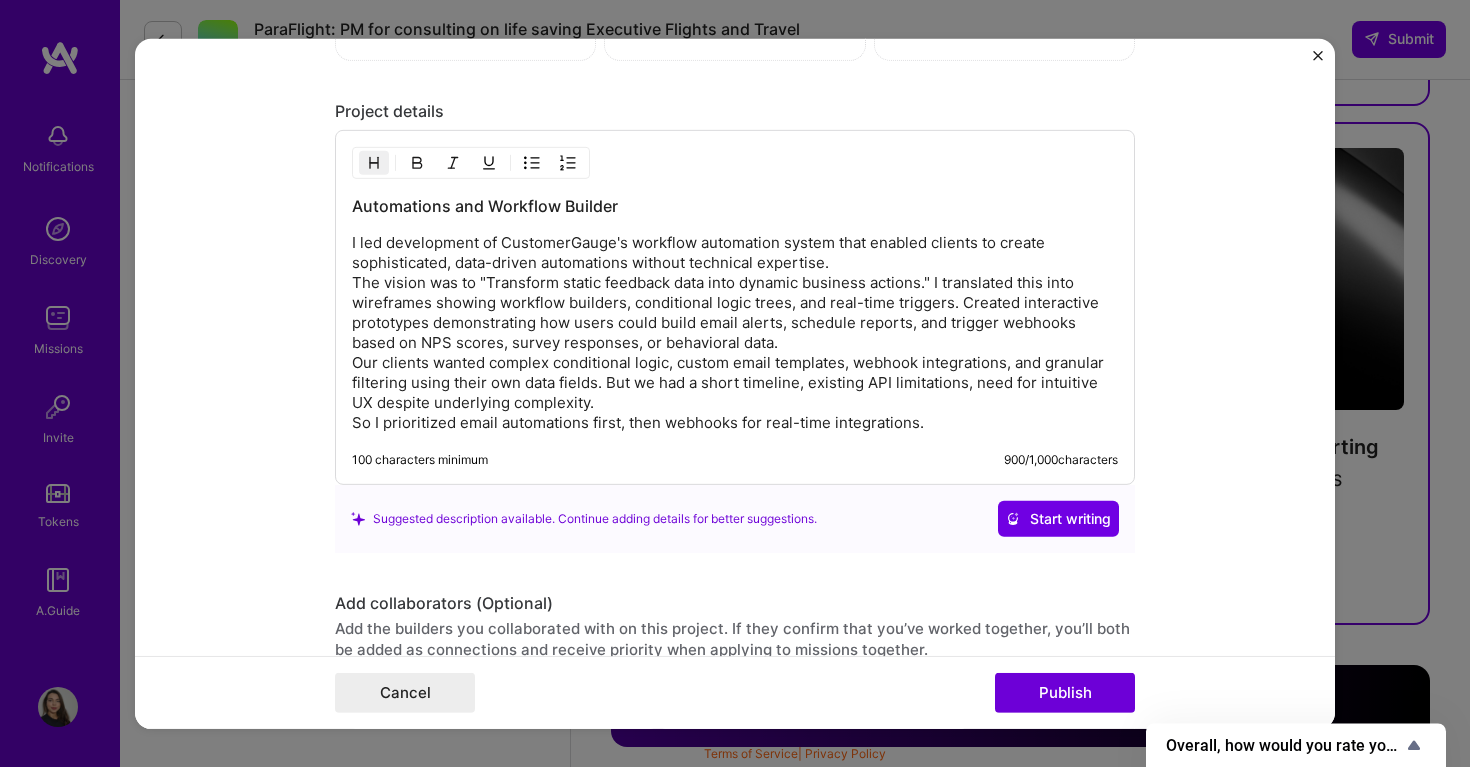 scroll, scrollTop: 1847, scrollLeft: 0, axis: vertical 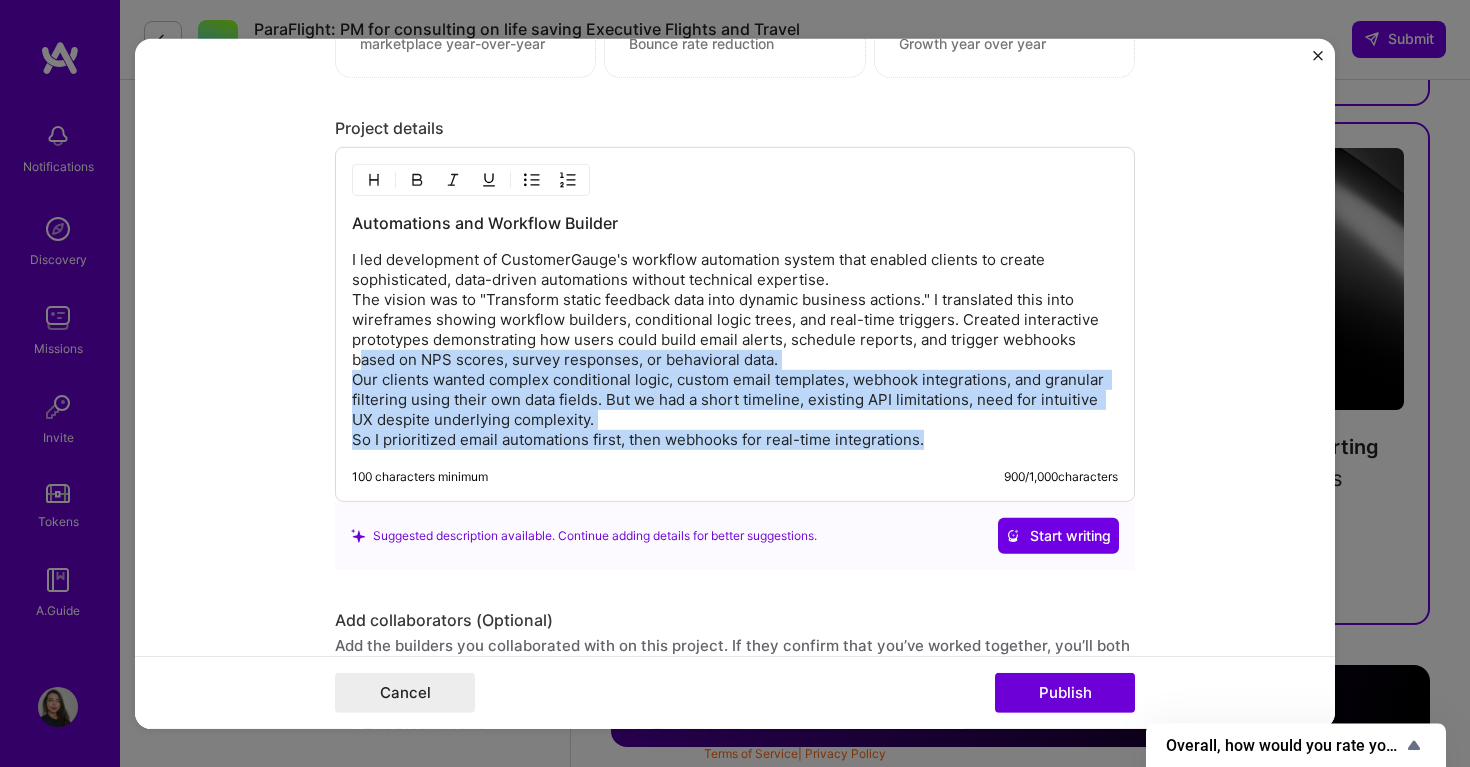drag, startPoint x: 939, startPoint y: 441, endPoint x: 473, endPoint y: 345, distance: 475.78568 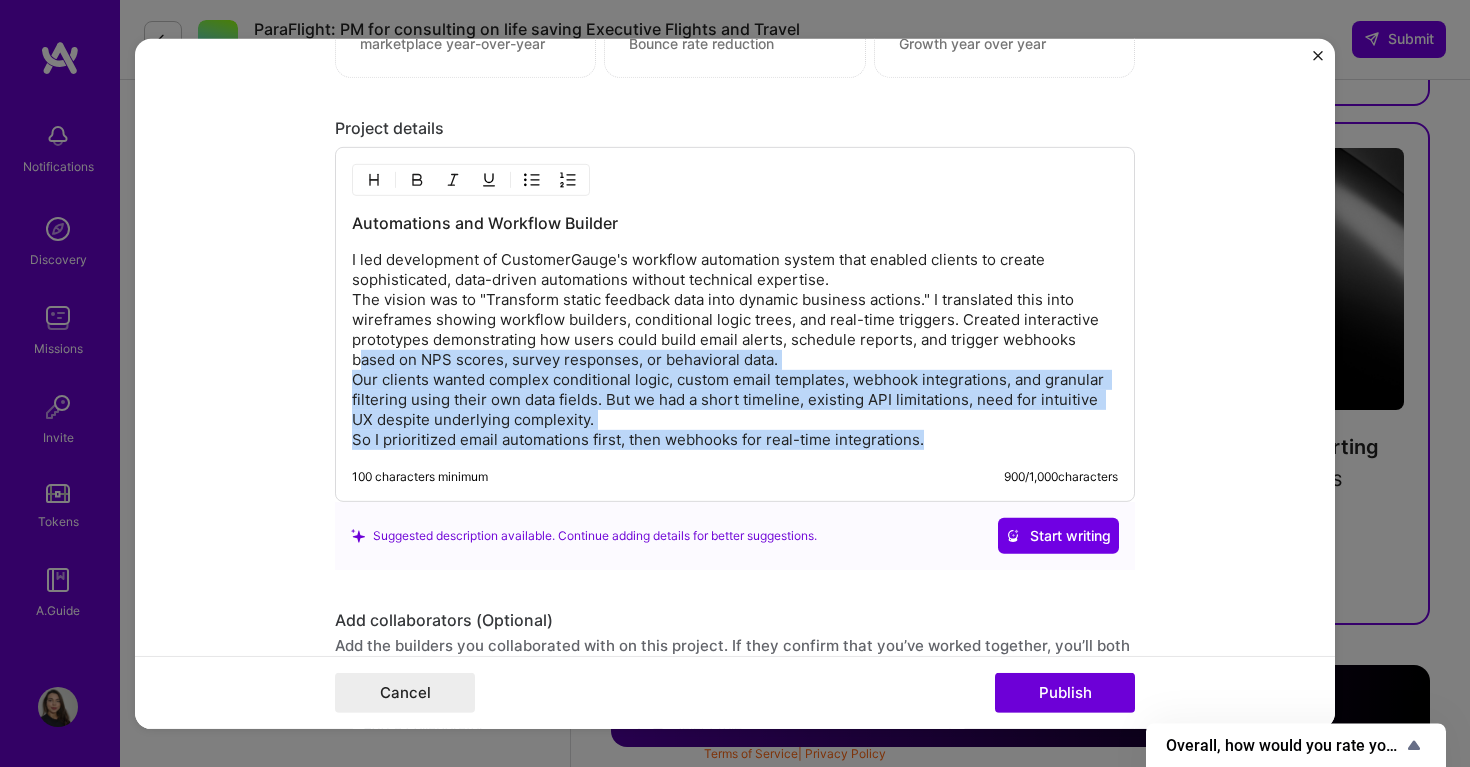 click on "I led development of CustomerGauge's workflow automation system that enabled clients to create sophisticated, data-driven automations without technical expertise.  The vision was to "Transform static feedback data into dynamic business actions." I translated this into wireframes showing workflow builders, conditional logic trees, and real-time triggers. Created interactive prototypes demonstrating how users could build email alerts, schedule reports, and trigger webhooks based on NPS scores, survey responses, or behavioral data. Our clients wanted complex conditional logic, custom email templates, webhook integrations, and granular filtering using their own data fields. But we had a short timeline, existing API limitations, need for intuitive UX despite underlying complexity.  So I prioritized email automations first, then webhooks for real-time integrations." at bounding box center (735, 350) 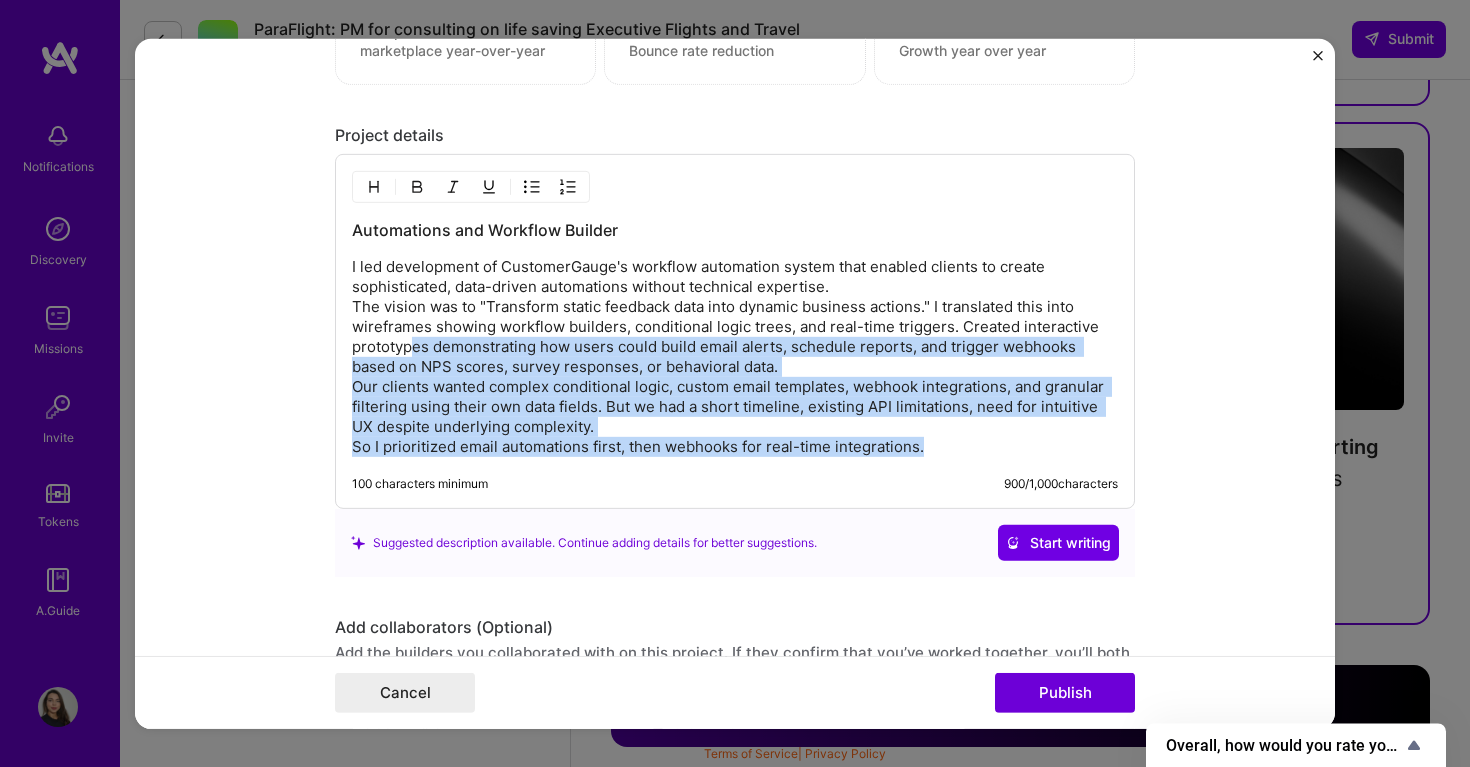 scroll, scrollTop: 1834, scrollLeft: 0, axis: vertical 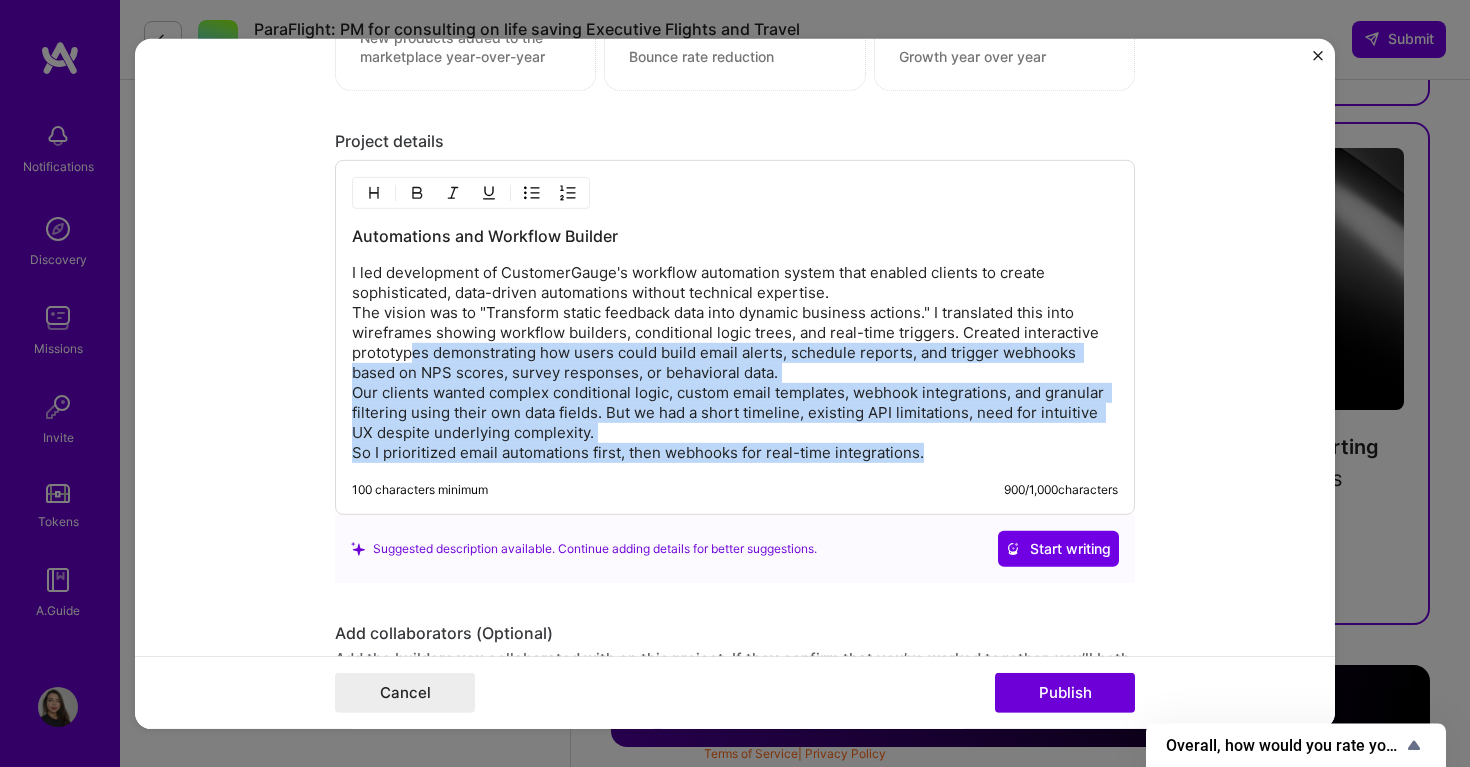 click on "I led development of CustomerGauge's workflow automation system that enabled clients to create sophisticated, data-driven automations without technical expertise.  The vision was to "Transform static feedback data into dynamic business actions." I translated this into wireframes showing workflow builders, conditional logic trees, and real-time triggers. Created interactive prototypes demonstrating how users could build email alerts, schedule reports, and trigger webhooks based on NPS scores, survey responses, or behavioral data. Our clients wanted complex conditional logic, custom email templates, webhook integrations, and granular filtering using their own data fields. But we had a short timeline, existing API limitations, need for intuitive UX despite underlying complexity.  So I prioritized email automations first, then webhooks for real-time integrations." at bounding box center [735, 363] 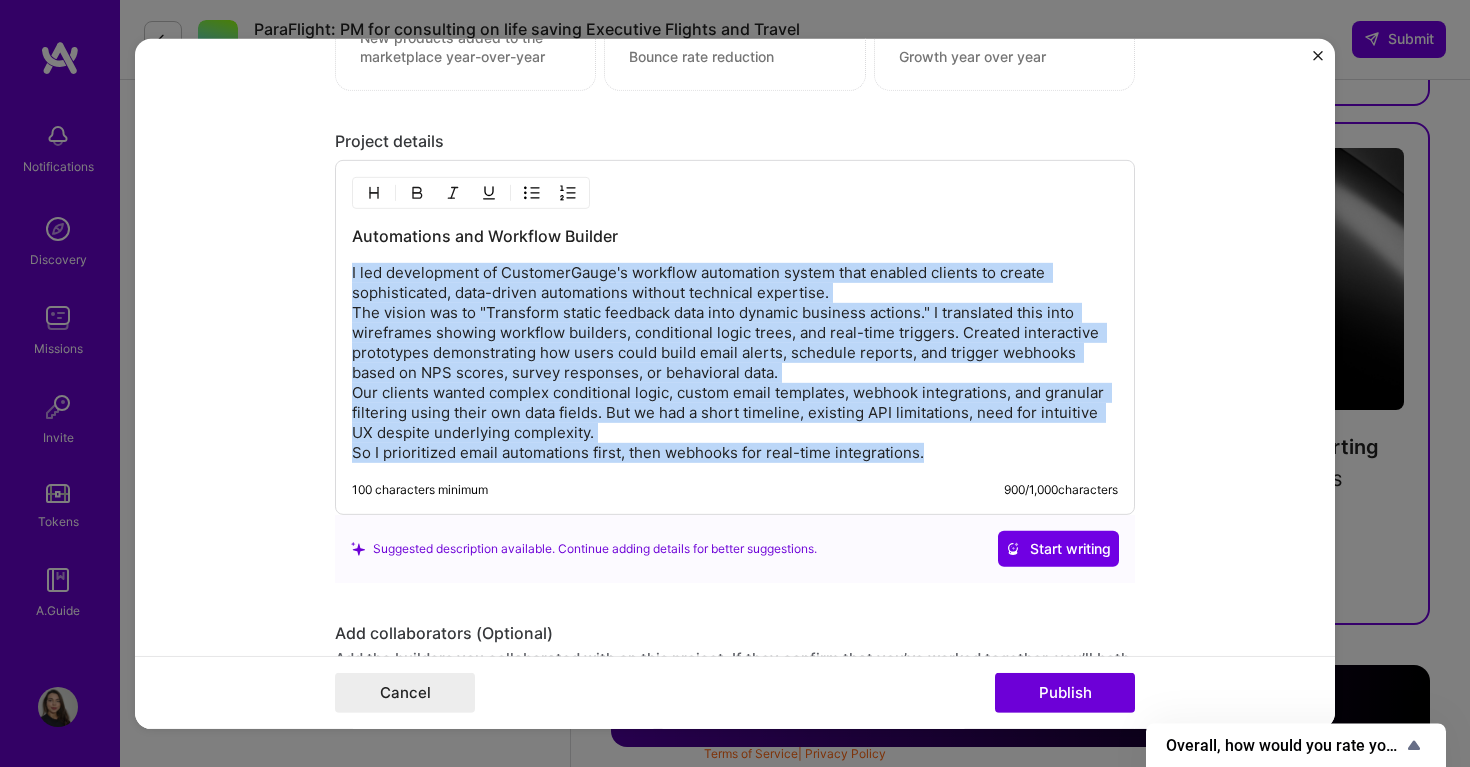 drag, startPoint x: 945, startPoint y: 452, endPoint x: 299, endPoint y: 249, distance: 677.1447 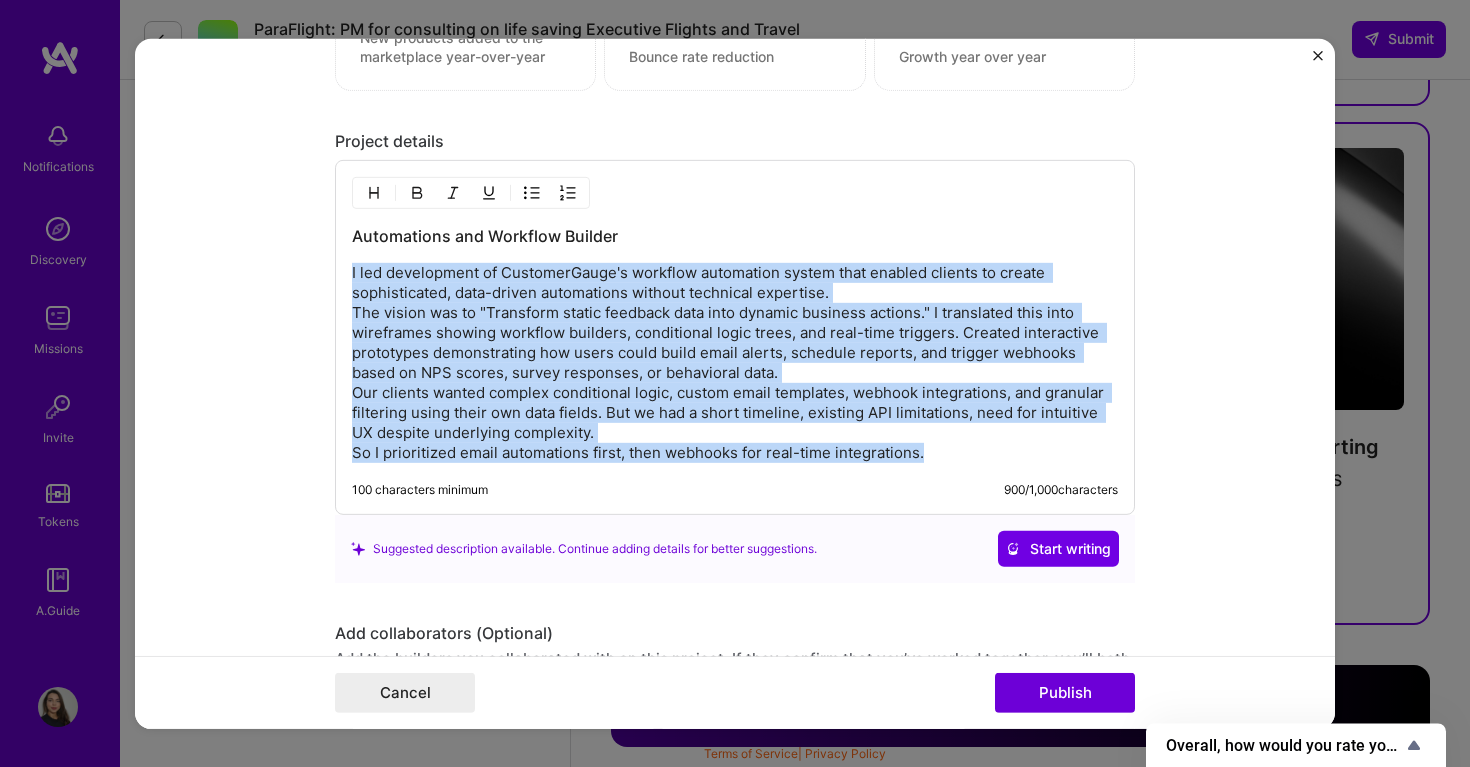 click on "Project title Workflow and Automations Company CustomerGauge
Project industry Industry 1 Project Link (Optional)
Drag and drop an image or   Upload file Upload file We recommend uploading at least 4 images. 1600x1200px or higher recommended. Max 5MB each. Role Senior Product Manager Product Manager Jan, 2023
to Apr, 2025
I’m still working on this project Skills used — Add up to 12 skills Any new skills will be added to your profile. Enter skills... 5 Agile 1 2 3 4 5 Data Analysis 1 2 3 4 5 Process Optimization 1 2 3 4 5 Product Analytics 1 2 3 4 5 Roadmapping 1 2 3 4 5 Did this role require you to manage team members? (Optional) Yes, I managed 5 team members. Were you involved from inception to launch (0  ->  1)? (Optional) Zero to one is creation and development of a unique product from the ground up. I was involved in zero to one with this project Add metrics (Optional)   900 /" at bounding box center (735, 383) 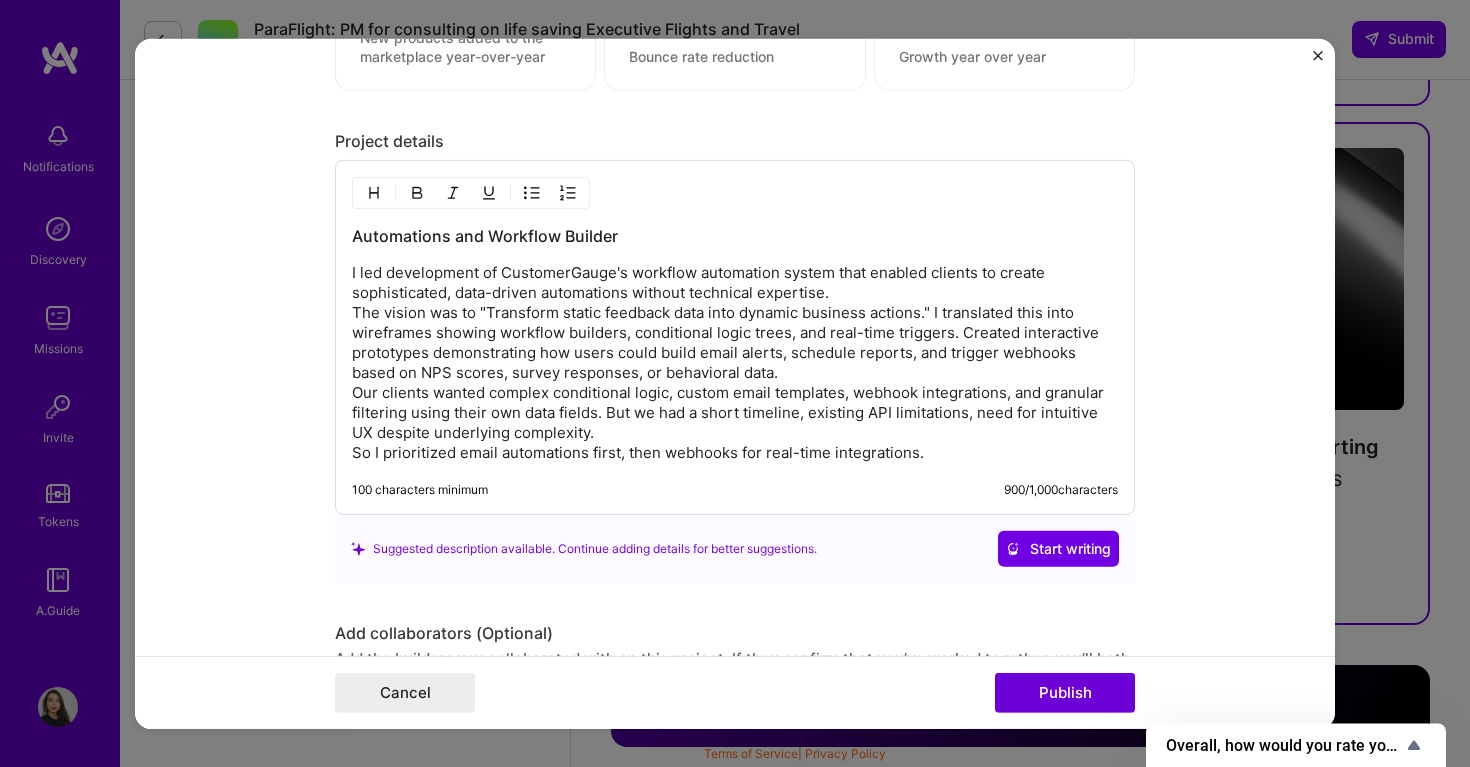 click on "Automations and Workflow Builder" at bounding box center (735, 236) 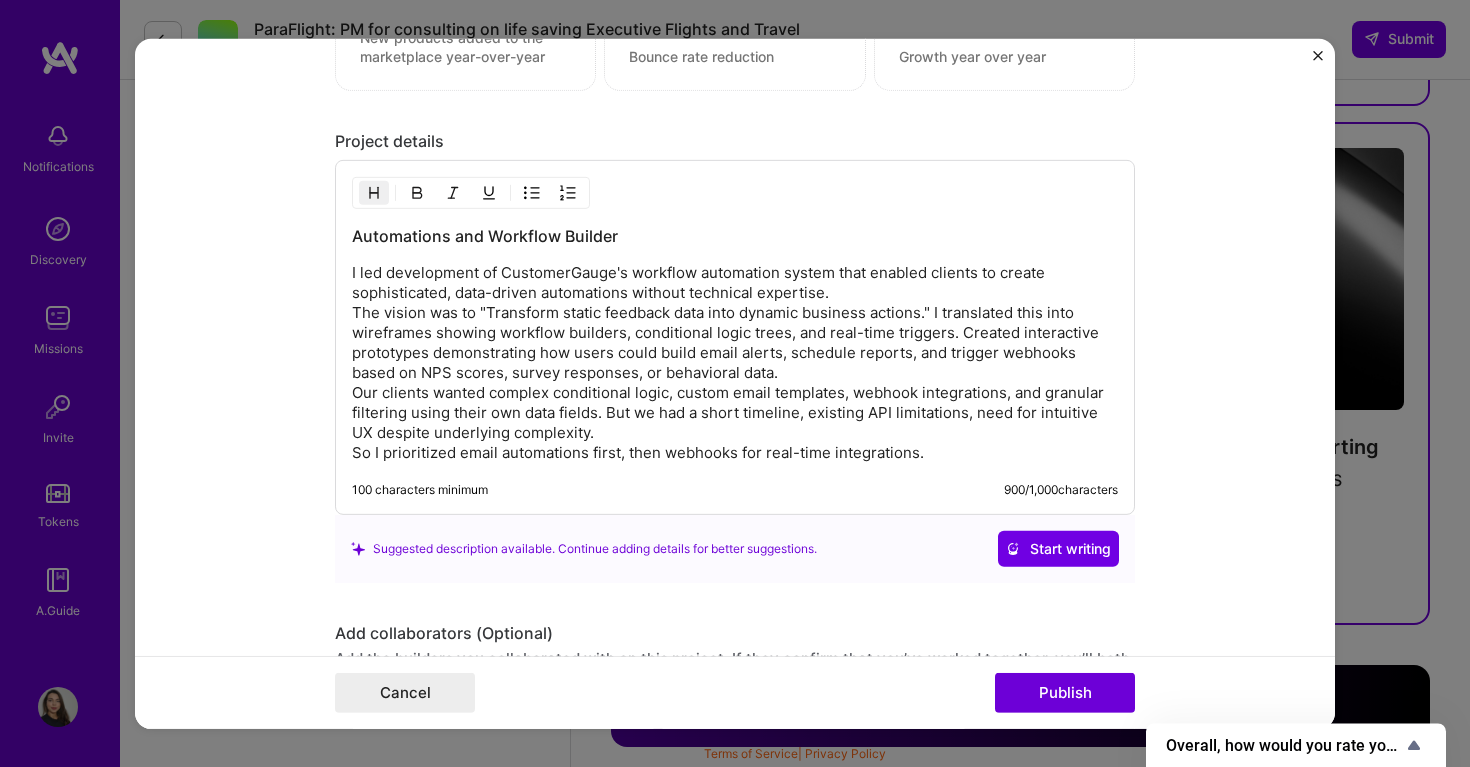 type 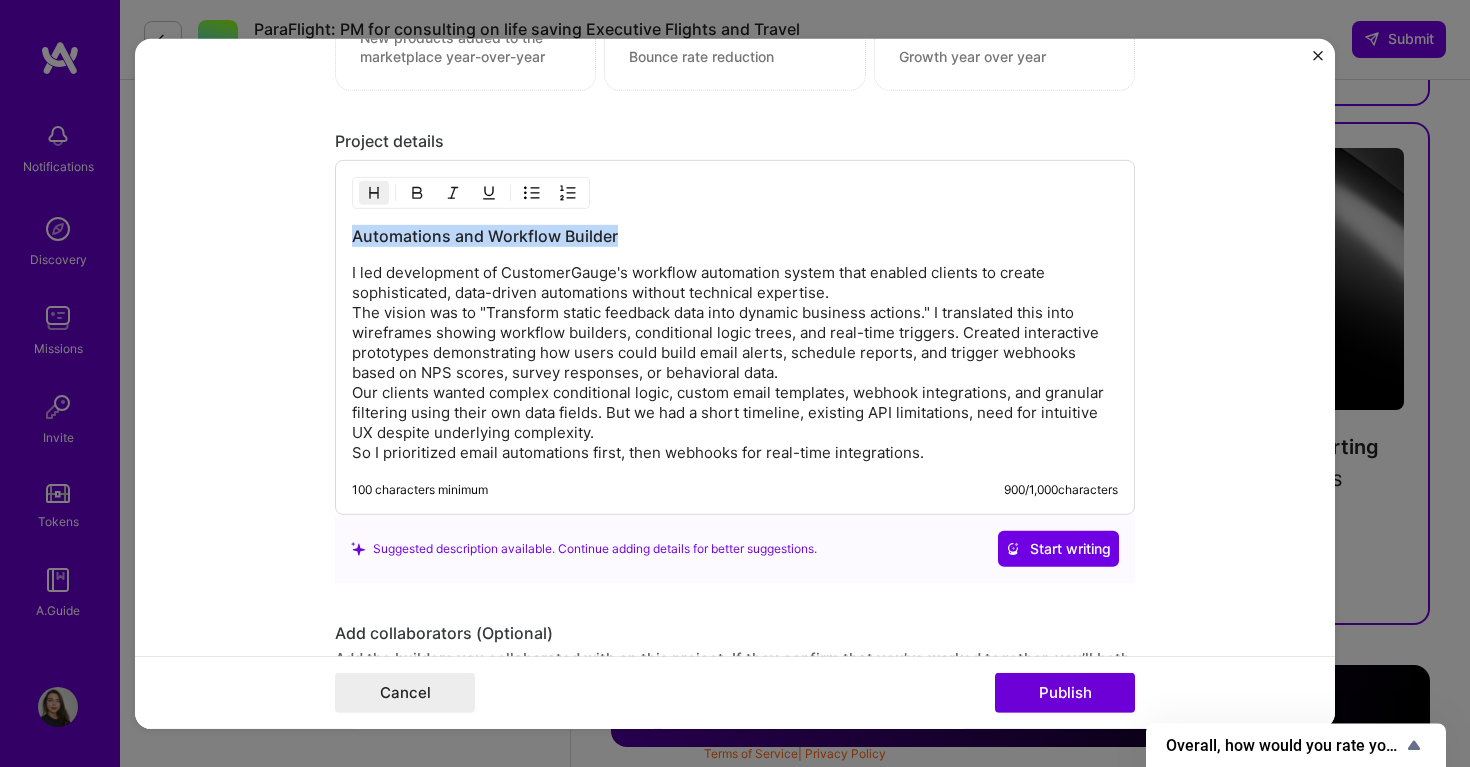 drag, startPoint x: 628, startPoint y: 231, endPoint x: 349, endPoint y: 233, distance: 279.00717 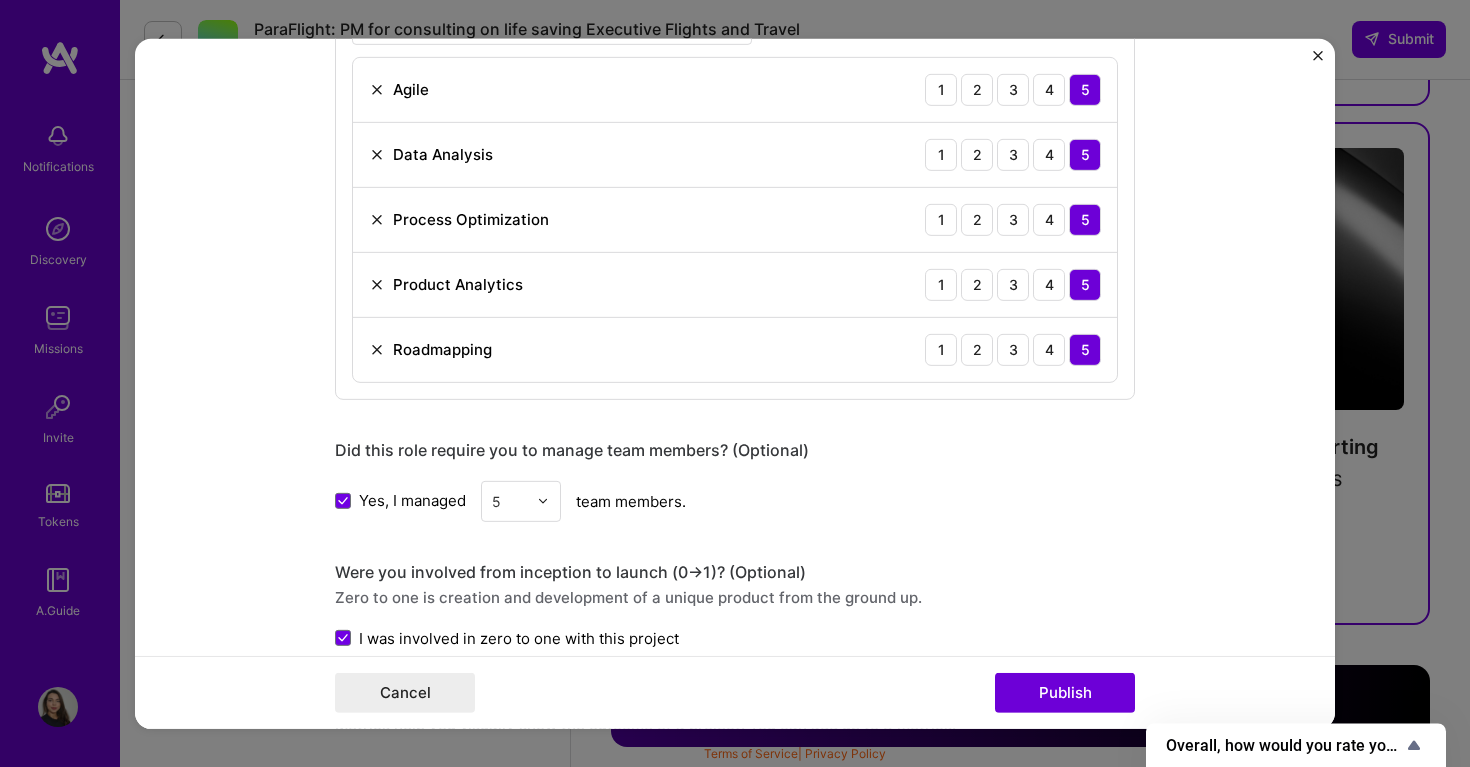 scroll, scrollTop: 880, scrollLeft: 0, axis: vertical 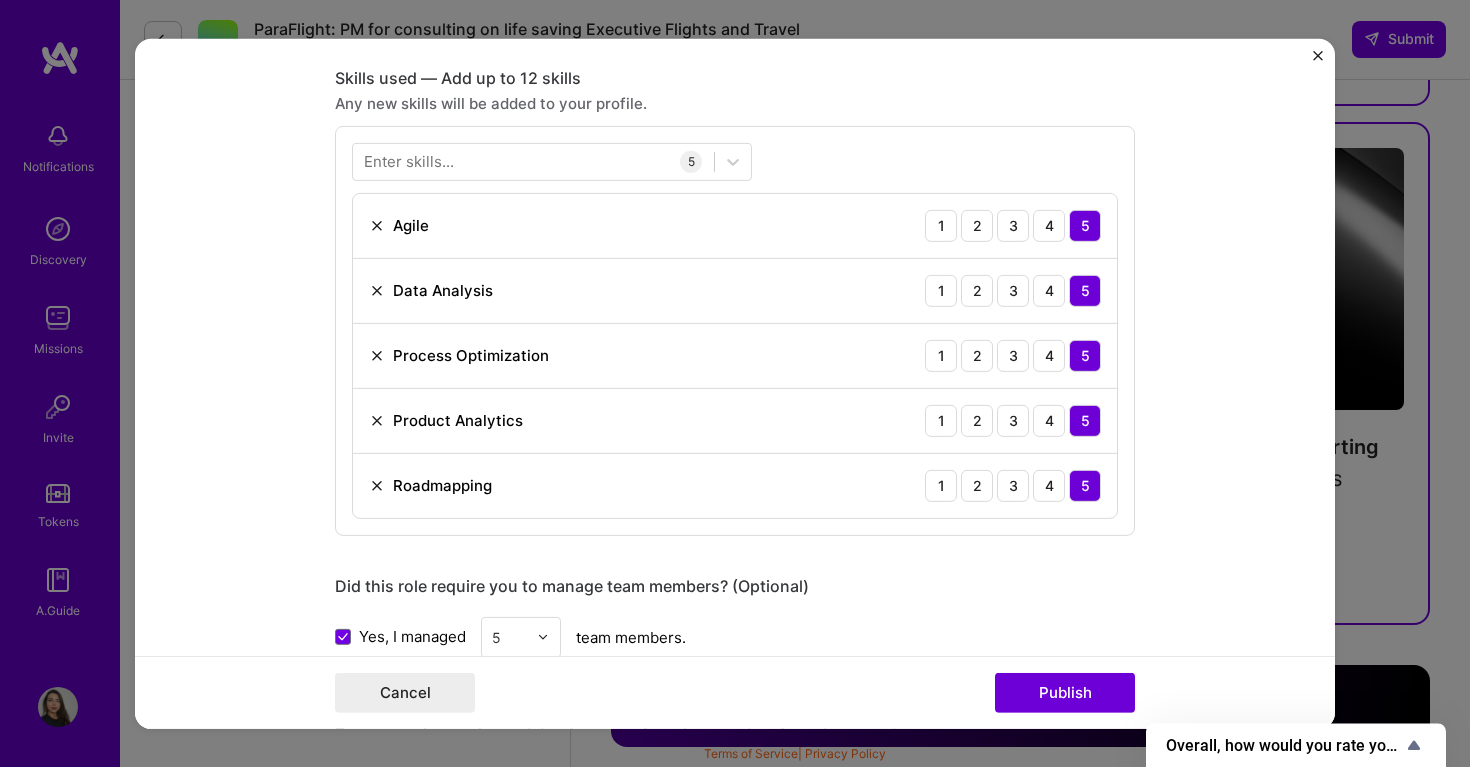click at bounding box center (1318, 55) 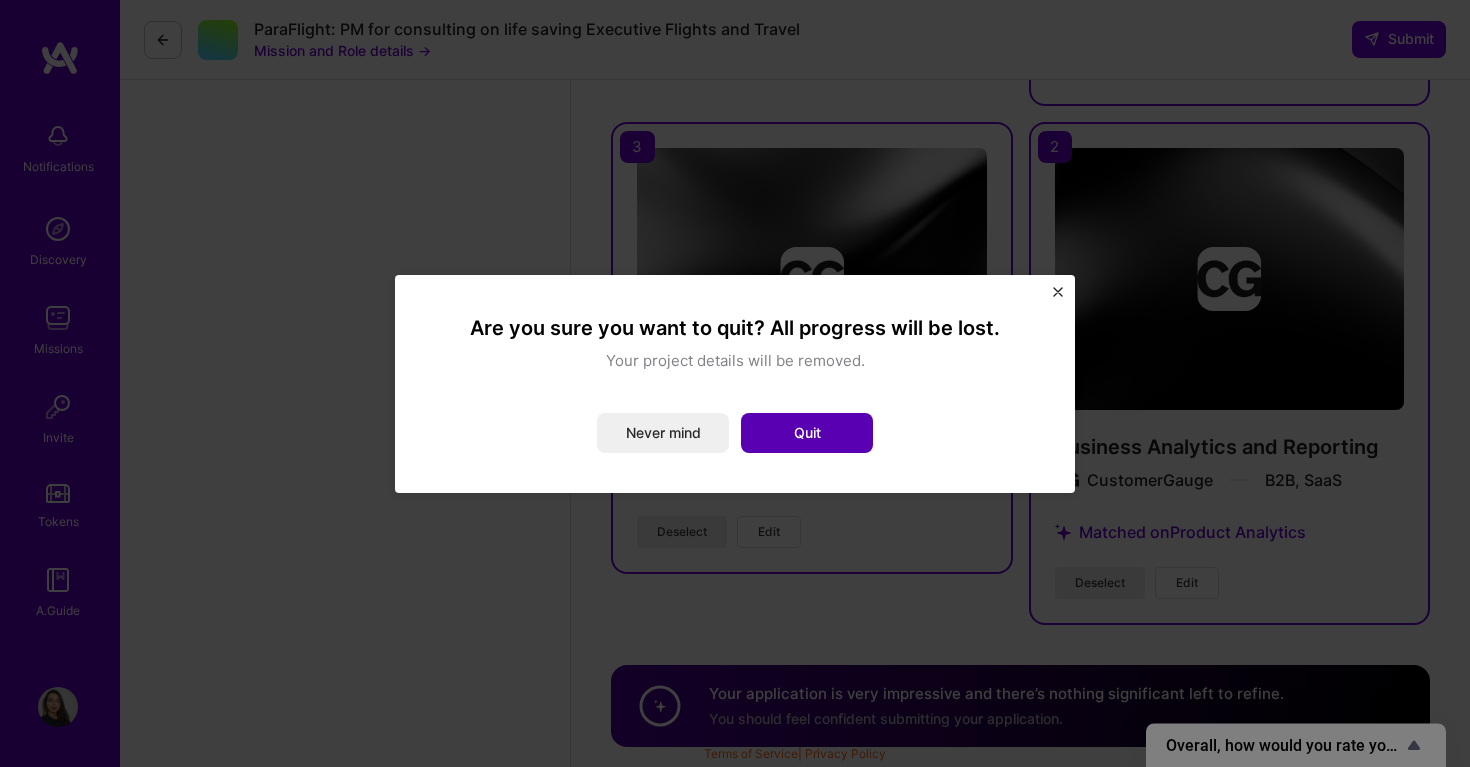 click on "Quit" at bounding box center (807, 433) 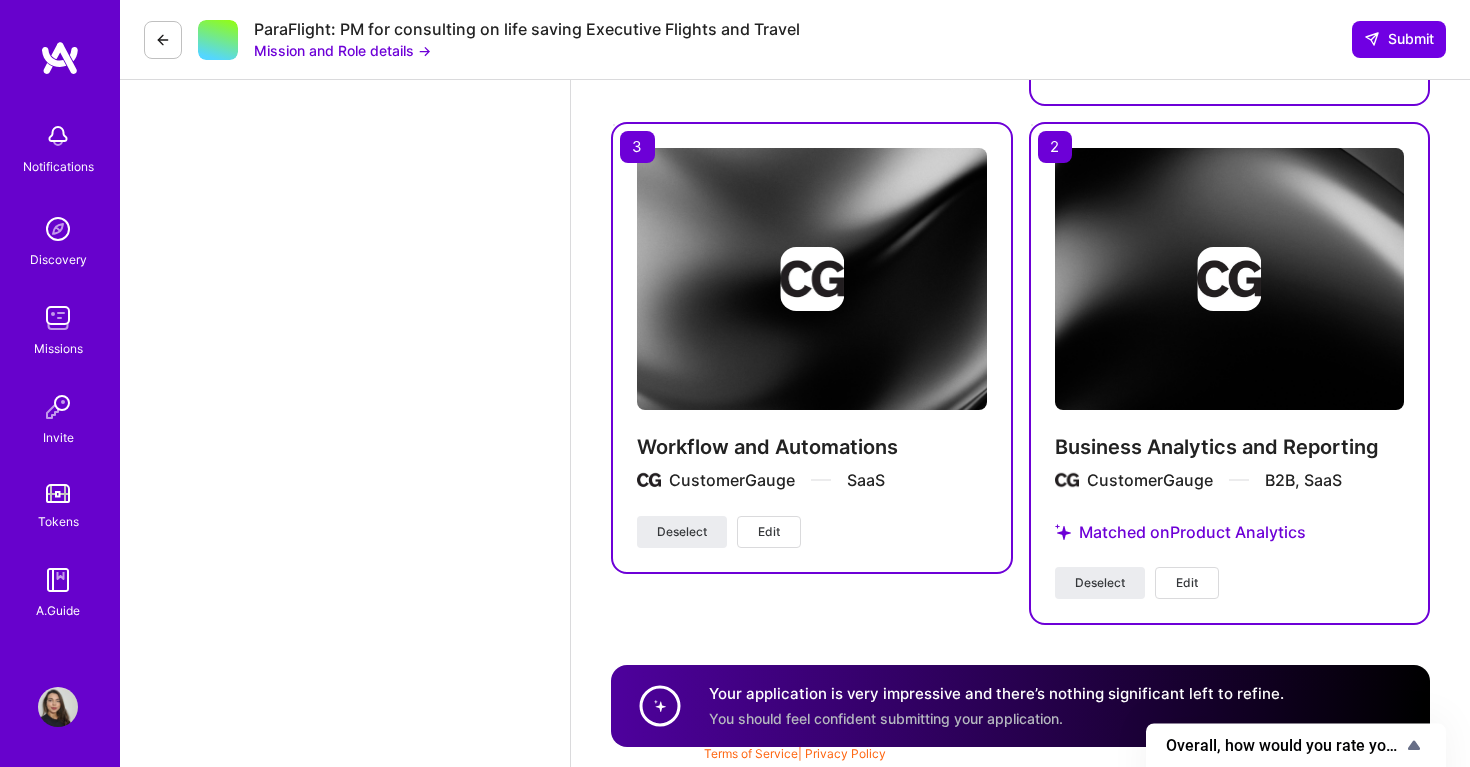click at bounding box center [1230, 279] 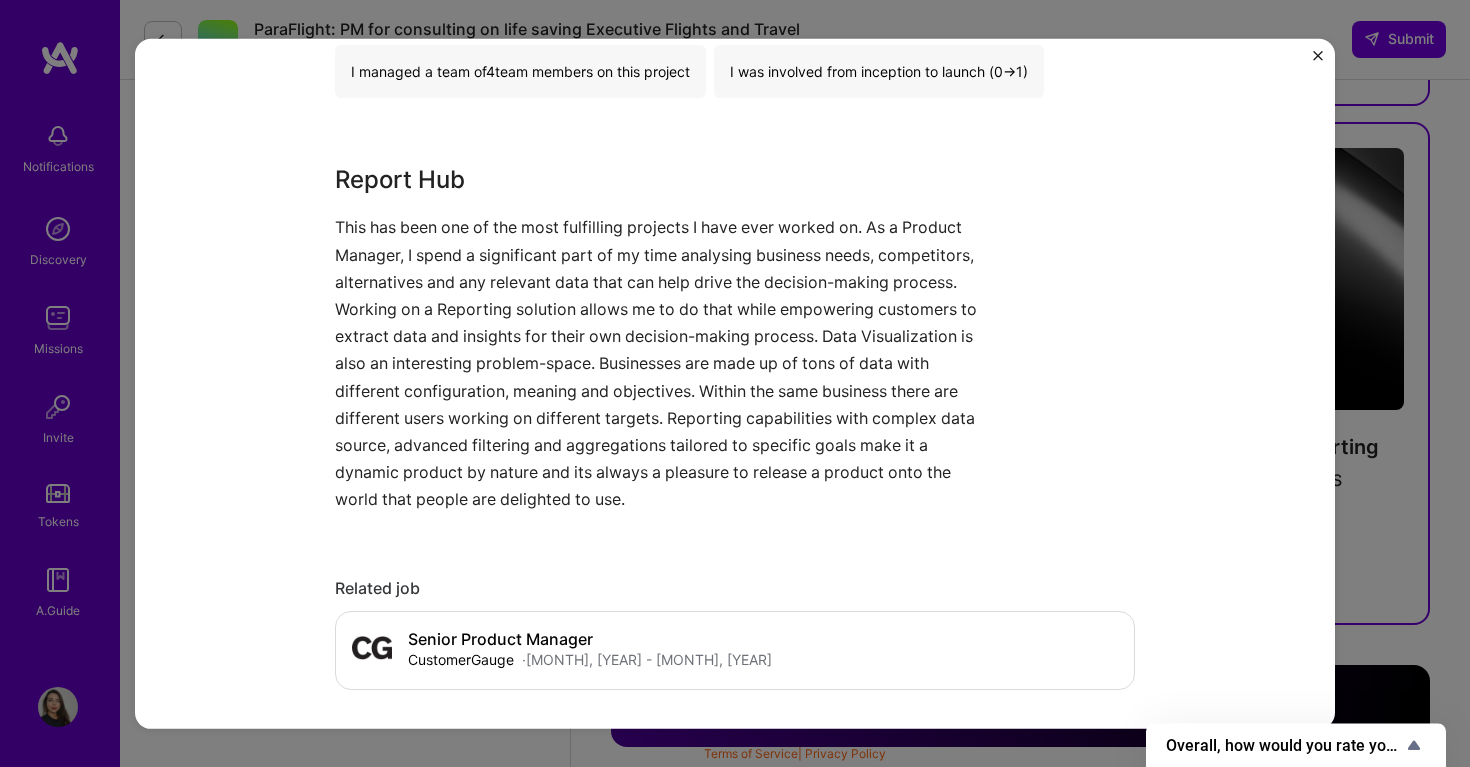 scroll, scrollTop: 670, scrollLeft: 0, axis: vertical 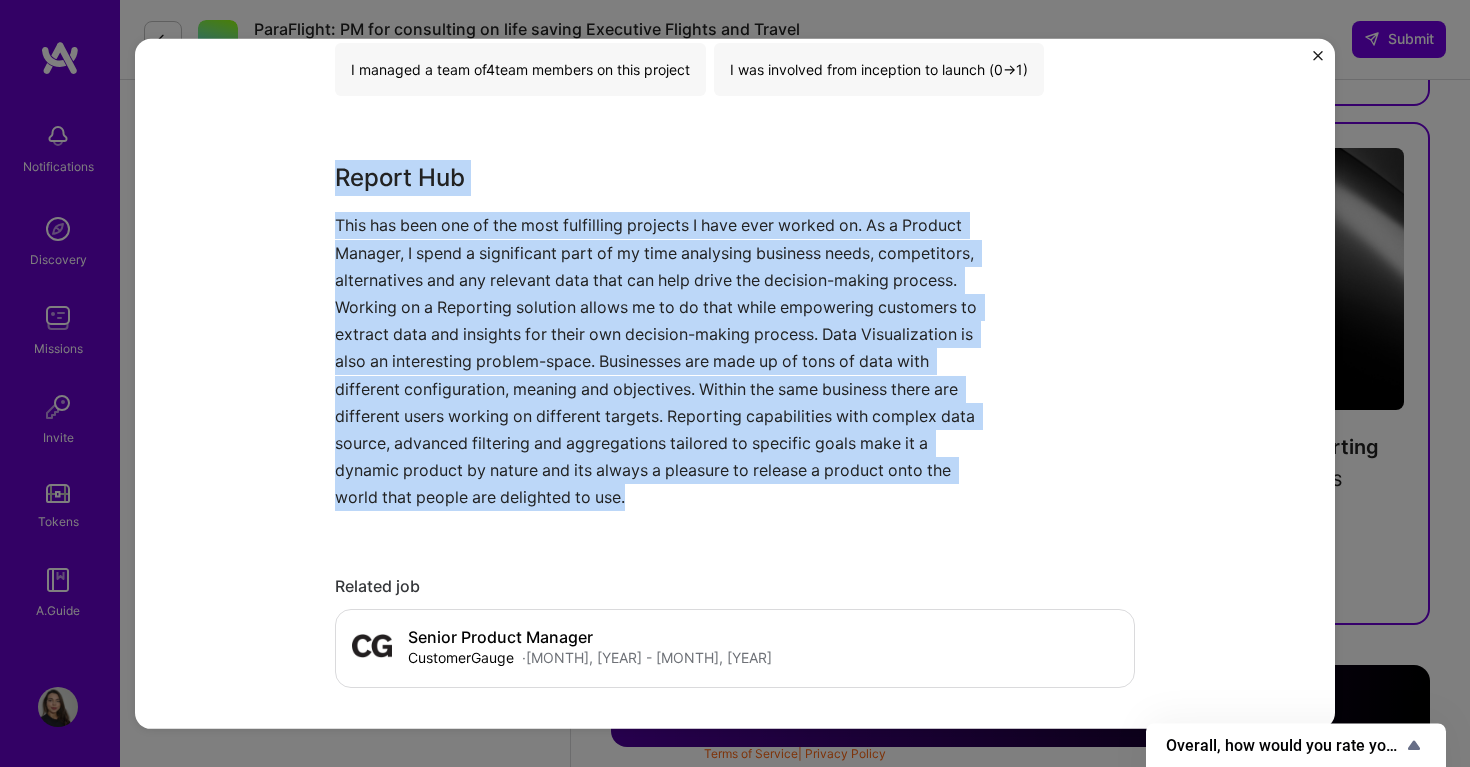 drag, startPoint x: 853, startPoint y: 499, endPoint x: 326, endPoint y: 183, distance: 614.47943 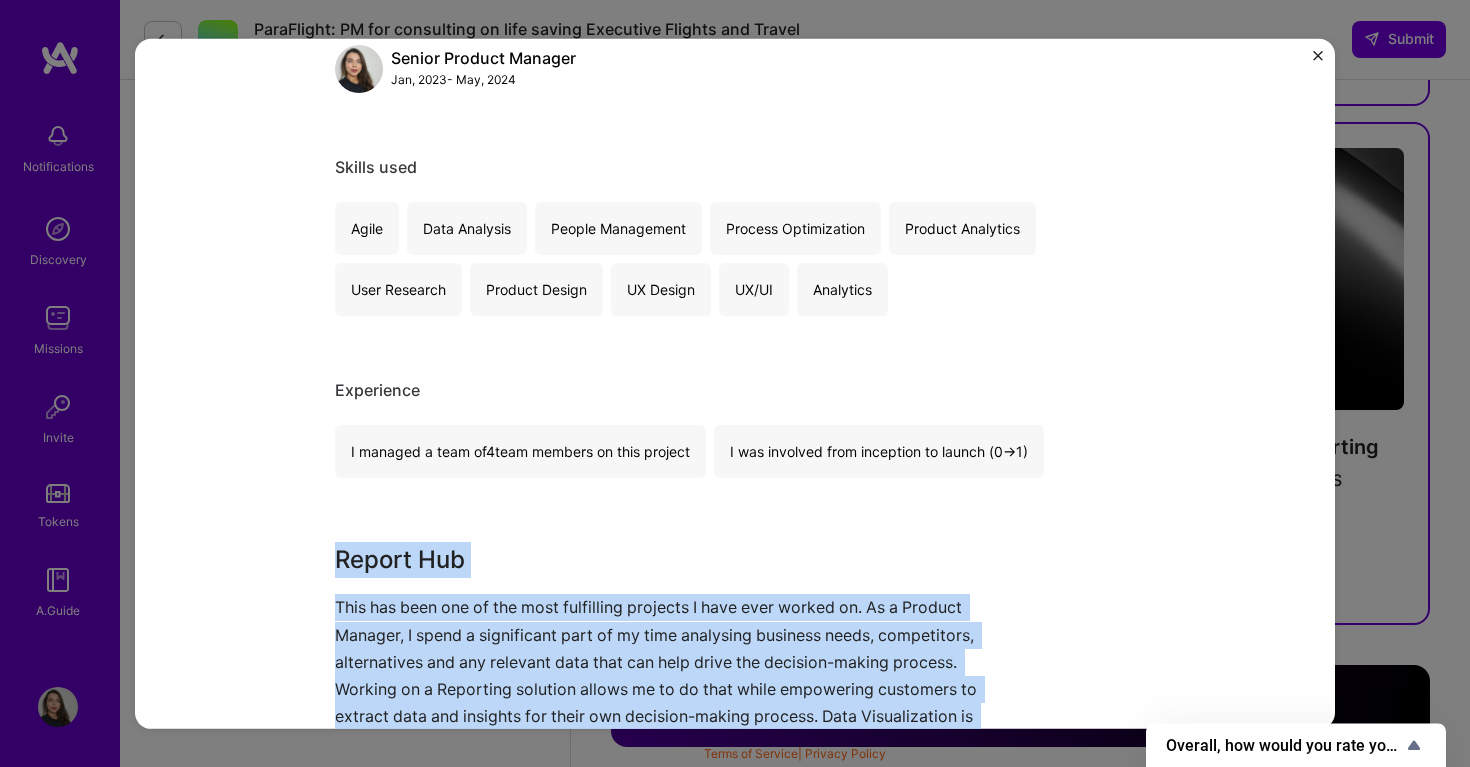 scroll, scrollTop: 405, scrollLeft: 0, axis: vertical 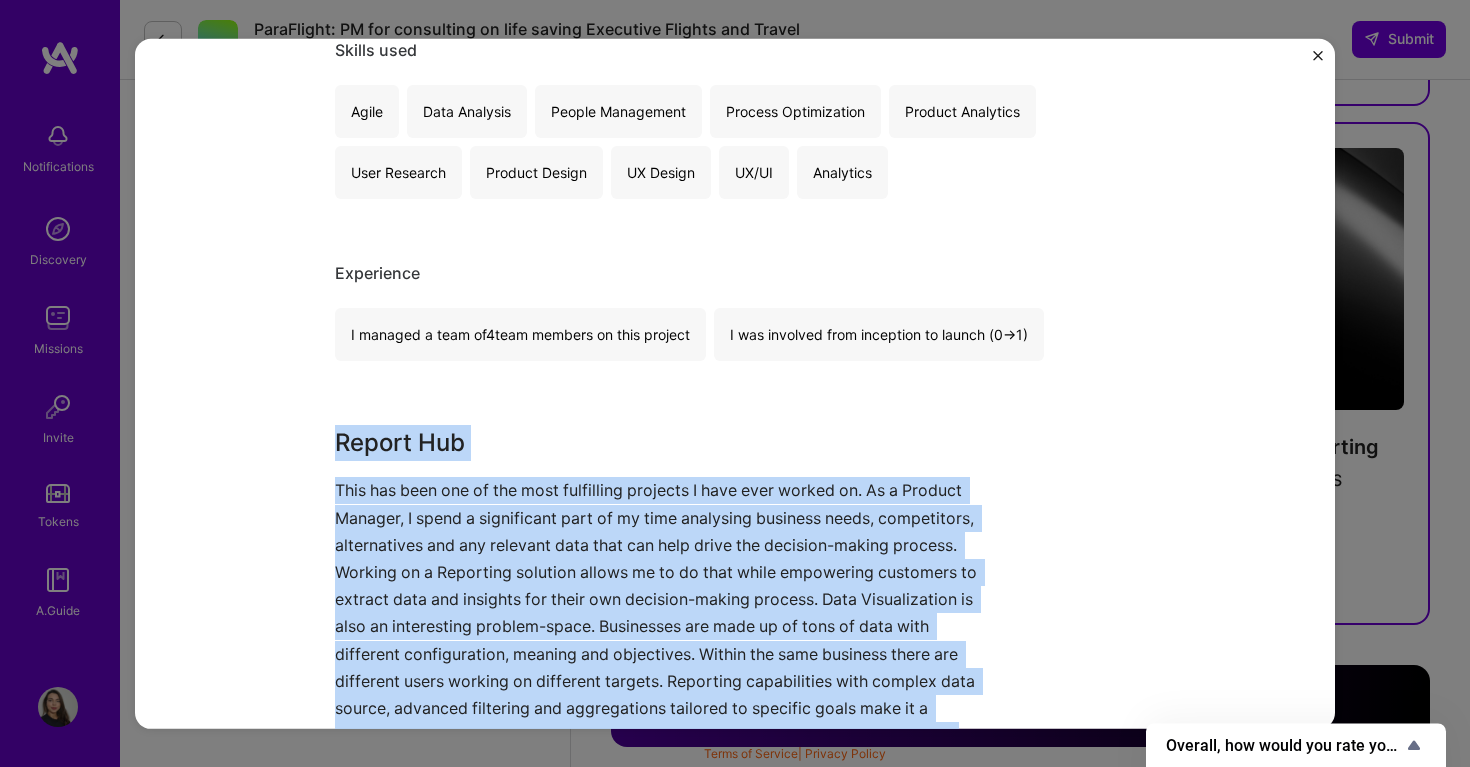 click at bounding box center (1318, 55) 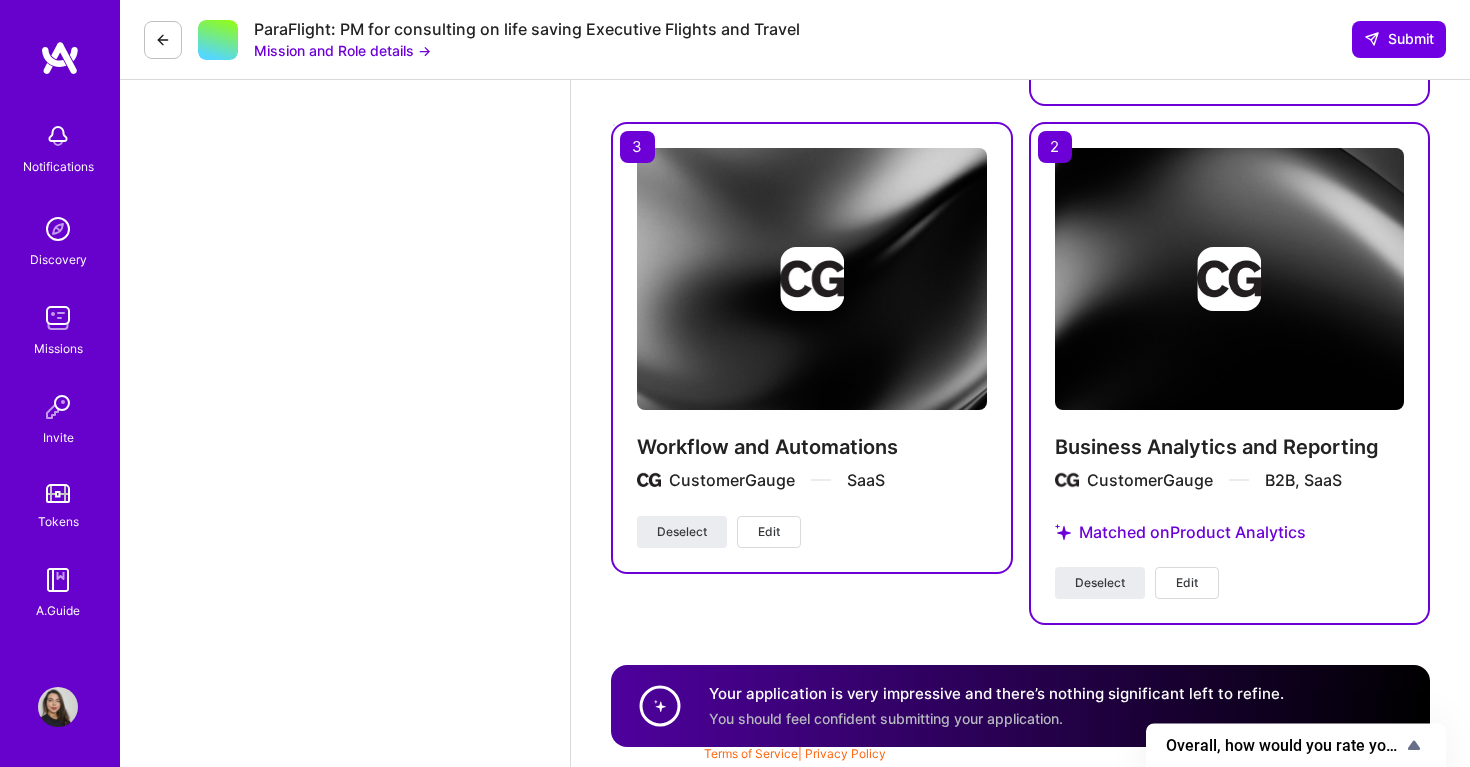 click on "Edit" at bounding box center (1187, 583) 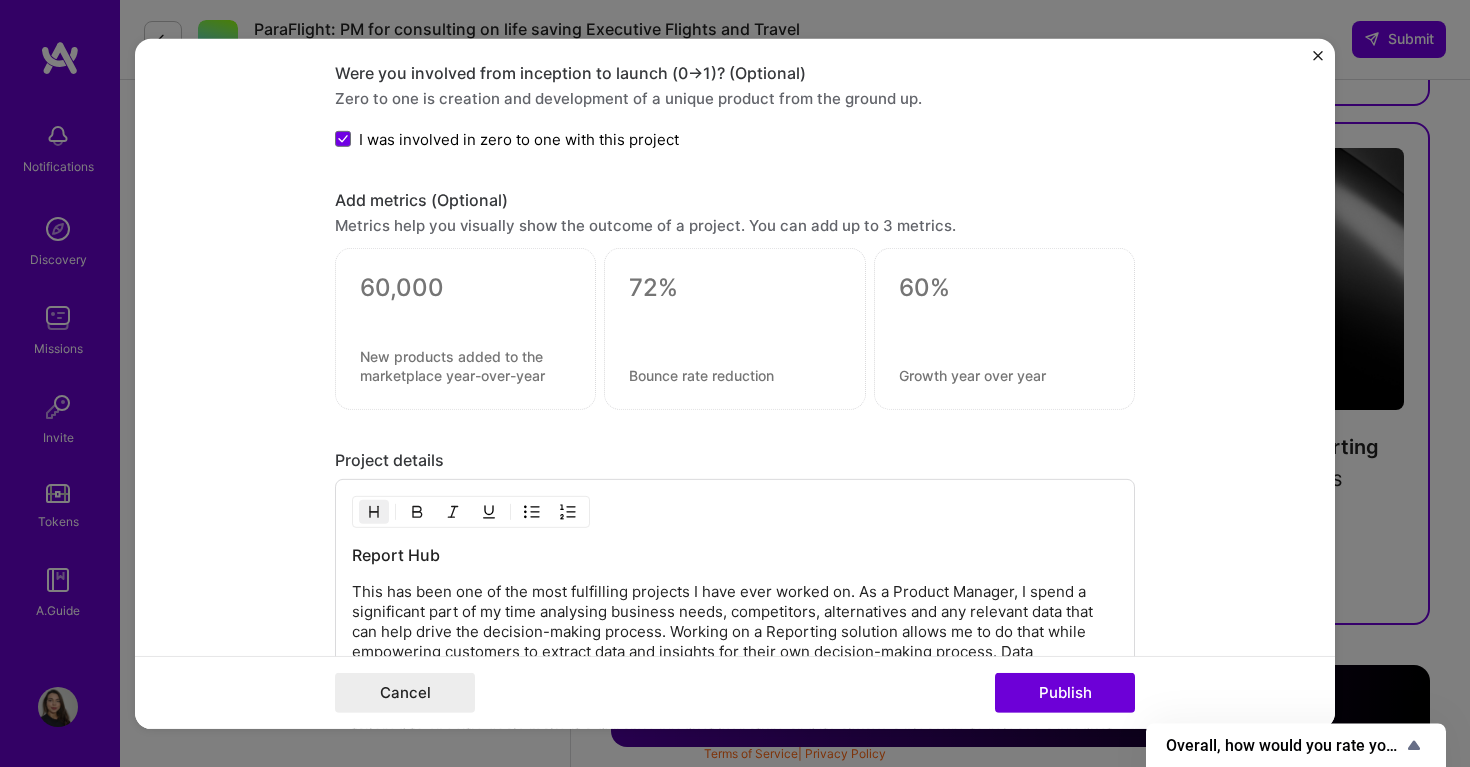 scroll, scrollTop: 2138, scrollLeft: 0, axis: vertical 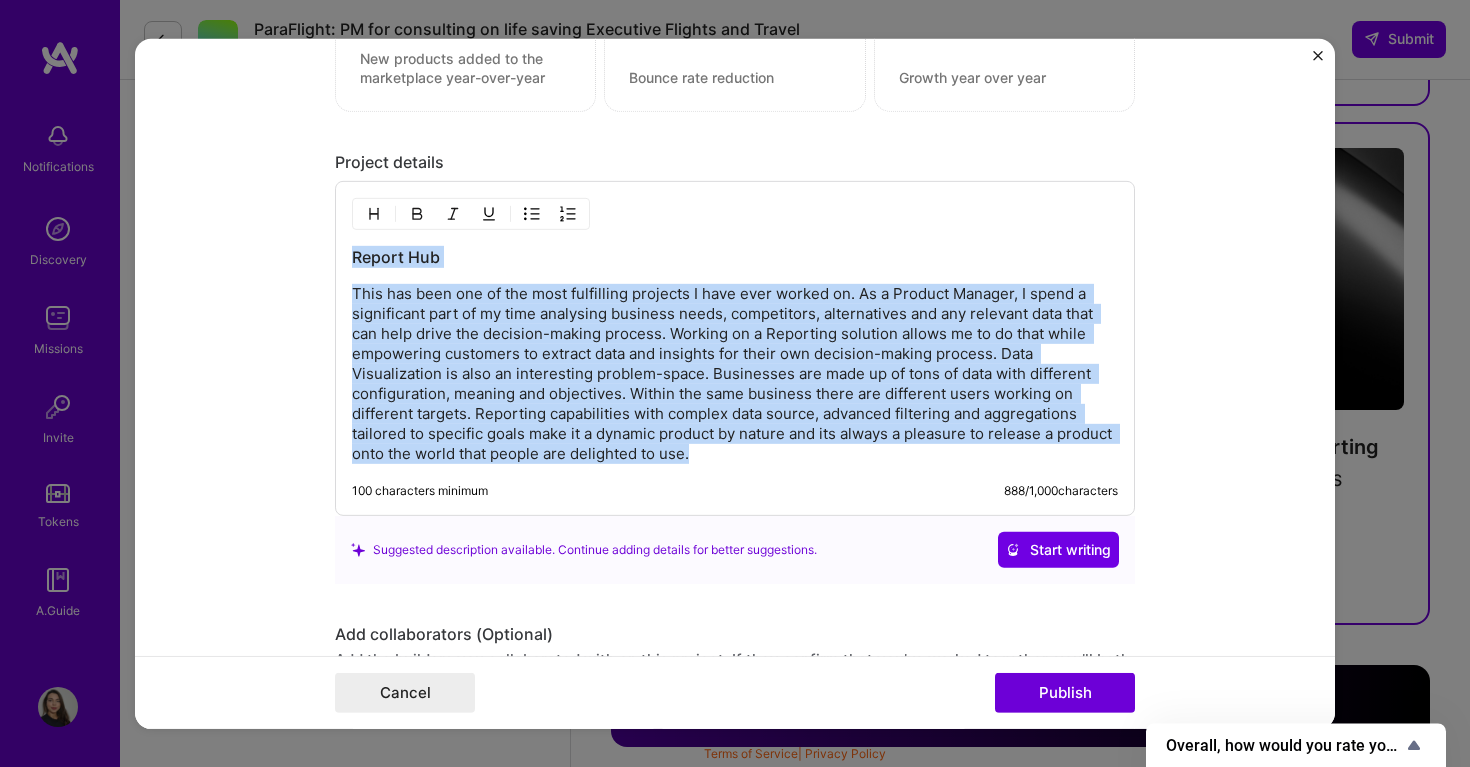 drag, startPoint x: 774, startPoint y: 450, endPoint x: 301, endPoint y: 257, distance: 510.86005 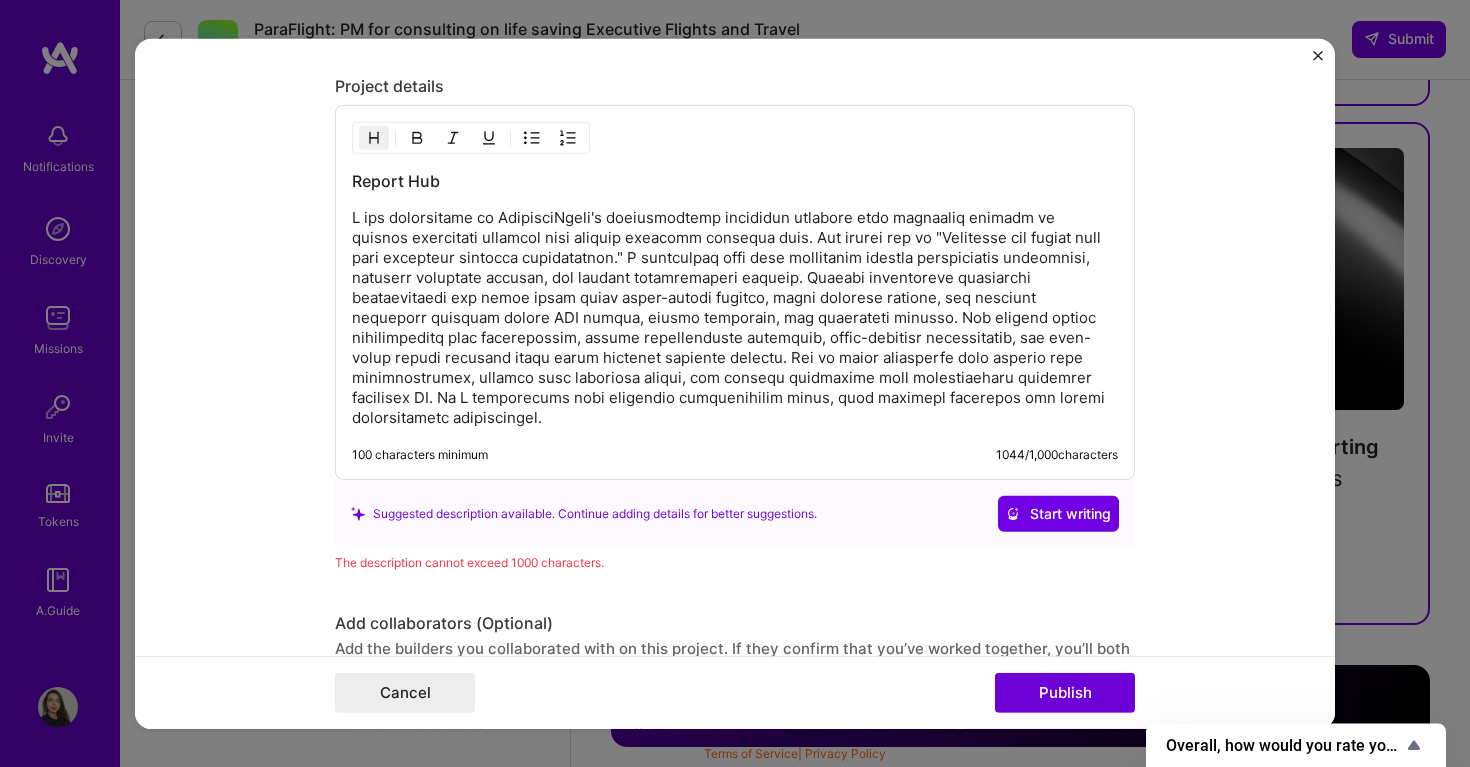 scroll, scrollTop: 2192, scrollLeft: 0, axis: vertical 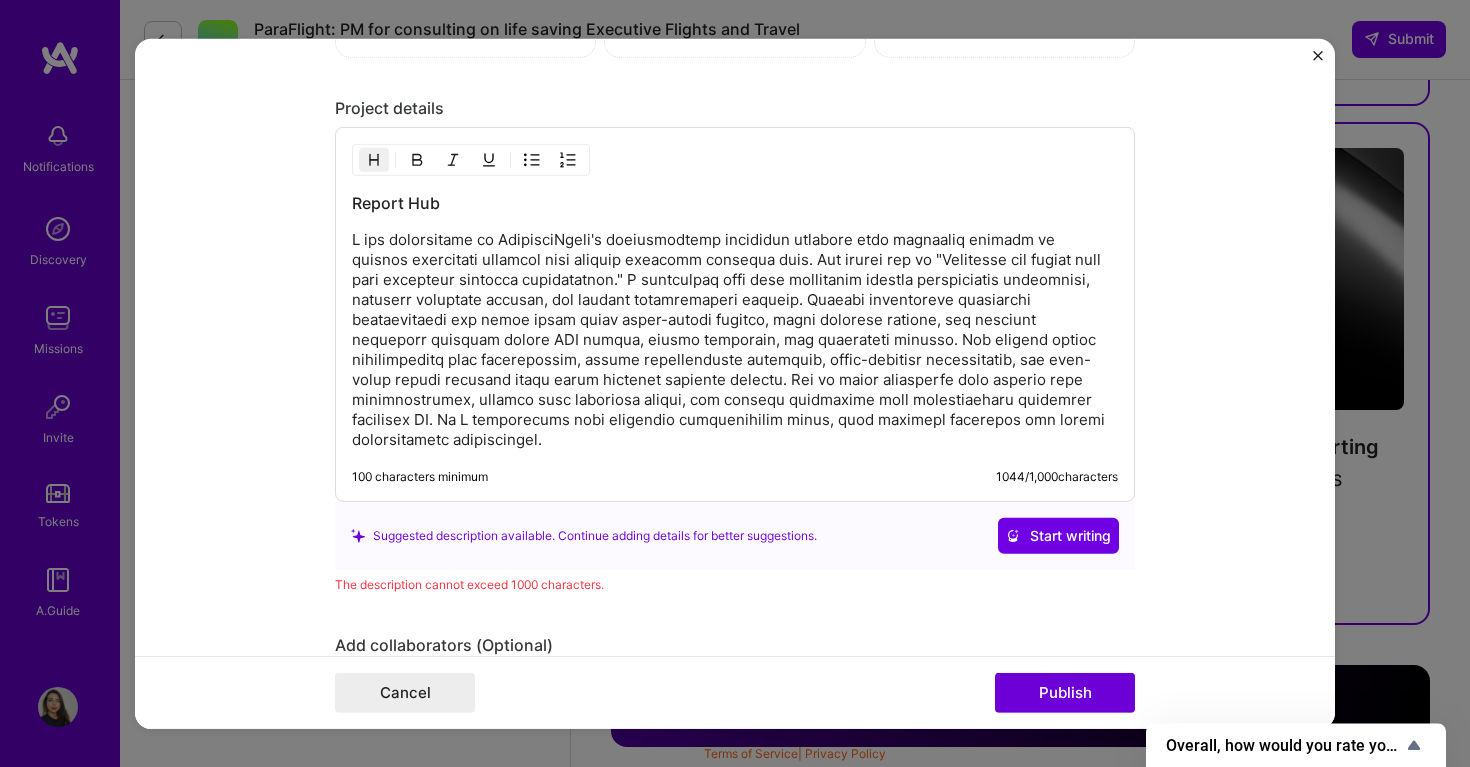 click at bounding box center (735, 340) 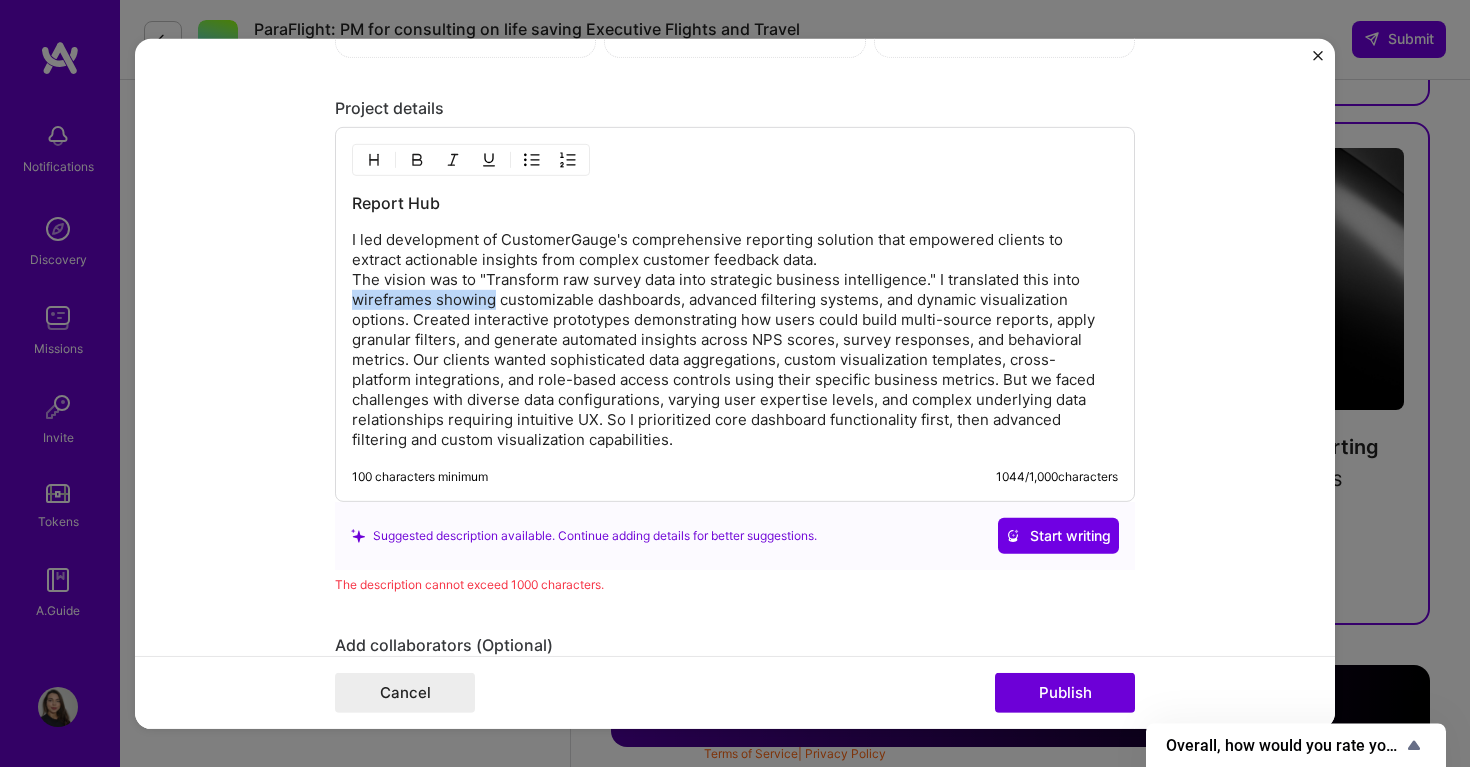drag, startPoint x: 492, startPoint y: 300, endPoint x: 352, endPoint y: 300, distance: 140 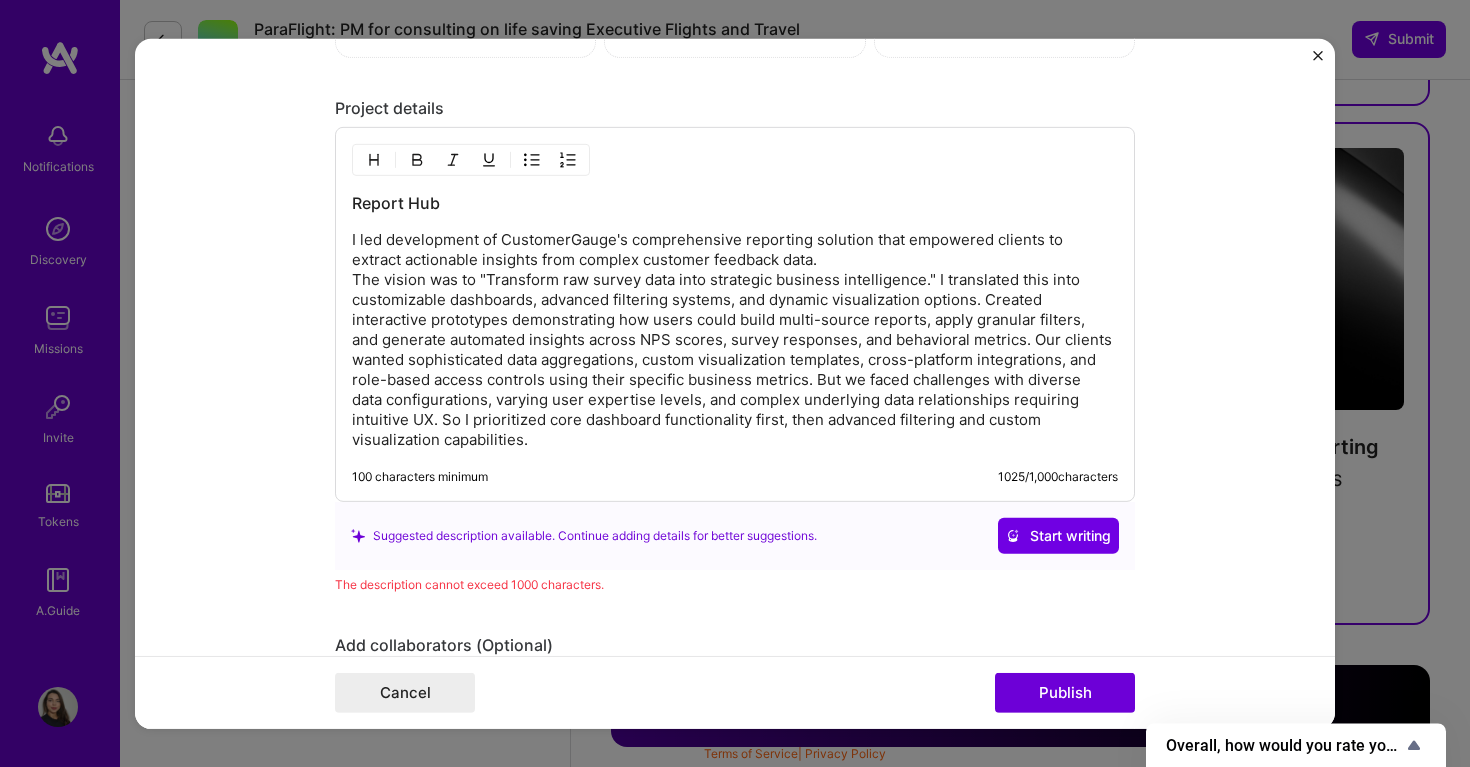 type 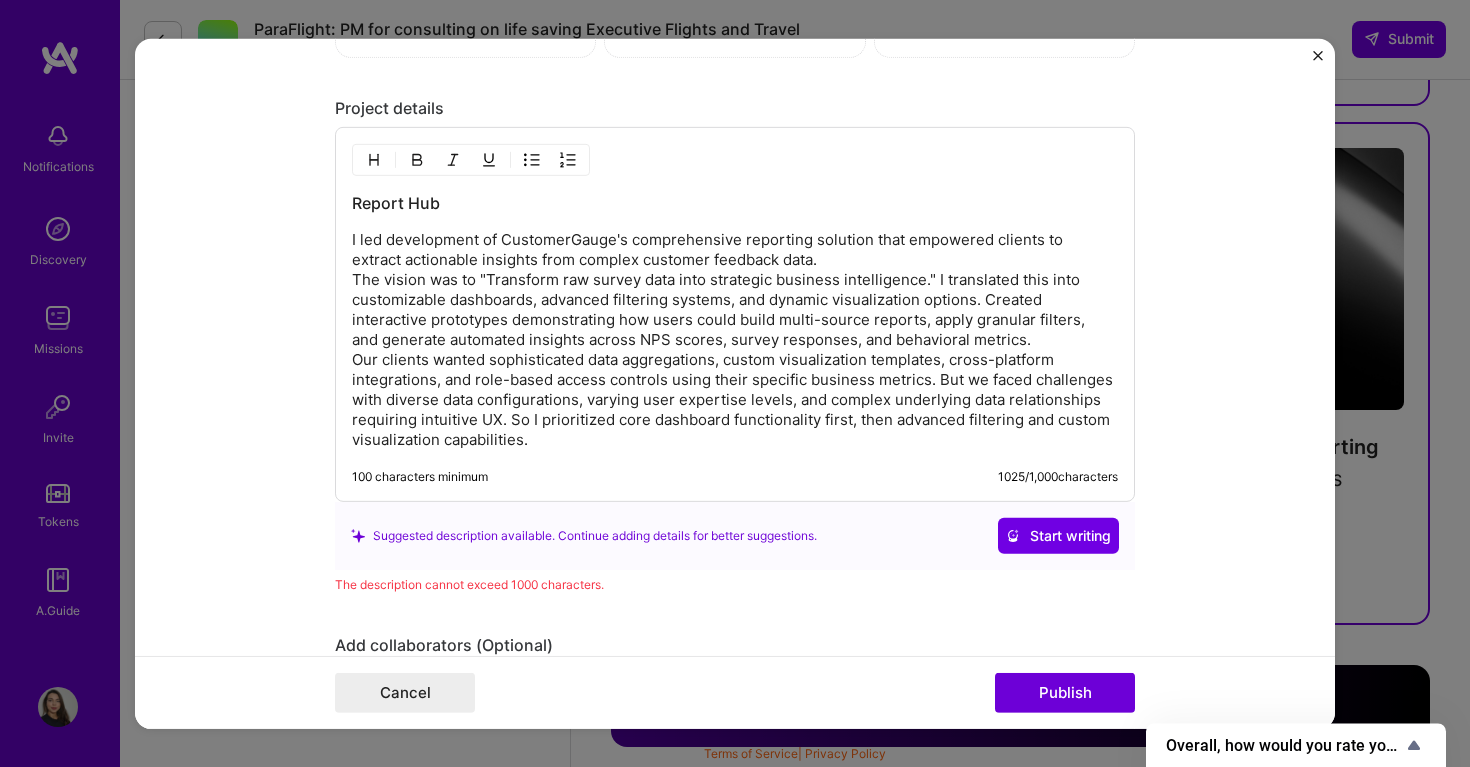 click on "I led development of CustomerGauge's comprehensive reporting solution that empowered clients to extract actionable insights from complex customer feedback data. The vision was to "Transform raw survey data into strategic business intelligence." I translated this into customizable dashboards, advanced filtering systems, and dynamic visualization options. Created interactive prototypes demonstrating how users could build multi-source reports, apply granular filters, and generate automated insights across NPS scores, survey responses, and behavioral metrics. Our clients wanted sophisticated data aggregations, custom visualization templates, cross-platform integrations, and role-based access controls using their specific business metrics. But we faced challenges with diverse data configurations, varying user expertise levels, and complex underlying data relationships requiring intuitive UX. So I prioritized core dashboard functionality first, then advanced filtering and custom visualization capabilities." at bounding box center (735, 340) 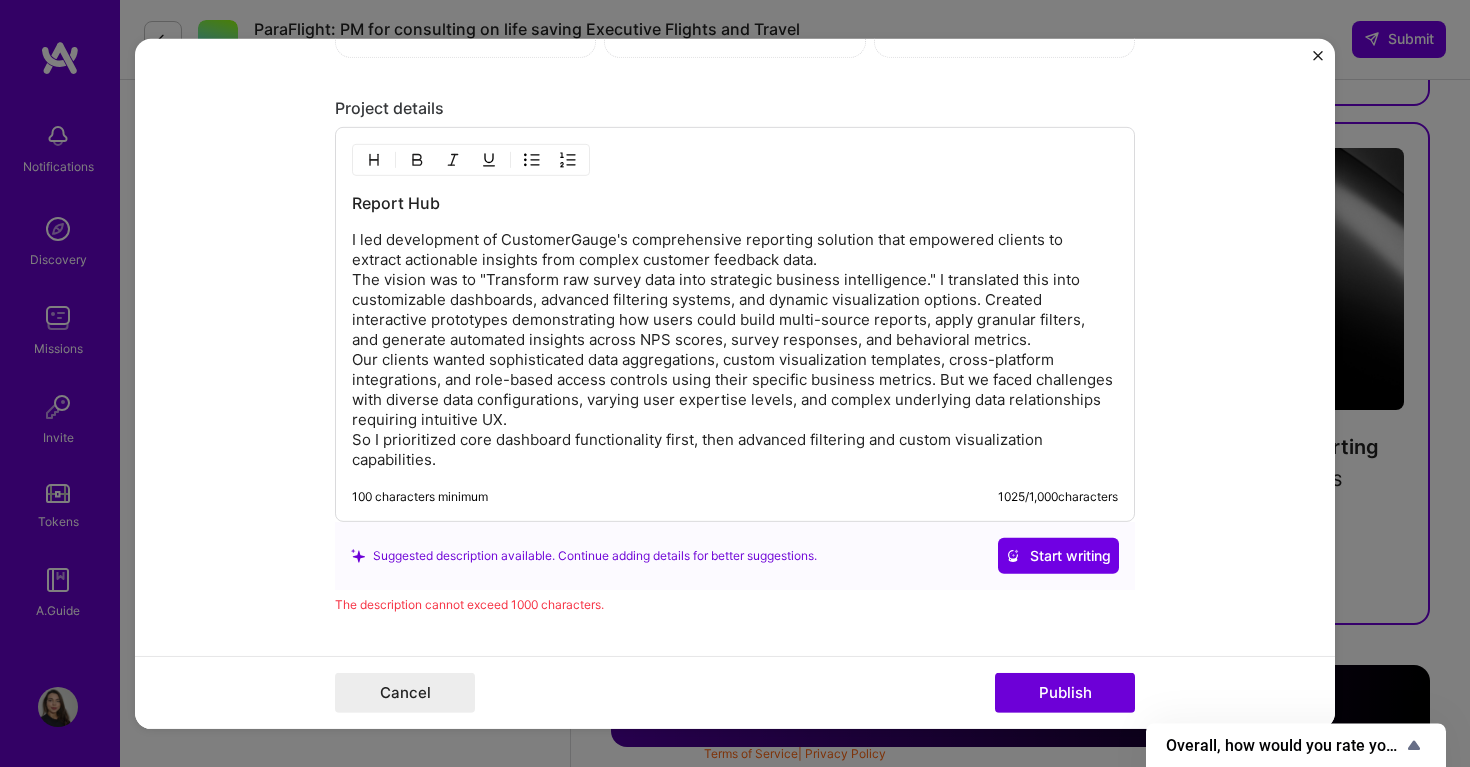 click on "I led development of CustomerGauge's comprehensive reporting solution that empowered clients to extract actionable insights from complex customer feedback data.  The vision was to "Transform raw survey data into strategic business intelligence." I translated this into customizable dashboards, advanced filtering systems, and dynamic visualization options. Created interactive prototypes demonstrating how users could build multi-source reports, apply granular filters, and generate automated insights across NPS scores, survey responses, and behavioral metrics.  Our clients wanted sophisticated data aggregations, custom visualization templates, cross-platform integrations, and role-based access controls using their specific business metrics. But we faced challenges with diverse data configurations, varying user expertise levels, and complex underlying data relationships requiring intuitive UX.  So I prioritized core dashboard functionality first, then advanced filtering and custom visualization capabilities." at bounding box center (735, 350) 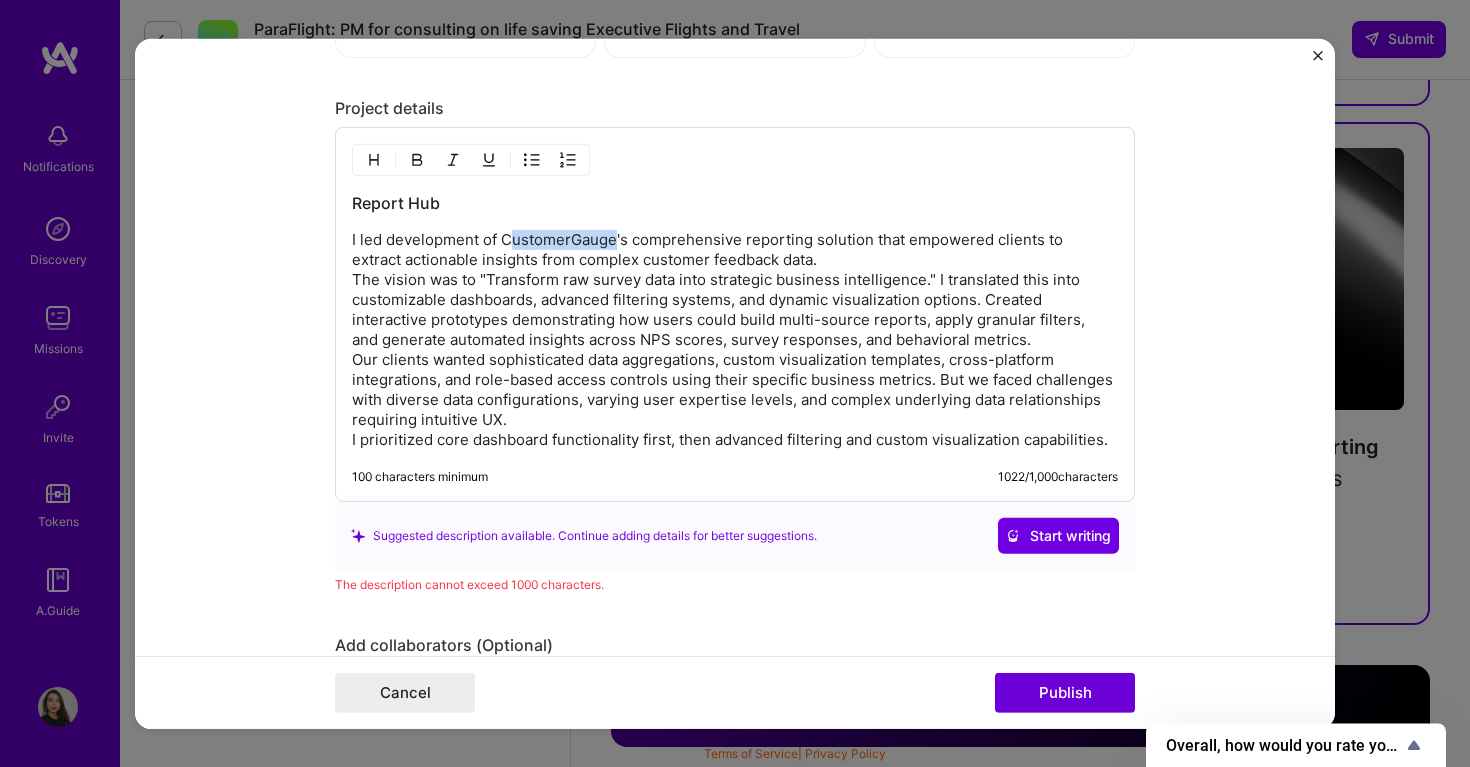 drag, startPoint x: 615, startPoint y: 239, endPoint x: 507, endPoint y: 248, distance: 108.37435 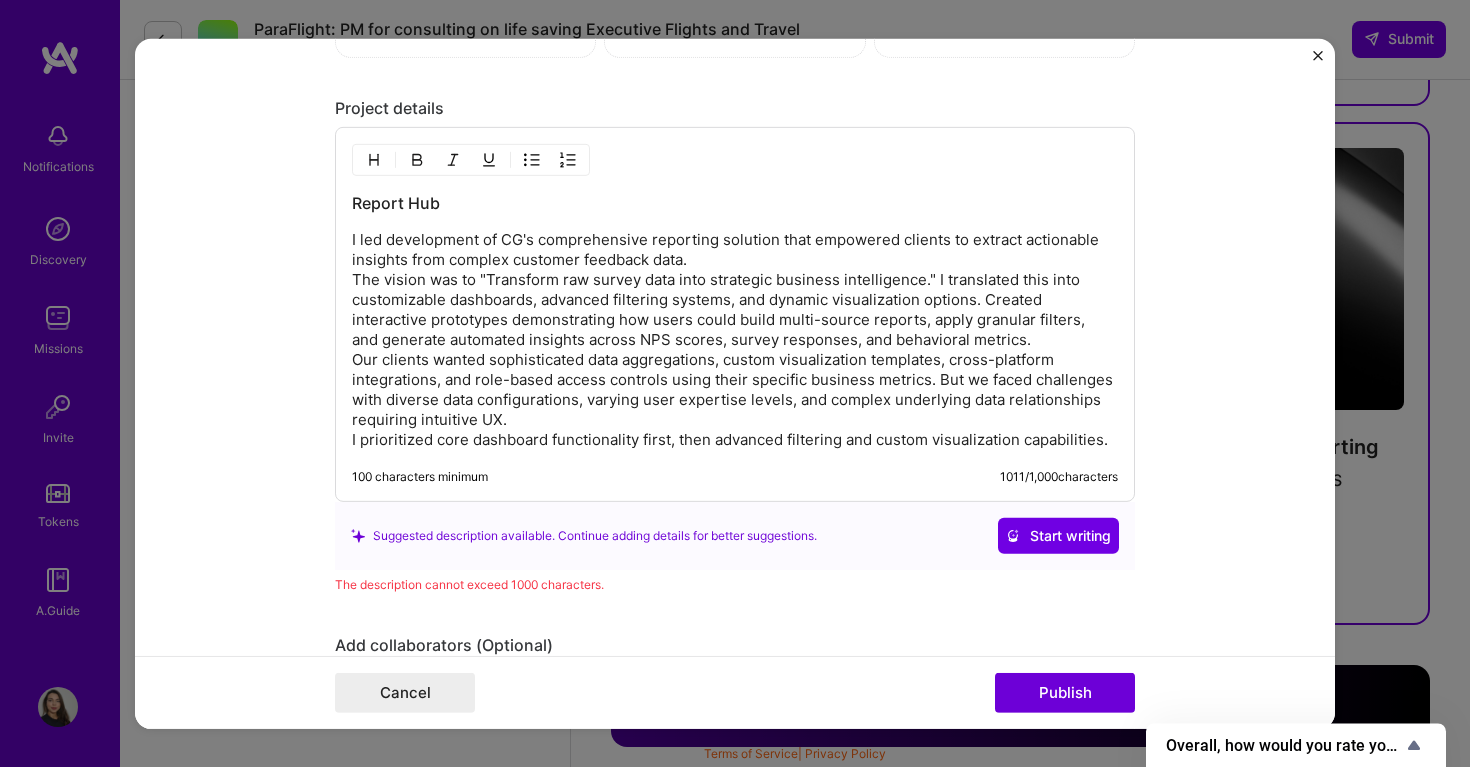 click on "I led development of CG's comprehensive reporting solution that empowered clients to extract actionable insights from complex customer feedback data.  The vision was to "Transform raw survey data into strategic business intelligence." I translated this into customizable dashboards, advanced filtering systems, and dynamic visualization options. Created interactive prototypes demonstrating how users could build multi-source reports, apply granular filters, and generate automated insights across NPS scores, survey responses, and behavioral metrics.  Our clients wanted sophisticated data aggregations, custom visualization templates, cross-platform integrations, and role-based access controls using their specific business metrics. But we faced challenges with diverse data configurations, varying user expertise levels, and complex underlying data relationships requiring intuitive UX.  I prioritized core dashboard functionality first, then advanced filtering and custom visualization capabilities." at bounding box center (735, 340) 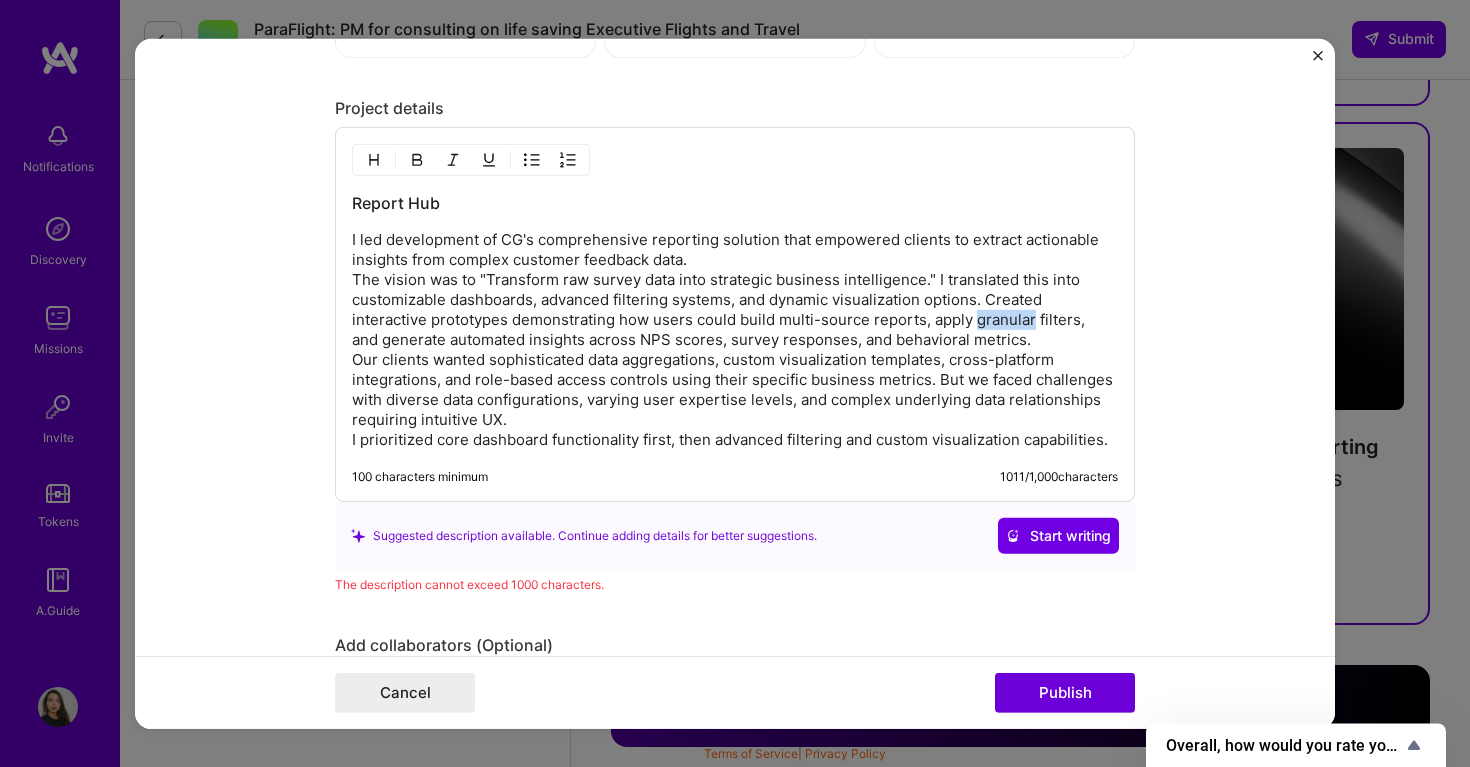click on "I led development of CG's comprehensive reporting solution that empowered clients to extract actionable insights from complex customer feedback data.  The vision was to "Transform raw survey data into strategic business intelligence." I translated this into customizable dashboards, advanced filtering systems, and dynamic visualization options. Created interactive prototypes demonstrating how users could build multi-source reports, apply granular filters, and generate automated insights across NPS scores, survey responses, and behavioral metrics.  Our clients wanted sophisticated data aggregations, custom visualization templates, cross-platform integrations, and role-based access controls using their specific business metrics. But we faced challenges with diverse data configurations, varying user expertise levels, and complex underlying data relationships requiring intuitive UX.  I prioritized core dashboard functionality first, then advanced filtering and custom visualization capabilities." at bounding box center (735, 340) 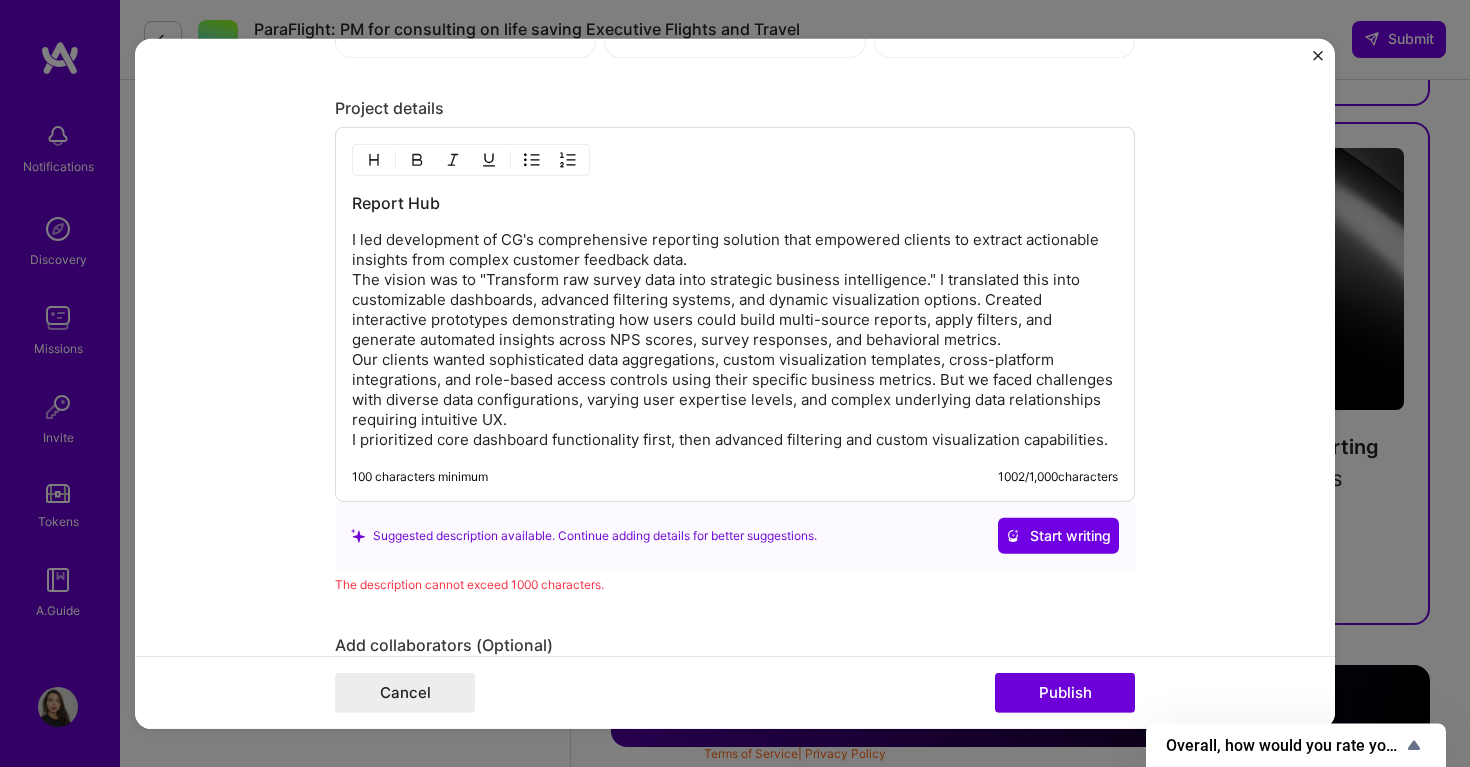 click on "I led development of CG's comprehensive reporting solution that empowered clients to extract actionable insights from complex customer feedback data.  The vision was to "Transform raw survey data into strategic business intelligence." I translated this into customizable dashboards, advanced filtering systems, and dynamic visualization options. Created interactive prototypes demonstrating how users could build multi-source reports, apply filters, and generate automated insights across NPS scores, survey responses, and behavioral metrics.  Our clients wanted sophisticated data aggregations, custom visualization templates, cross-platform integrations, and role-based access controls using their specific business metrics. But we faced challenges with diverse data configurations, varying user expertise levels, and complex underlying data relationships requiring intuitive UX.  I prioritized core dashboard functionality first, then advanced filtering and custom visualization capabilities." at bounding box center [735, 340] 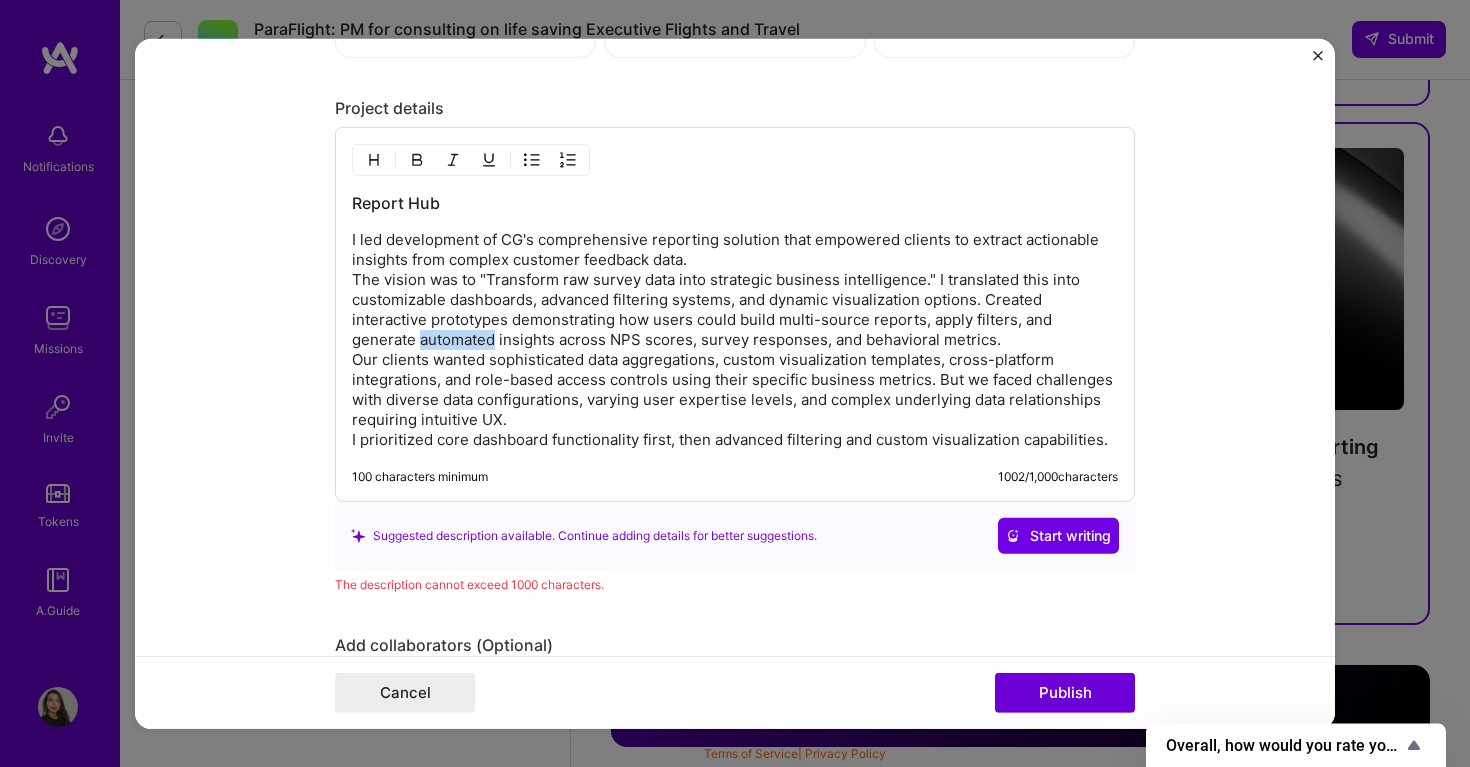 click on "I led development of CG's comprehensive reporting solution that empowered clients to extract actionable insights from complex customer feedback data.  The vision was to "Transform raw survey data into strategic business intelligence." I translated this into customizable dashboards, advanced filtering systems, and dynamic visualization options. Created interactive prototypes demonstrating how users could build multi-source reports, apply filters, and generate automated insights across NPS scores, survey responses, and behavioral metrics.  Our clients wanted sophisticated data aggregations, custom visualization templates, cross-platform integrations, and role-based access controls using their specific business metrics. But we faced challenges with diverse data configurations, varying user expertise levels, and complex underlying data relationships requiring intuitive UX.  I prioritized core dashboard functionality first, then advanced filtering and custom visualization capabilities." at bounding box center [735, 340] 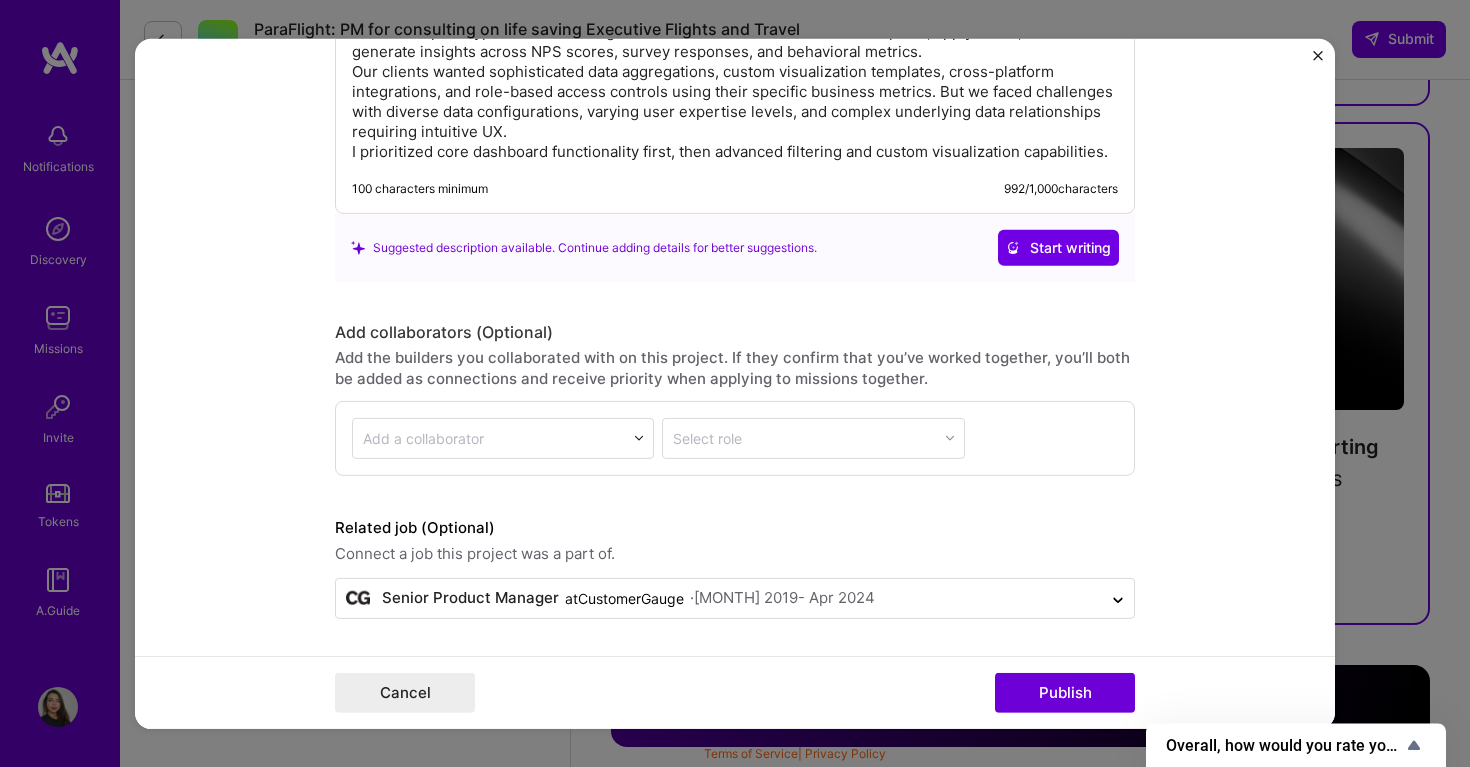 scroll, scrollTop: 2480, scrollLeft: 0, axis: vertical 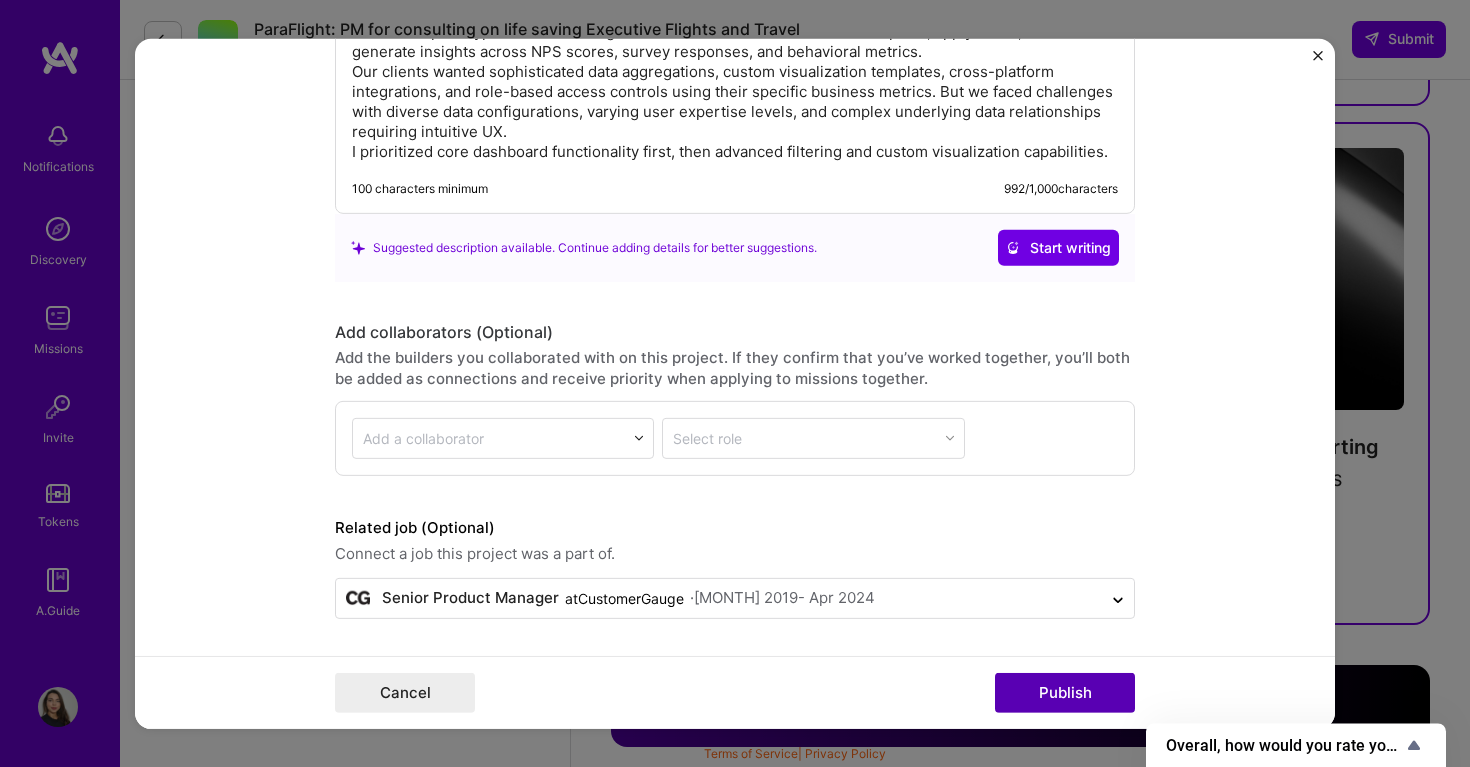 click on "Publish" at bounding box center [1065, 693] 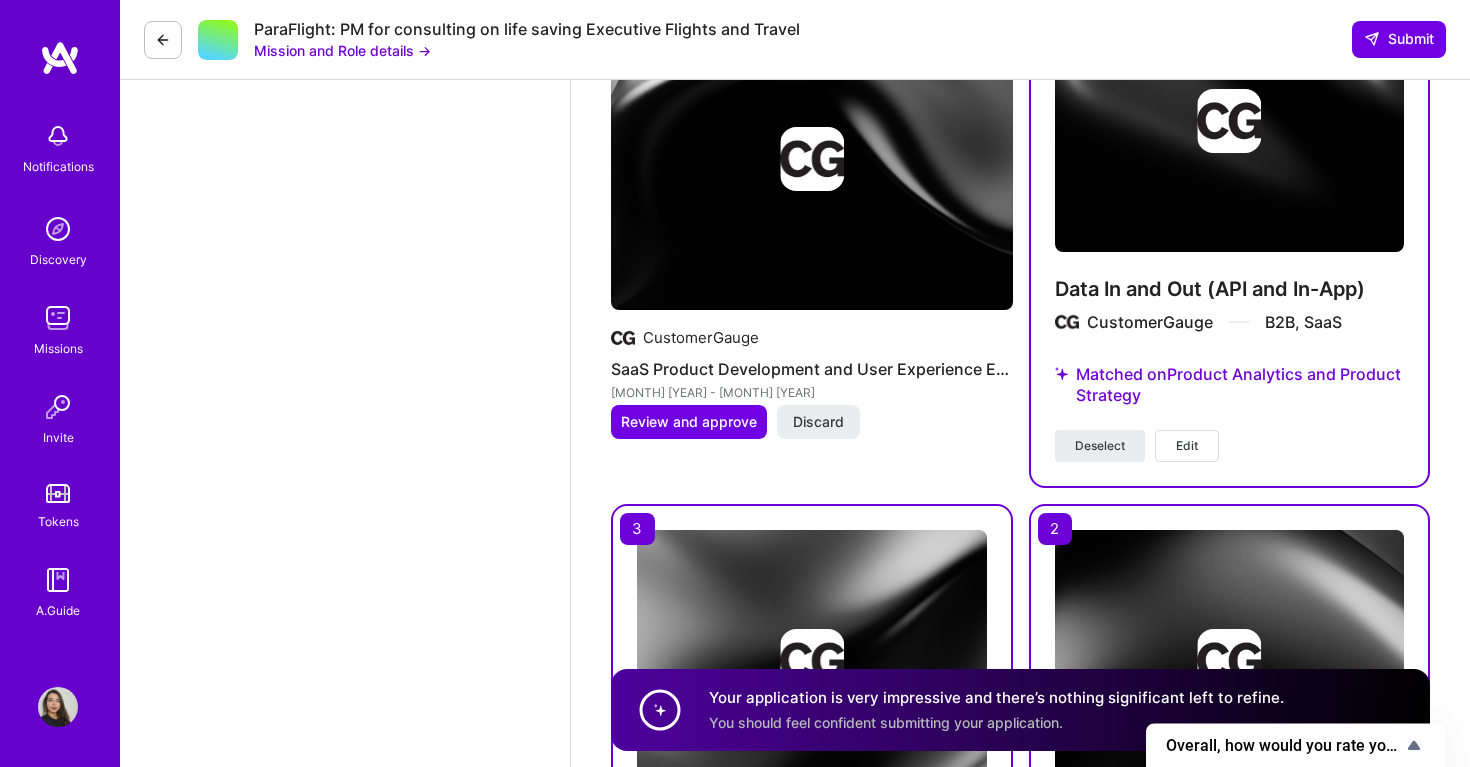 scroll, scrollTop: 3029, scrollLeft: 0, axis: vertical 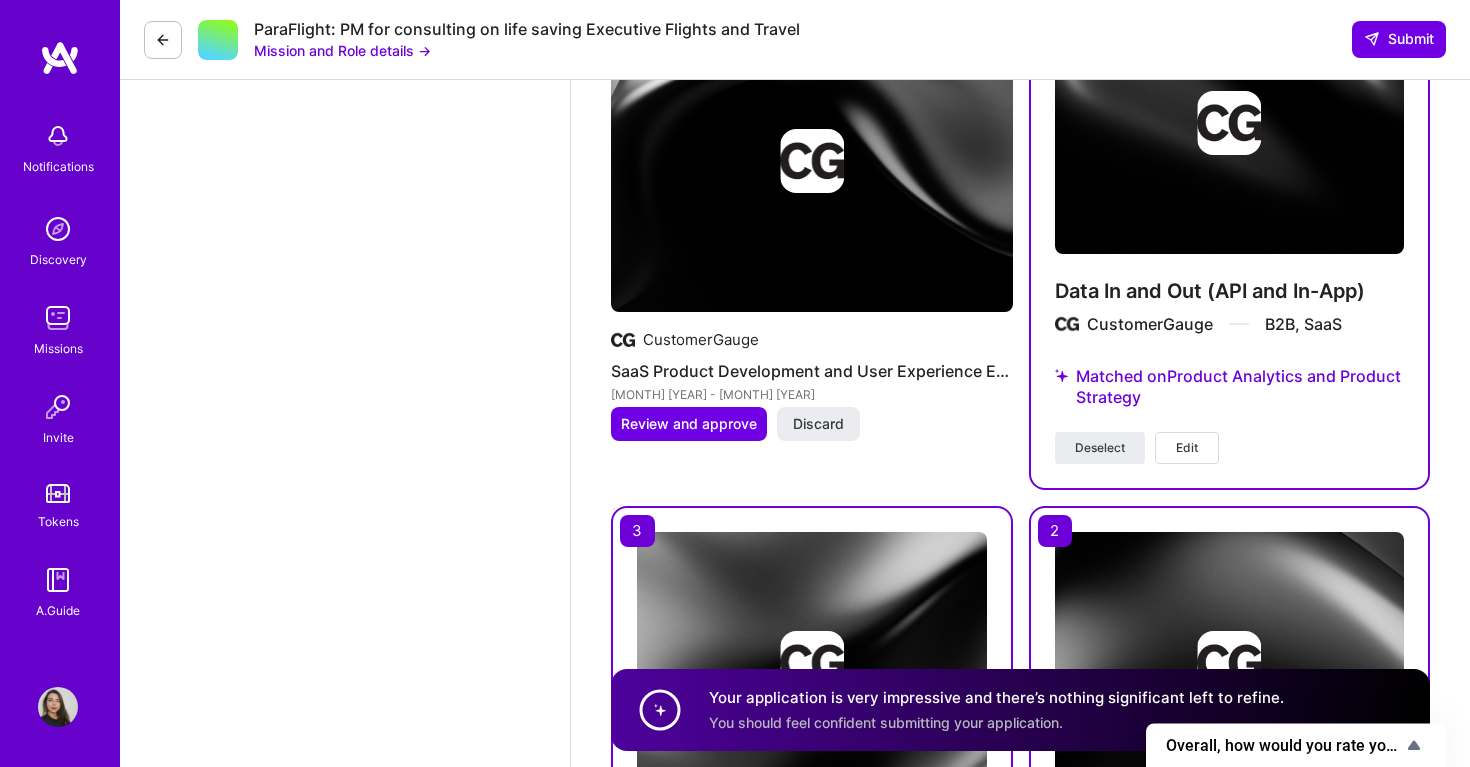 click on "Edit" at bounding box center (1187, 448) 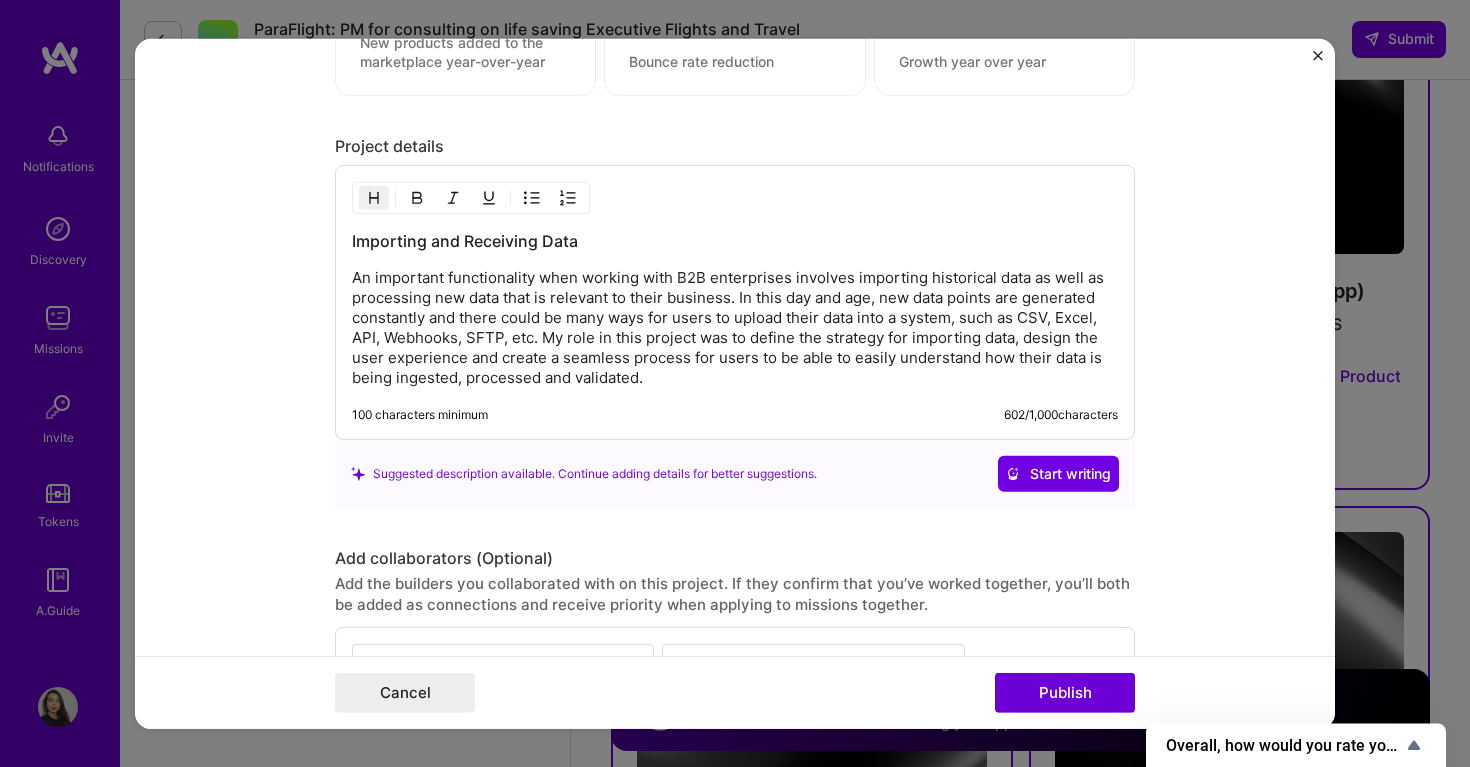 scroll, scrollTop: 2063, scrollLeft: 0, axis: vertical 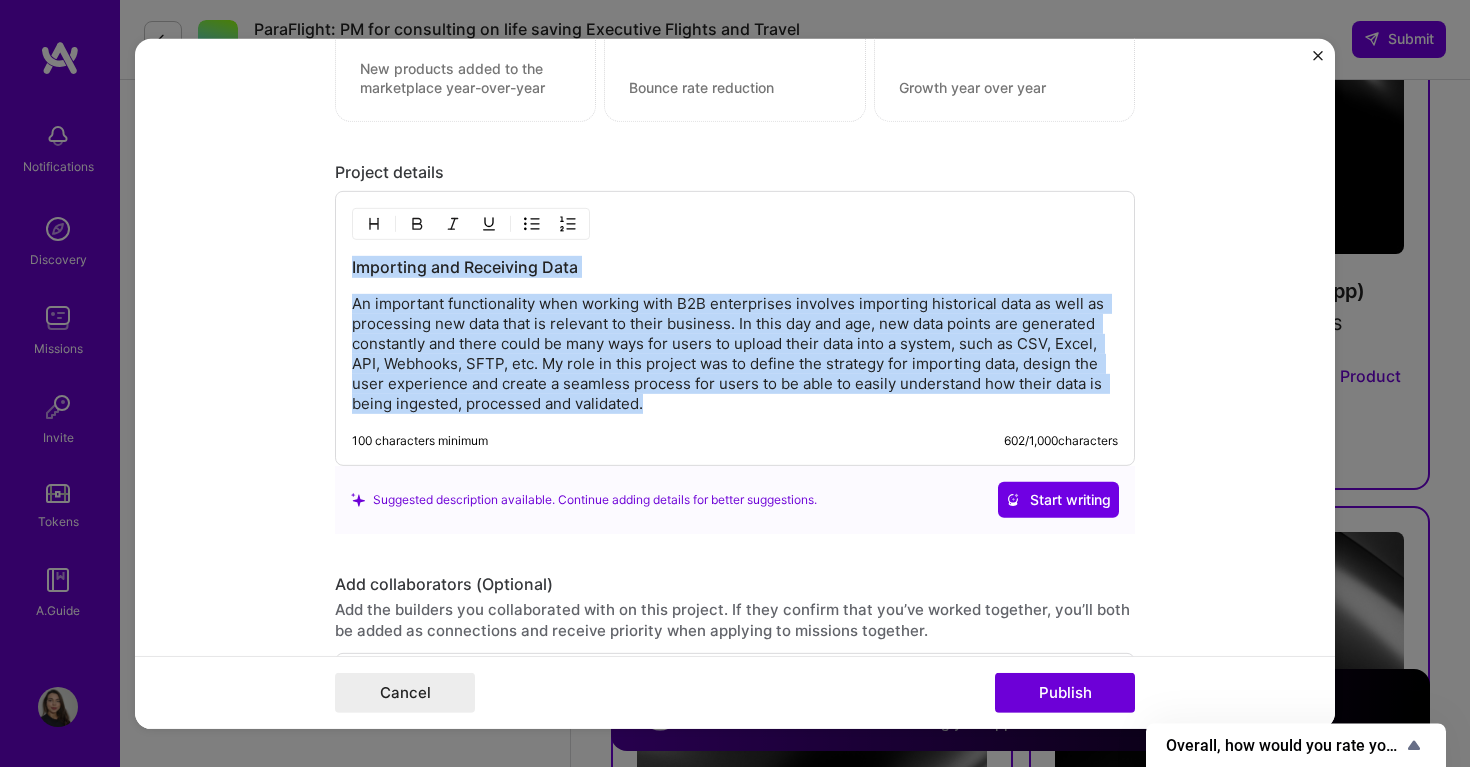 drag, startPoint x: 654, startPoint y: 406, endPoint x: 321, endPoint y: 265, distance: 361.62134 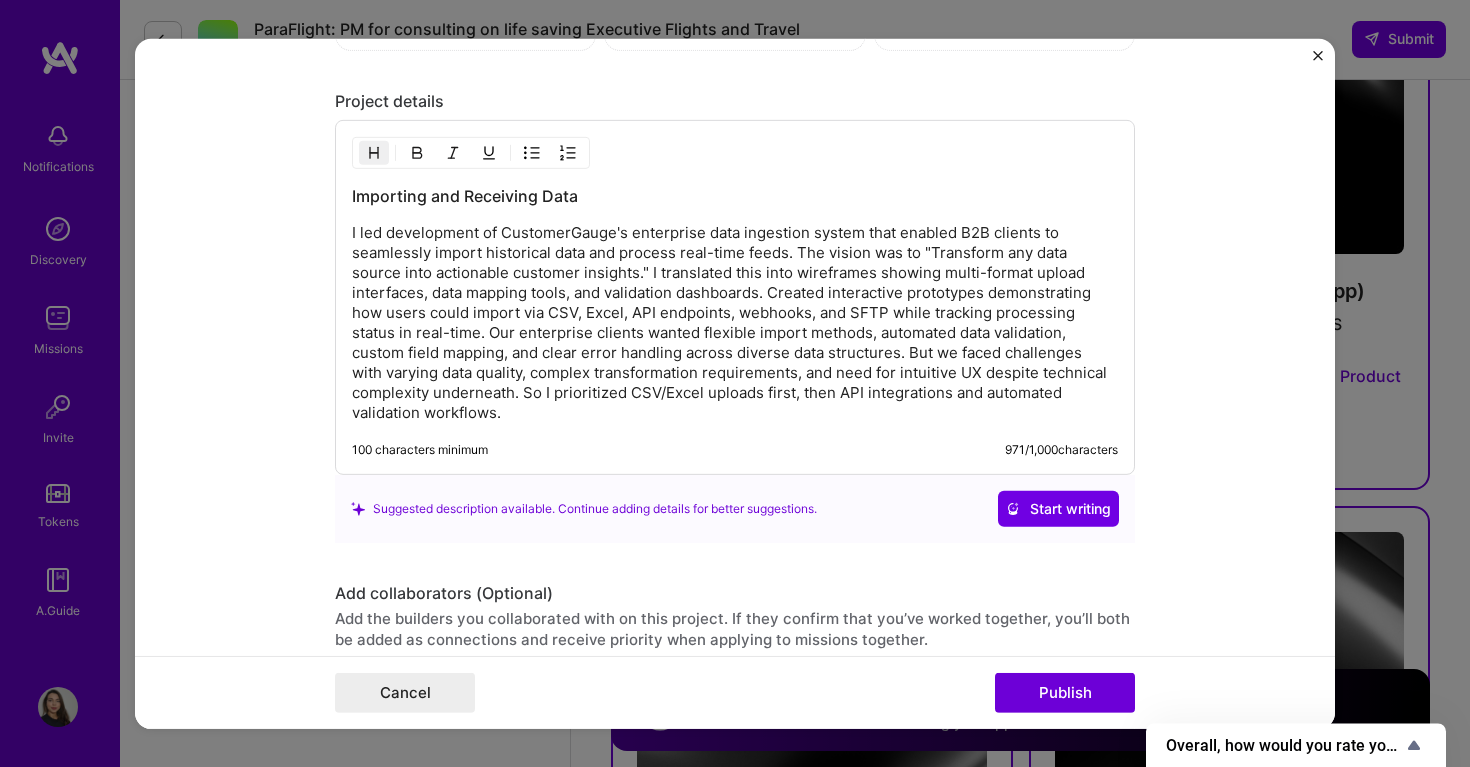 scroll, scrollTop: 2139, scrollLeft: 0, axis: vertical 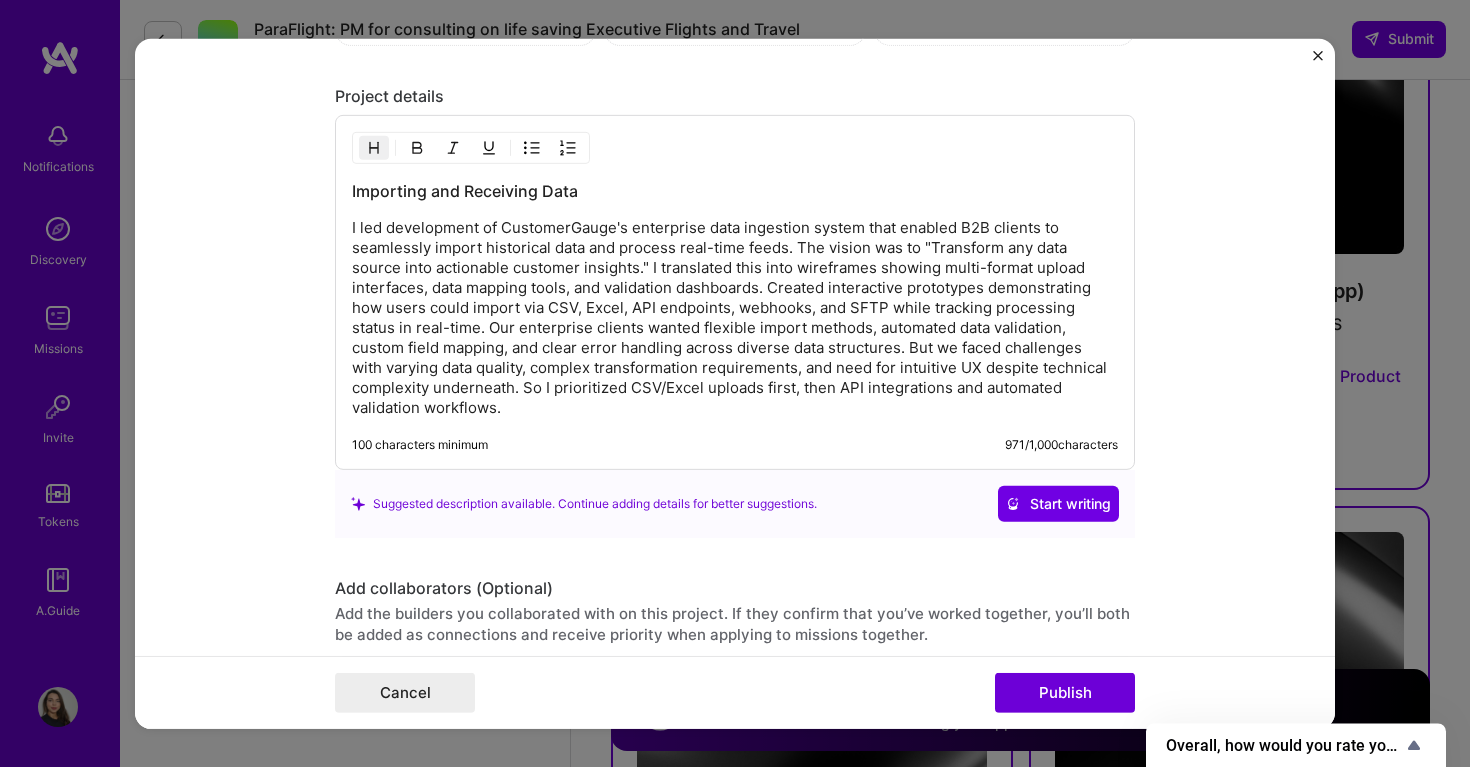 click on "Importing and Receiving Data" at bounding box center [735, 191] 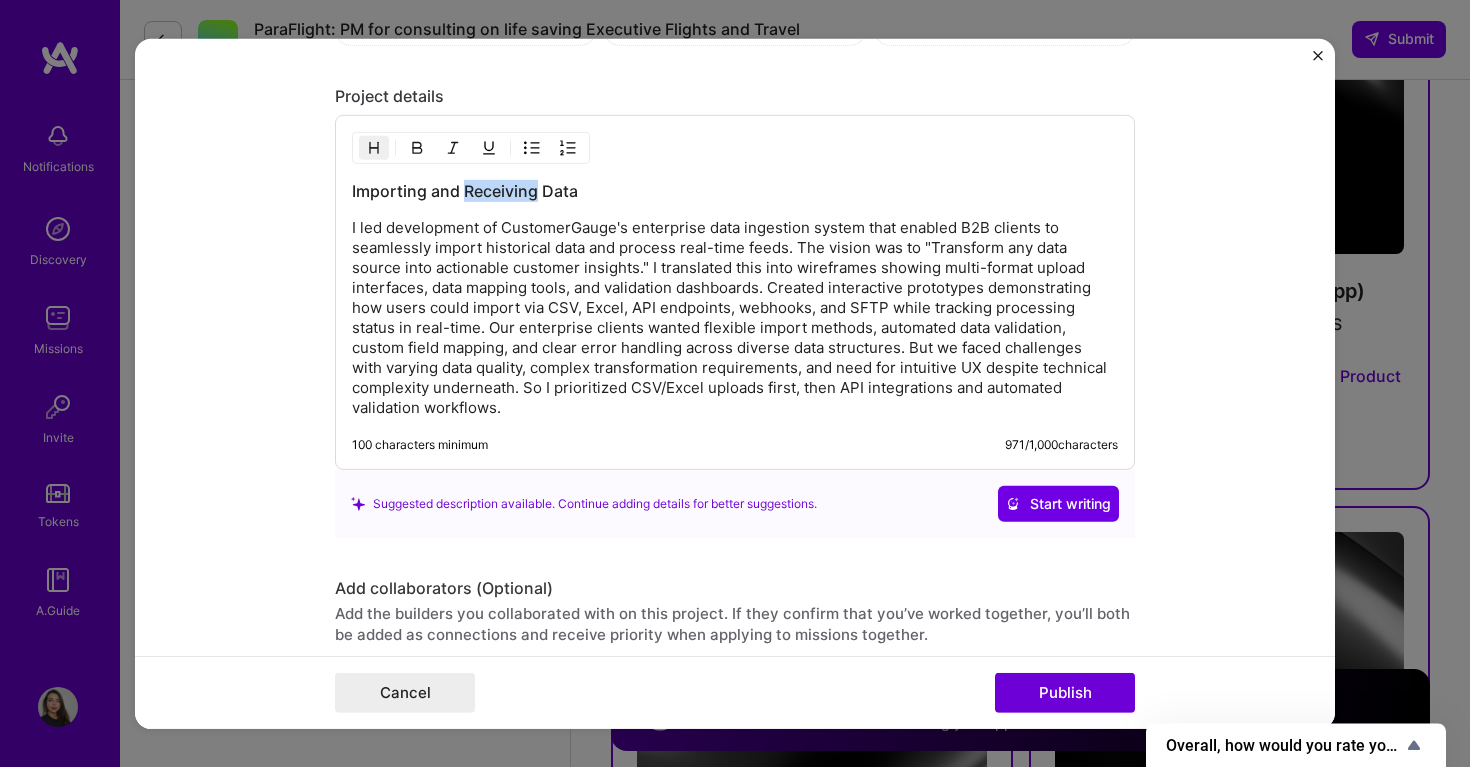 click on "Importing and Receiving Data" at bounding box center (735, 191) 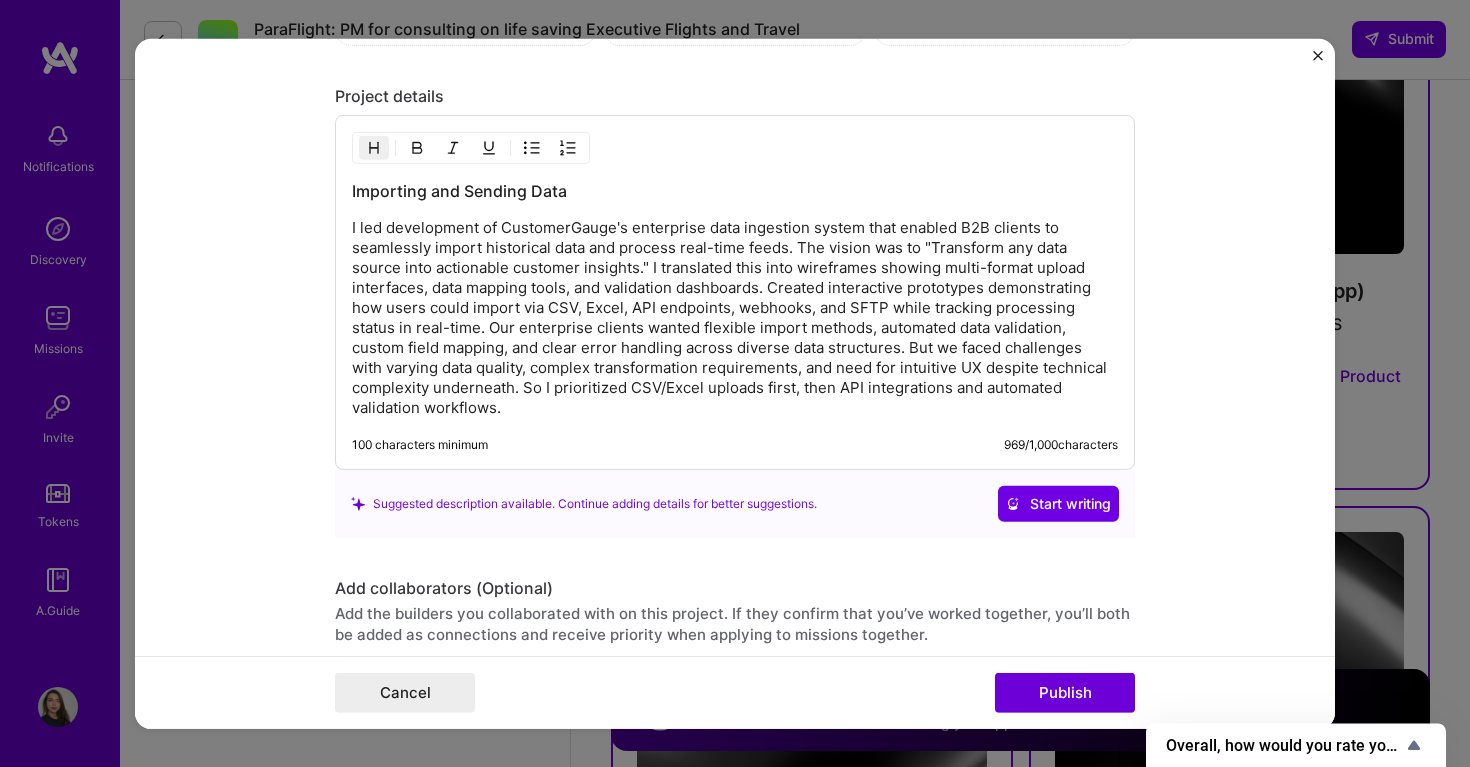 click on "I led development of CustomerGauge's enterprise data ingestion system that enabled B2B clients to seamlessly import historical data and process real-time feeds. The vision was to "Transform any data source into actionable customer insights." I translated this into wireframes showing multi-format upload interfaces, data mapping tools, and validation dashboards. Created interactive prototypes demonstrating how users could import via CSV, Excel, API endpoints, webhooks, and SFTP while tracking processing status in real-time. Our enterprise clients wanted flexible import methods, automated data validation, custom field mapping, and clear error handling across diverse data structures. But we faced challenges with varying data quality, complex transformation requirements, and need for intuitive UX despite technical complexity underneath. So I prioritized CSV/Excel uploads first, then API integrations and automated validation workflows." at bounding box center (735, 318) 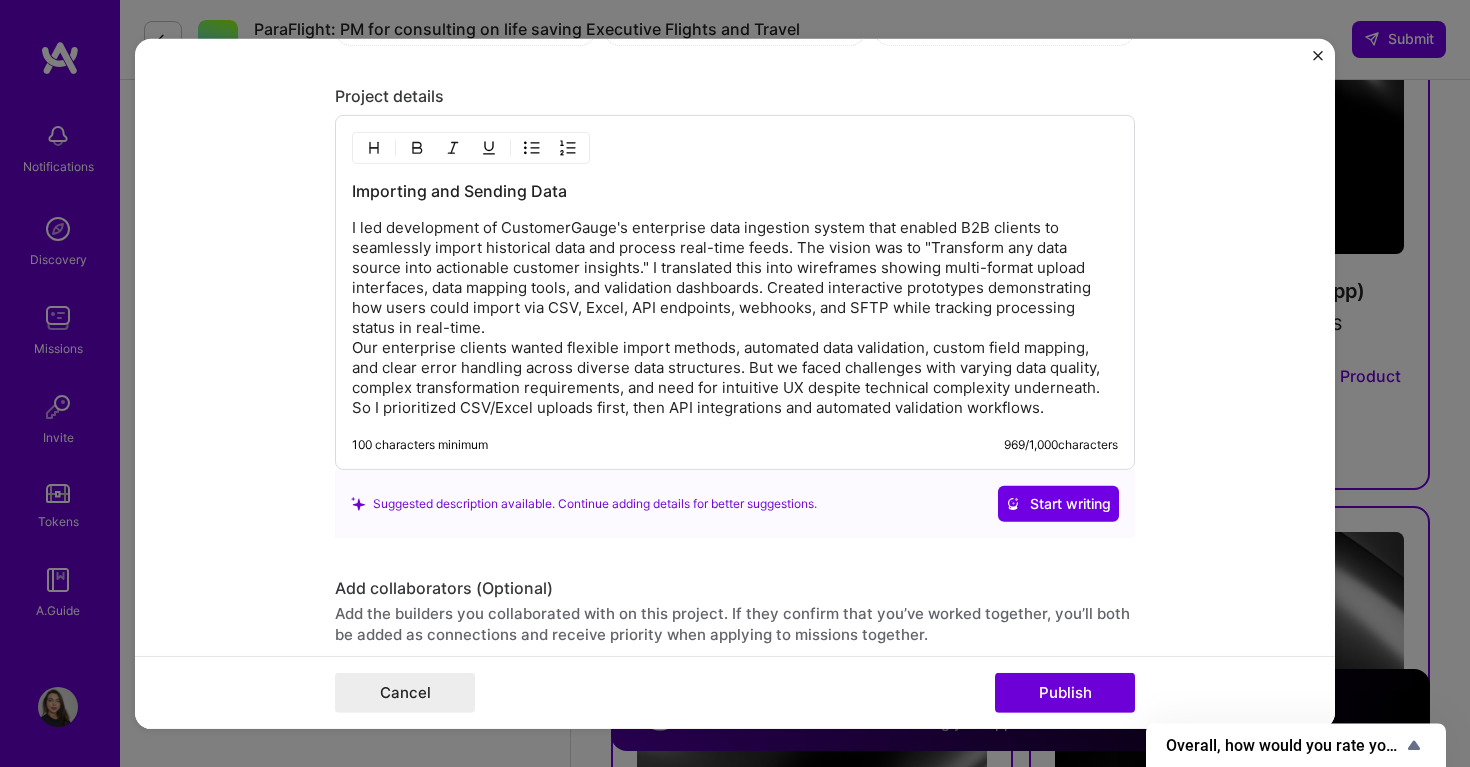 click on "I led development of CustomerGauge's enterprise data ingestion system that enabled B2B clients to seamlessly import historical data and process real-time feeds. The vision was to "Transform any data source into actionable customer insights." I translated this into wireframes showing multi-format upload interfaces, data mapping tools, and validation dashboards. Created interactive prototypes demonstrating how users could import via CSV, Excel, API endpoints, webhooks, and SFTP while tracking processing status in real-time.  Our enterprise clients wanted flexible import methods, automated data validation, custom field mapping, and clear error handling across diverse data structures. But we faced challenges with varying data quality, complex transformation requirements, and need for intuitive UX despite technical complexity underneath. So I prioritized CSV/Excel uploads first, then API integrations and automated validation workflows." at bounding box center (735, 318) 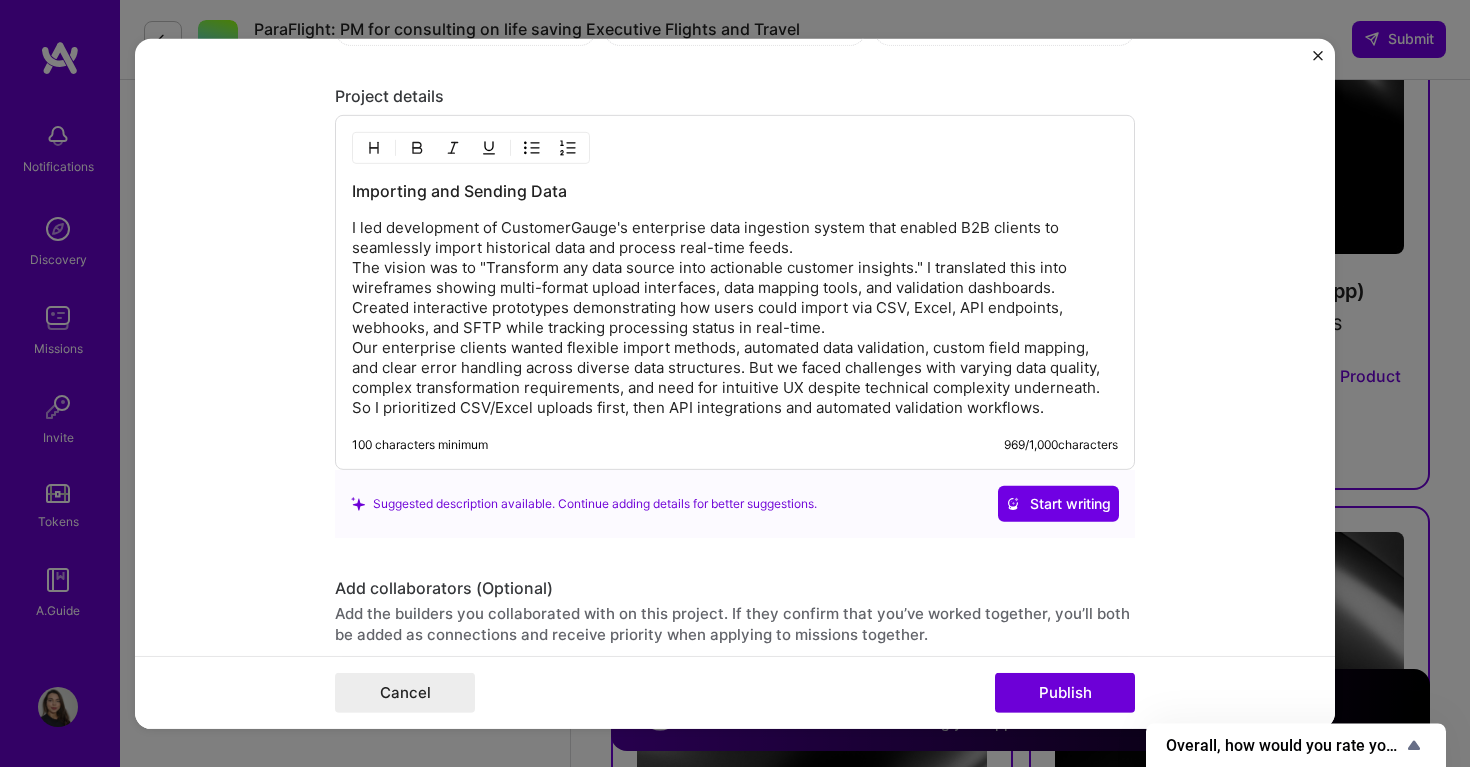 click on "I led development of CustomerGauge's enterprise data ingestion system that enabled B2B clients to seamlessly import historical data and process real-time feeds. The vision was to "Transform any data source into actionable customer insights." I translated this into wireframes showing multi-format upload interfaces, data mapping tools, and validation dashboards. Created interactive prototypes demonstrating how users could import via CSV, Excel, API endpoints, webhooks, and SFTP while tracking processing status in real-time. Our enterprise clients wanted flexible import methods, automated data validation, custom field mapping, and clear error handling across diverse data structures. But we faced challenges with varying data quality, complex transformation requirements, and need for intuitive UX despite technical complexity underneath. So I prioritized CSV/Excel uploads first, then API integrations and automated validation workflows." at bounding box center (735, 318) 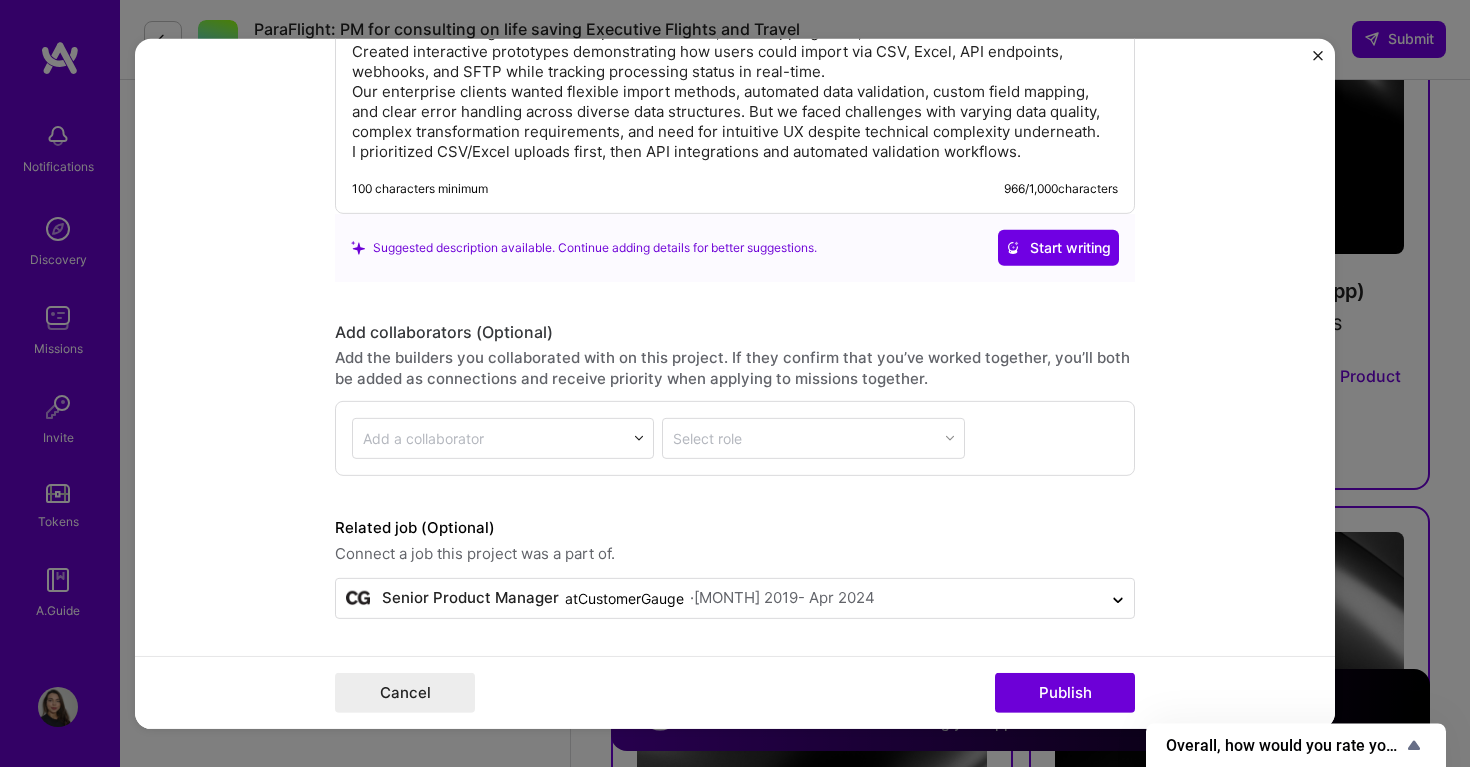 scroll, scrollTop: 2394, scrollLeft: 0, axis: vertical 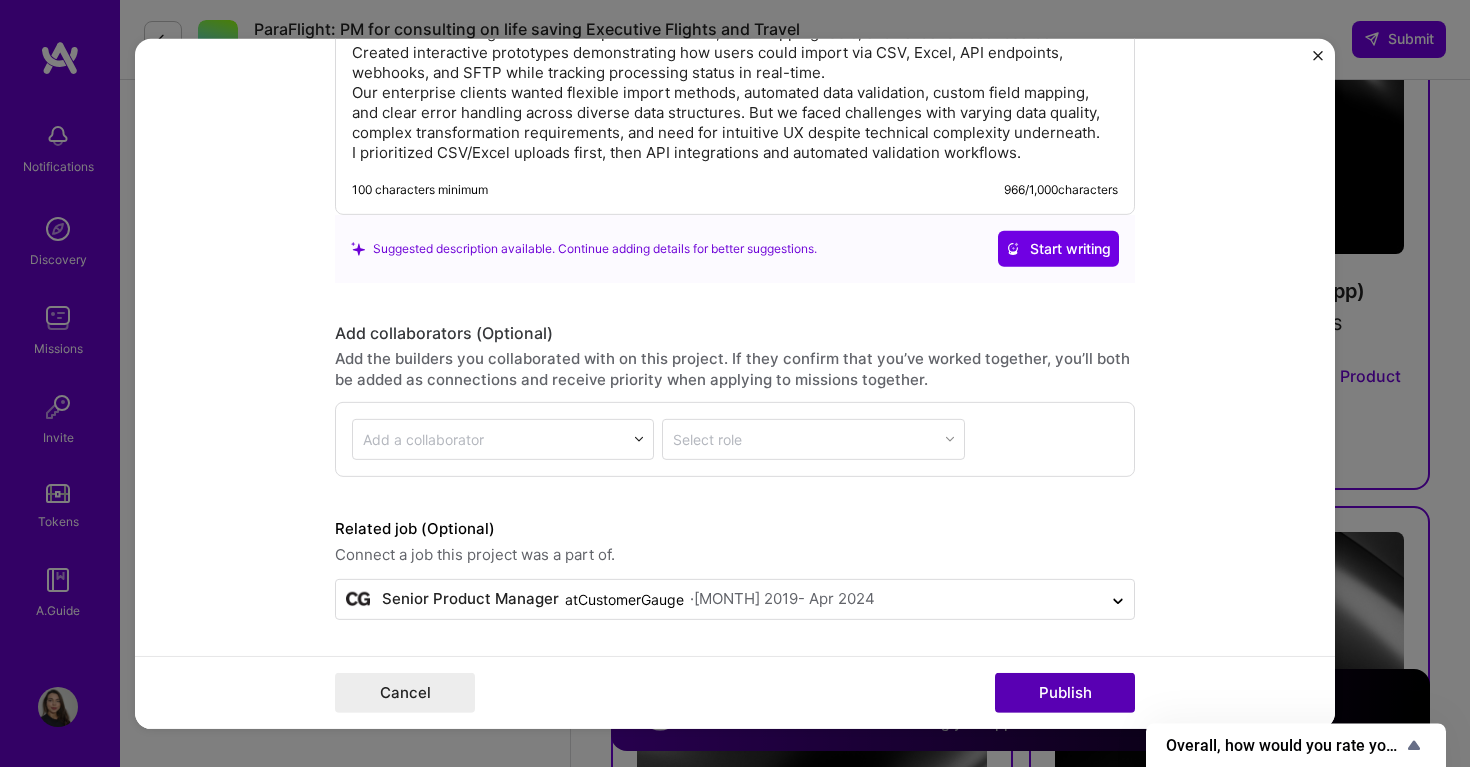 click on "Publish" at bounding box center (1065, 693) 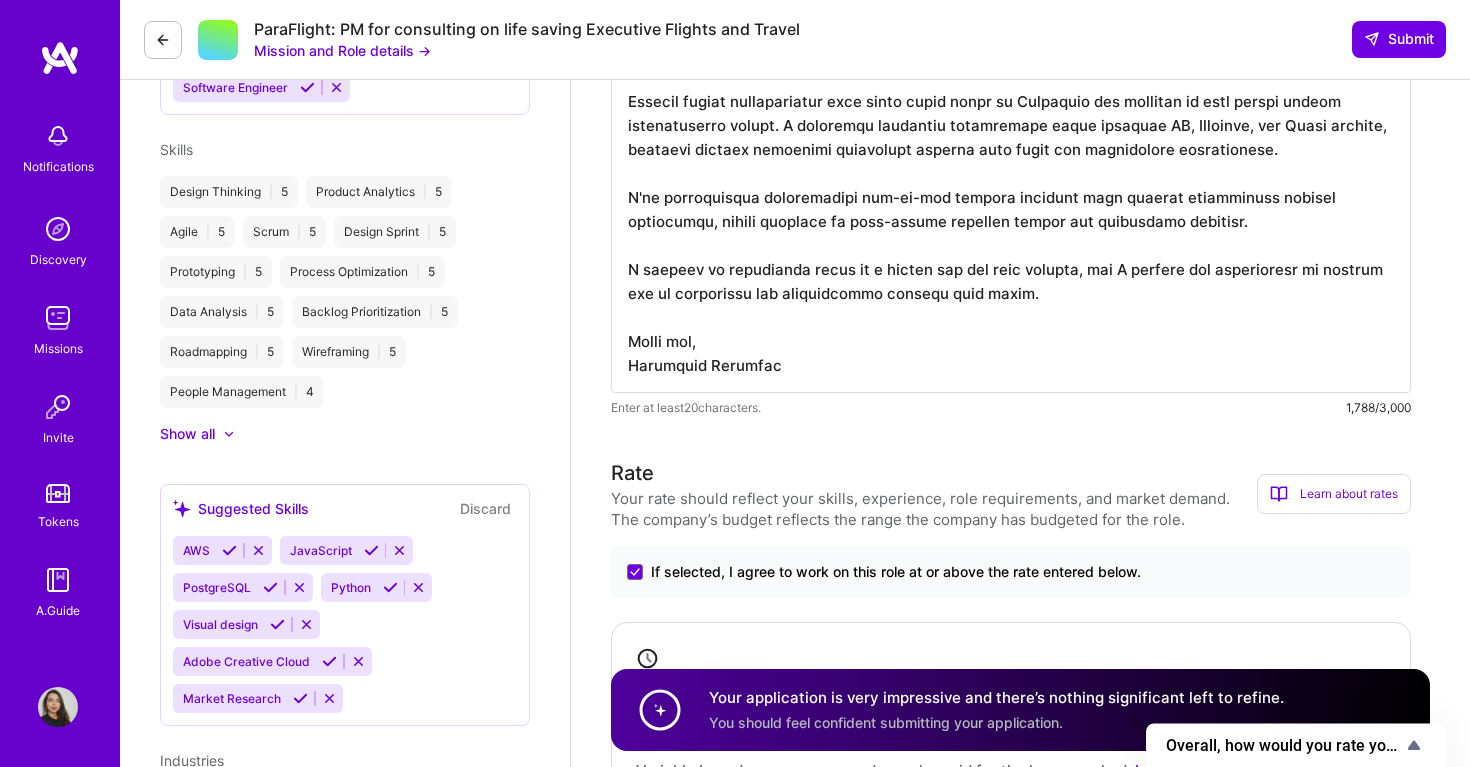 scroll, scrollTop: 860, scrollLeft: 0, axis: vertical 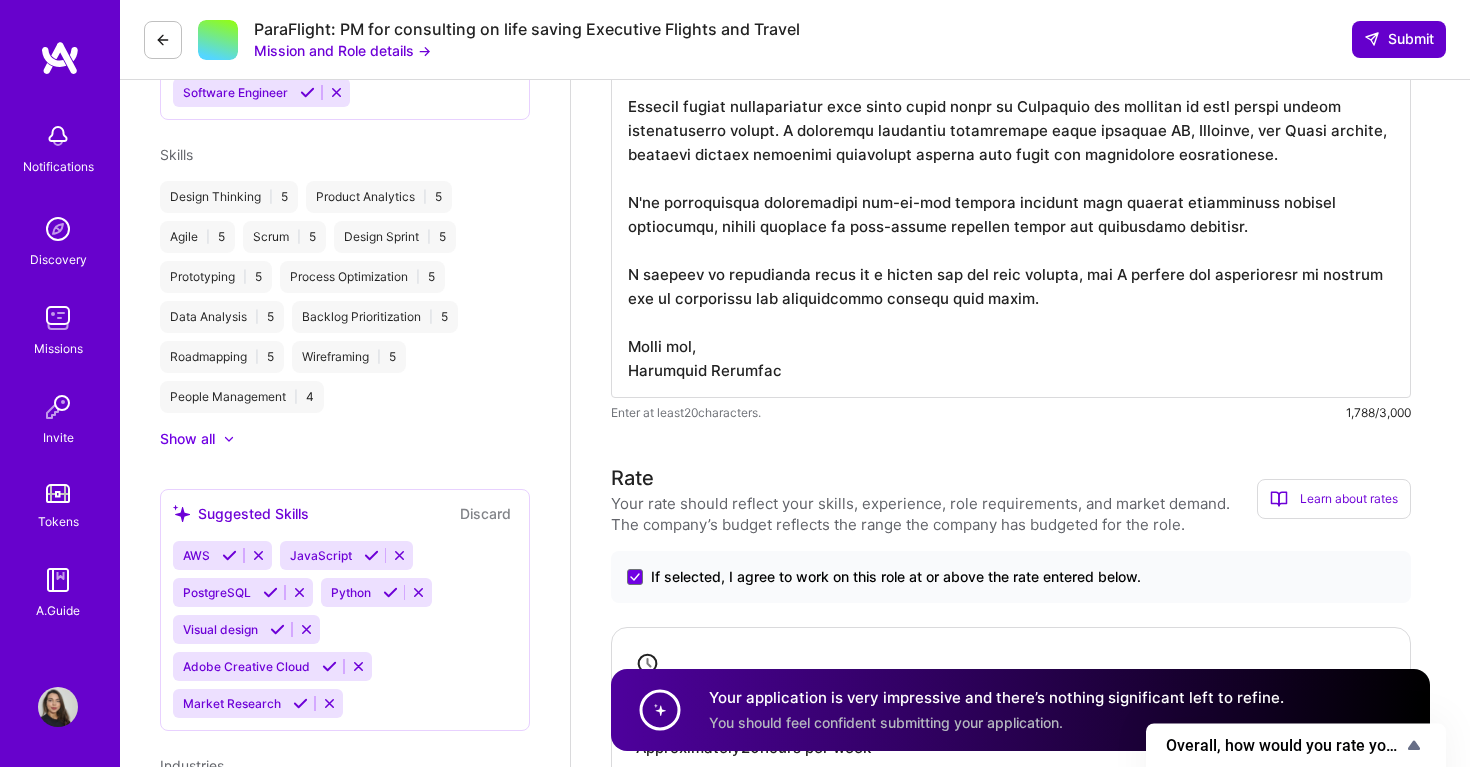 click on "Submit" at bounding box center [1399, 39] 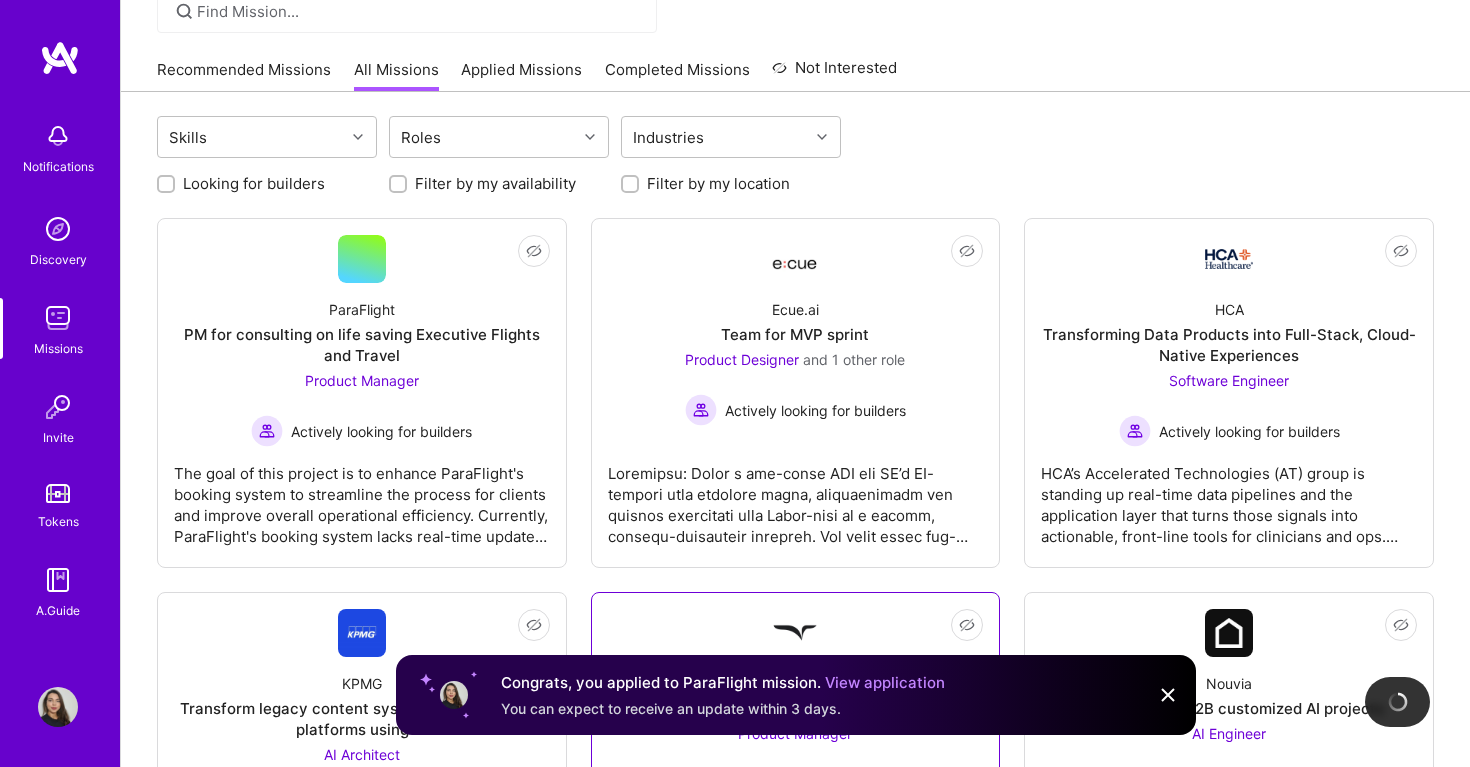 scroll, scrollTop: 159, scrollLeft: 0, axis: vertical 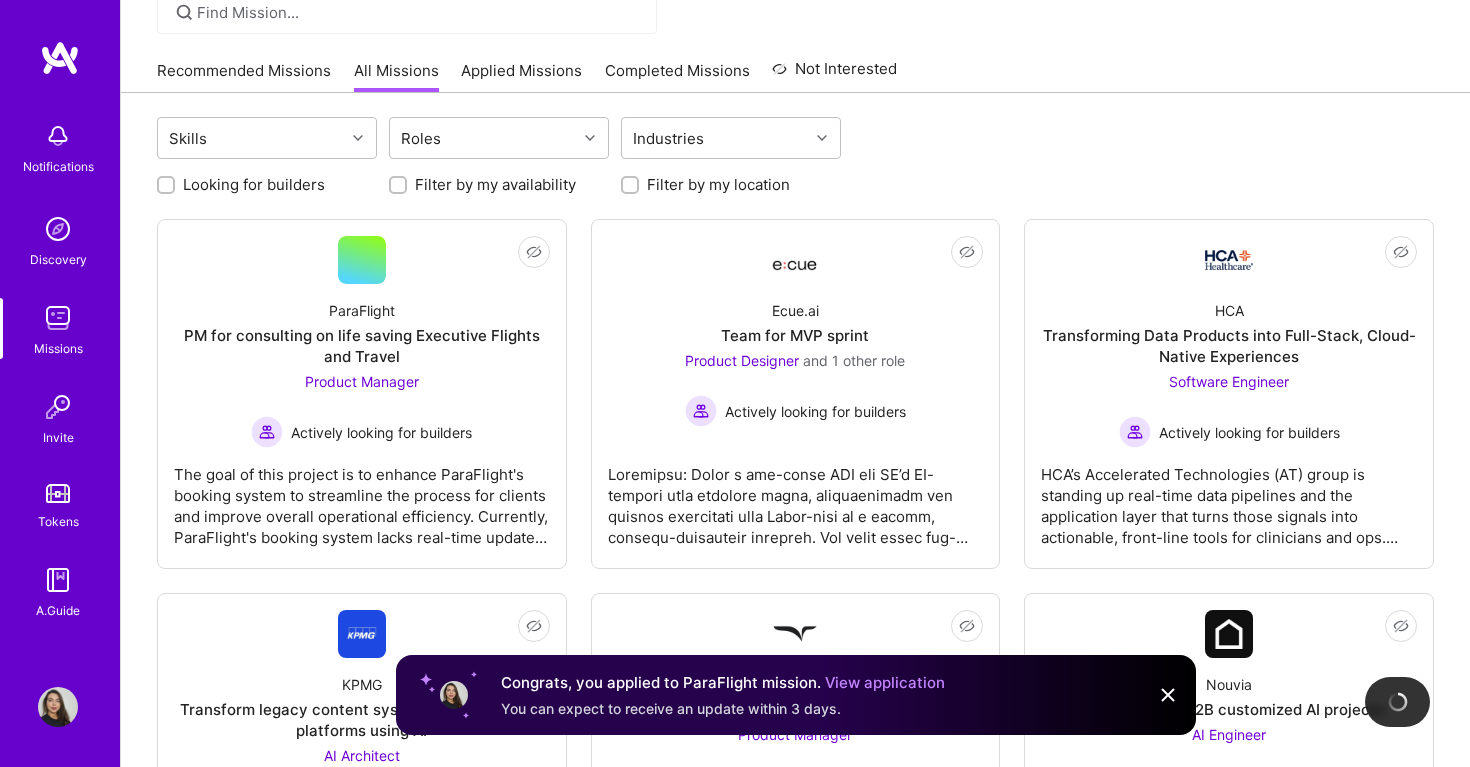 click on "Recommended Missions" at bounding box center [244, 76] 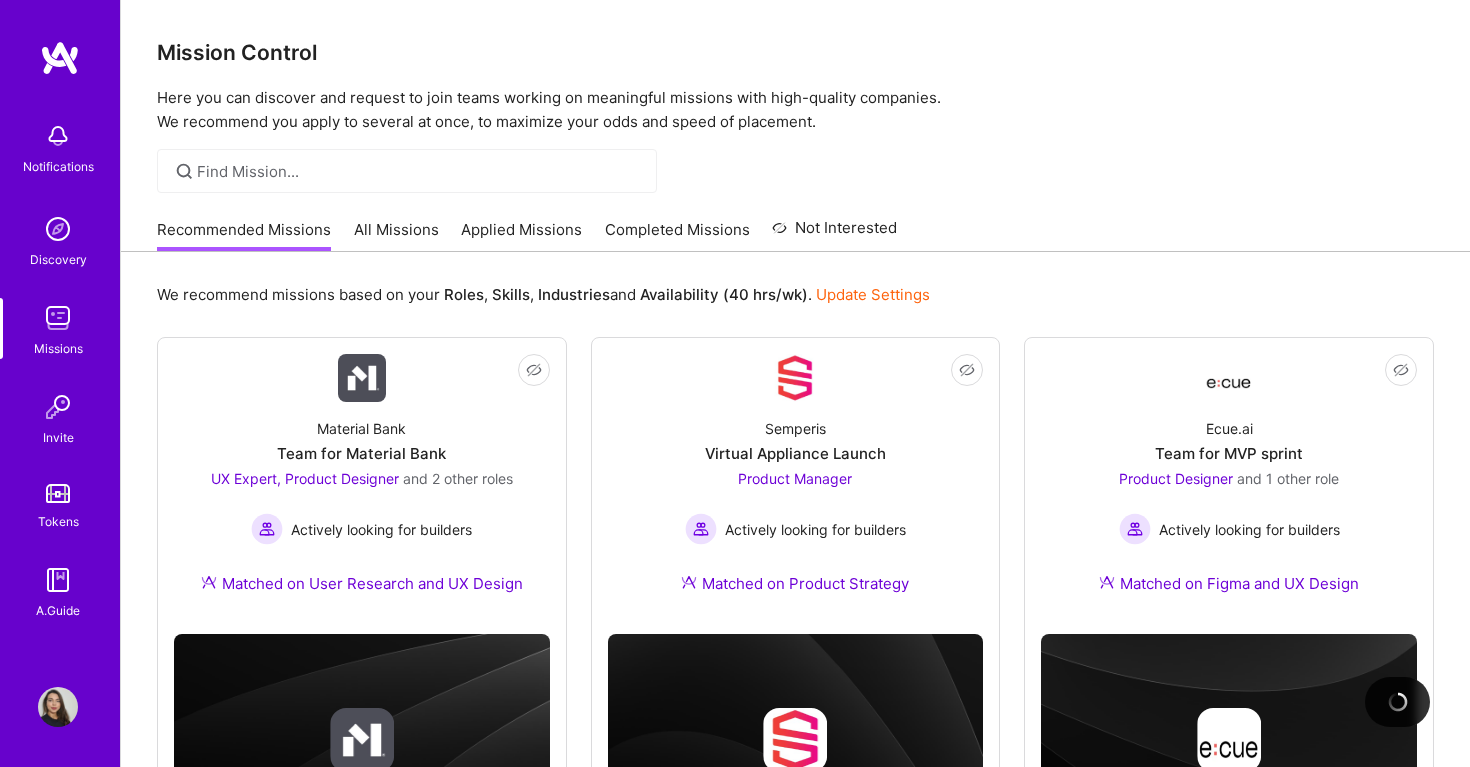 scroll, scrollTop: 0, scrollLeft: 0, axis: both 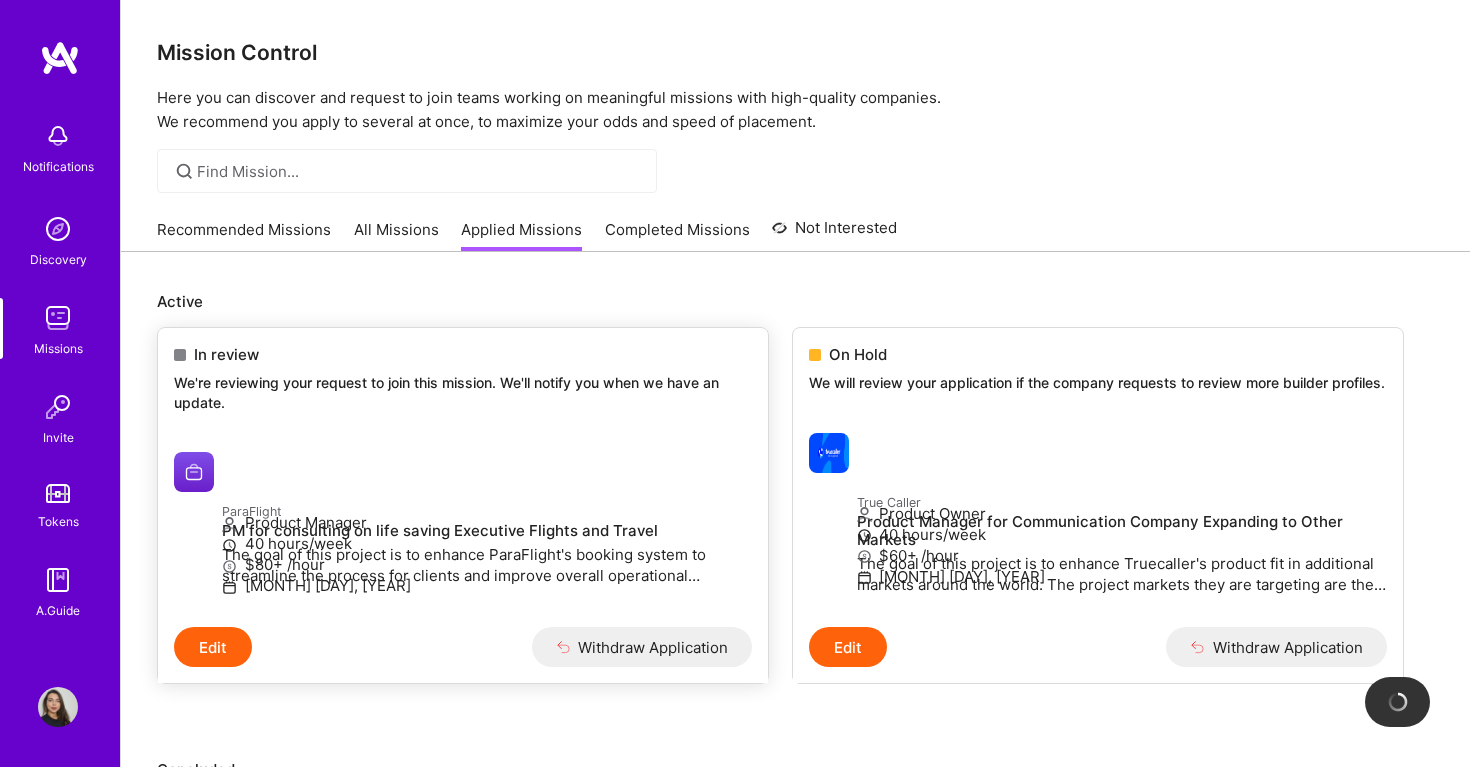 click on "In review" at bounding box center [463, 354] 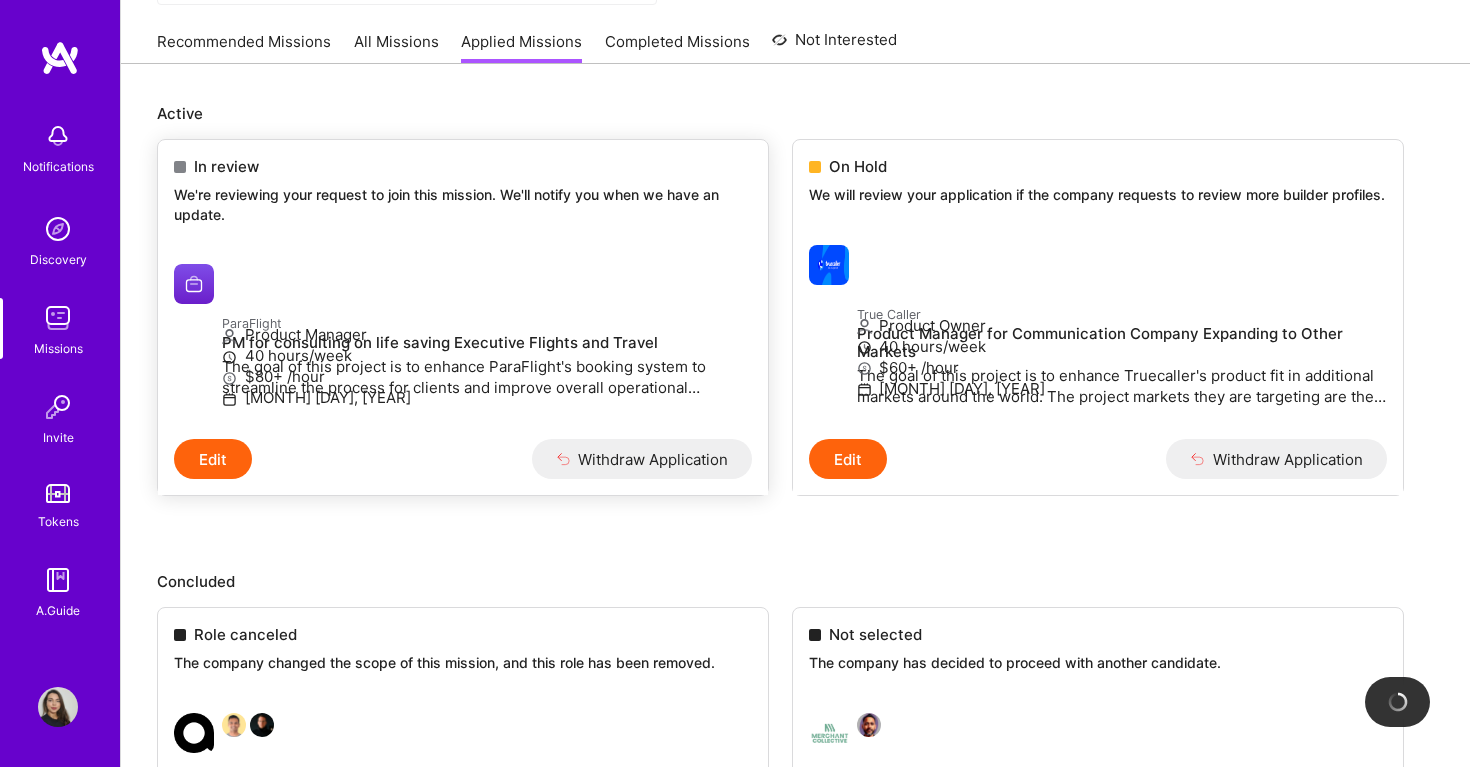 scroll, scrollTop: 192, scrollLeft: 0, axis: vertical 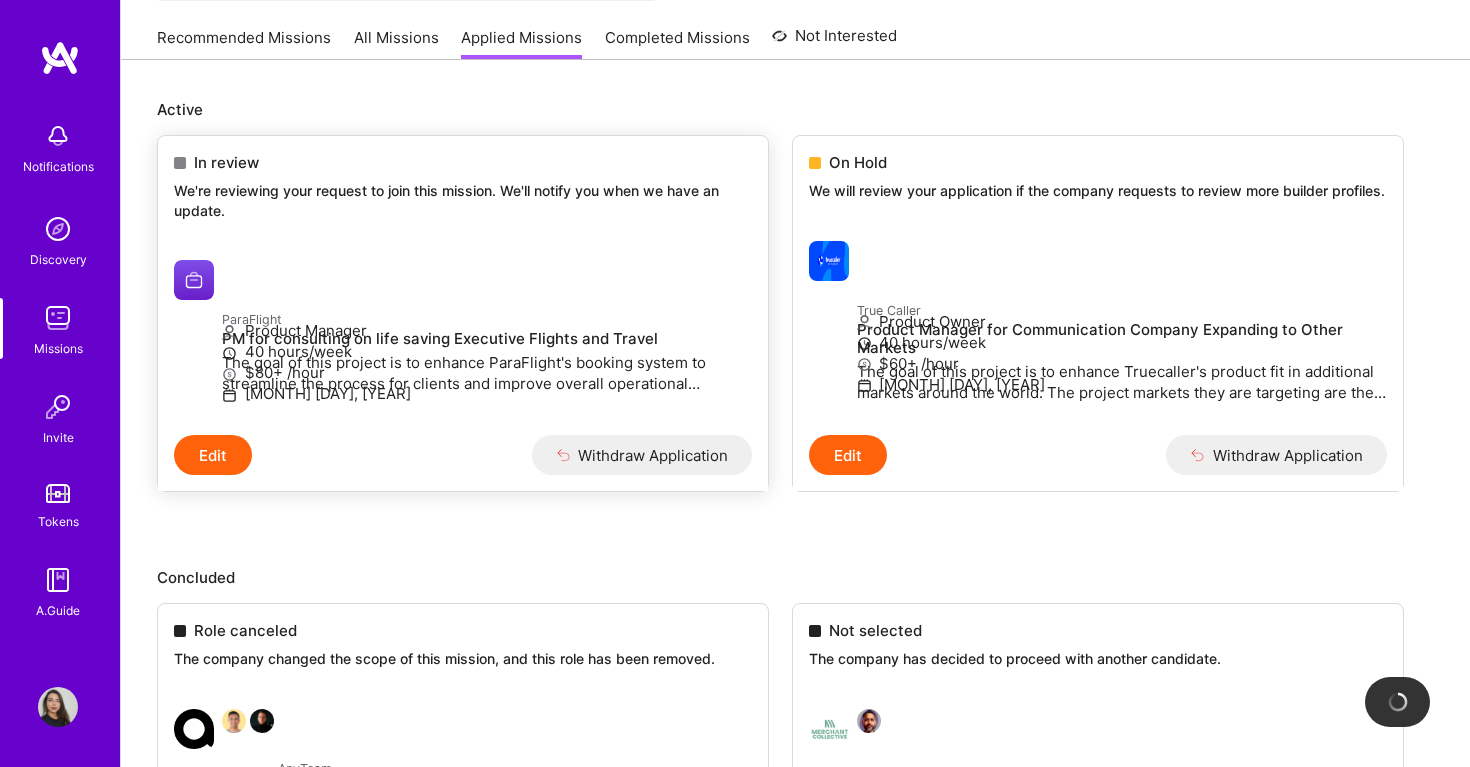 click on "Edit" at bounding box center [213, 455] 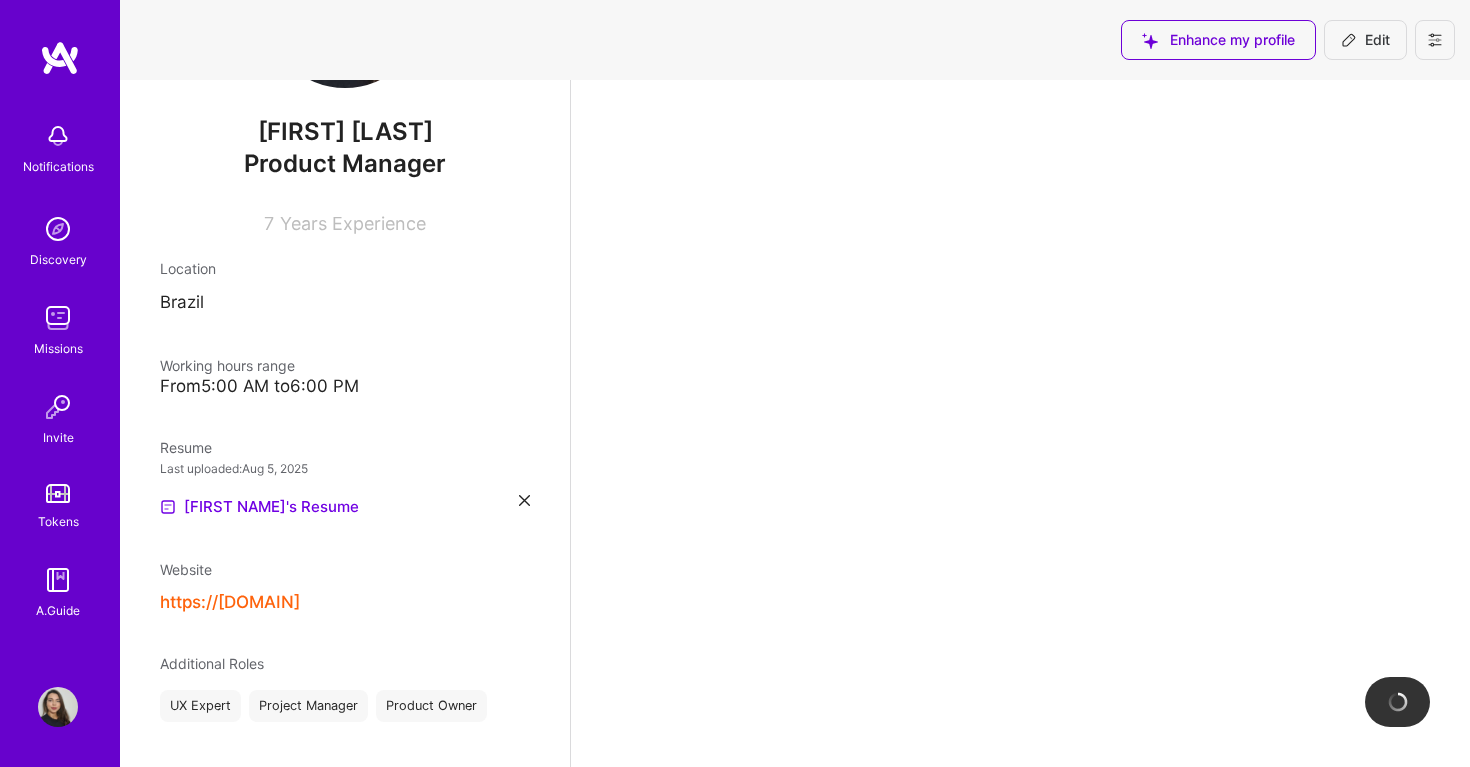 scroll, scrollTop: 0, scrollLeft: 0, axis: both 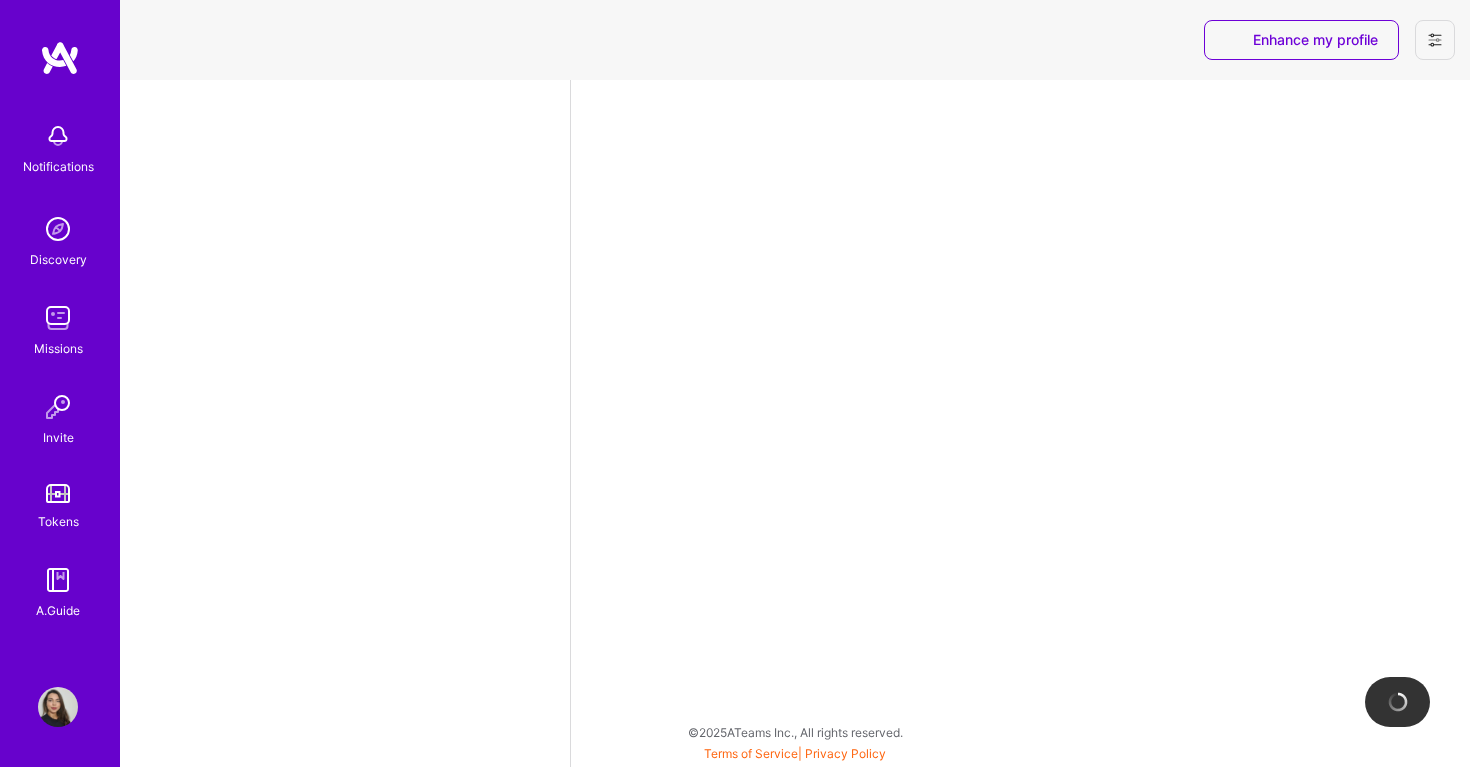 select on "US" 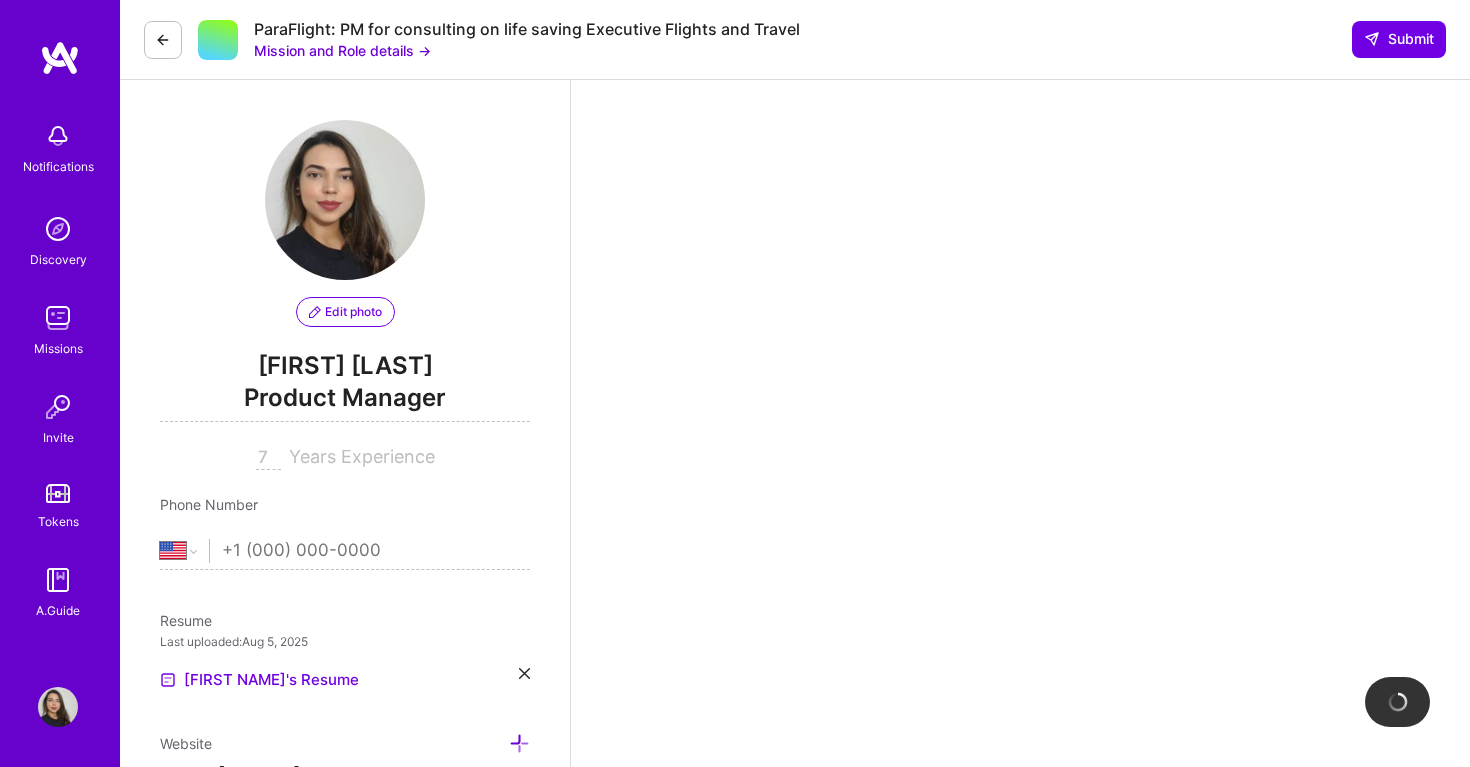 scroll, scrollTop: 460, scrollLeft: 0, axis: vertical 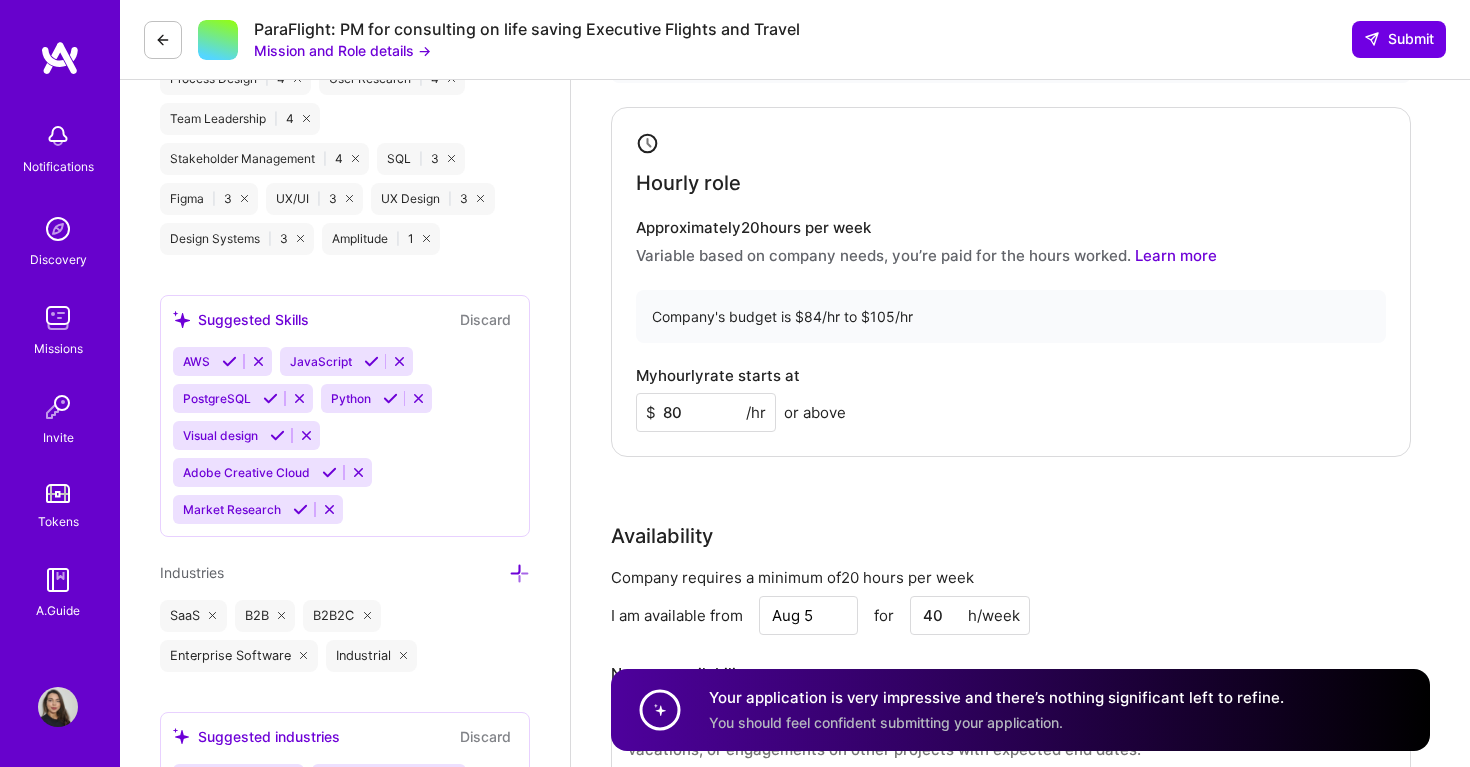 click at bounding box center [163, 40] 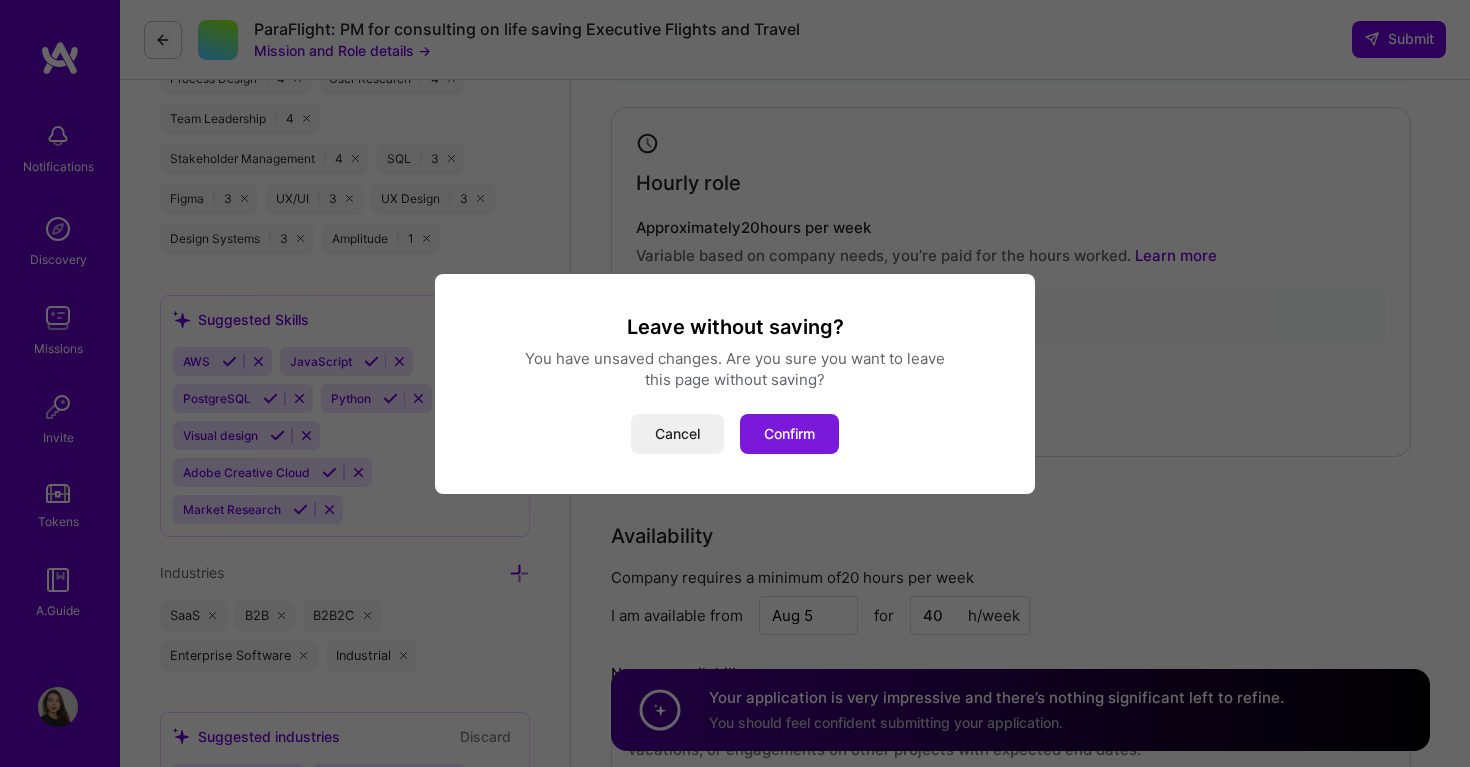 click on "Confirm" at bounding box center [789, 434] 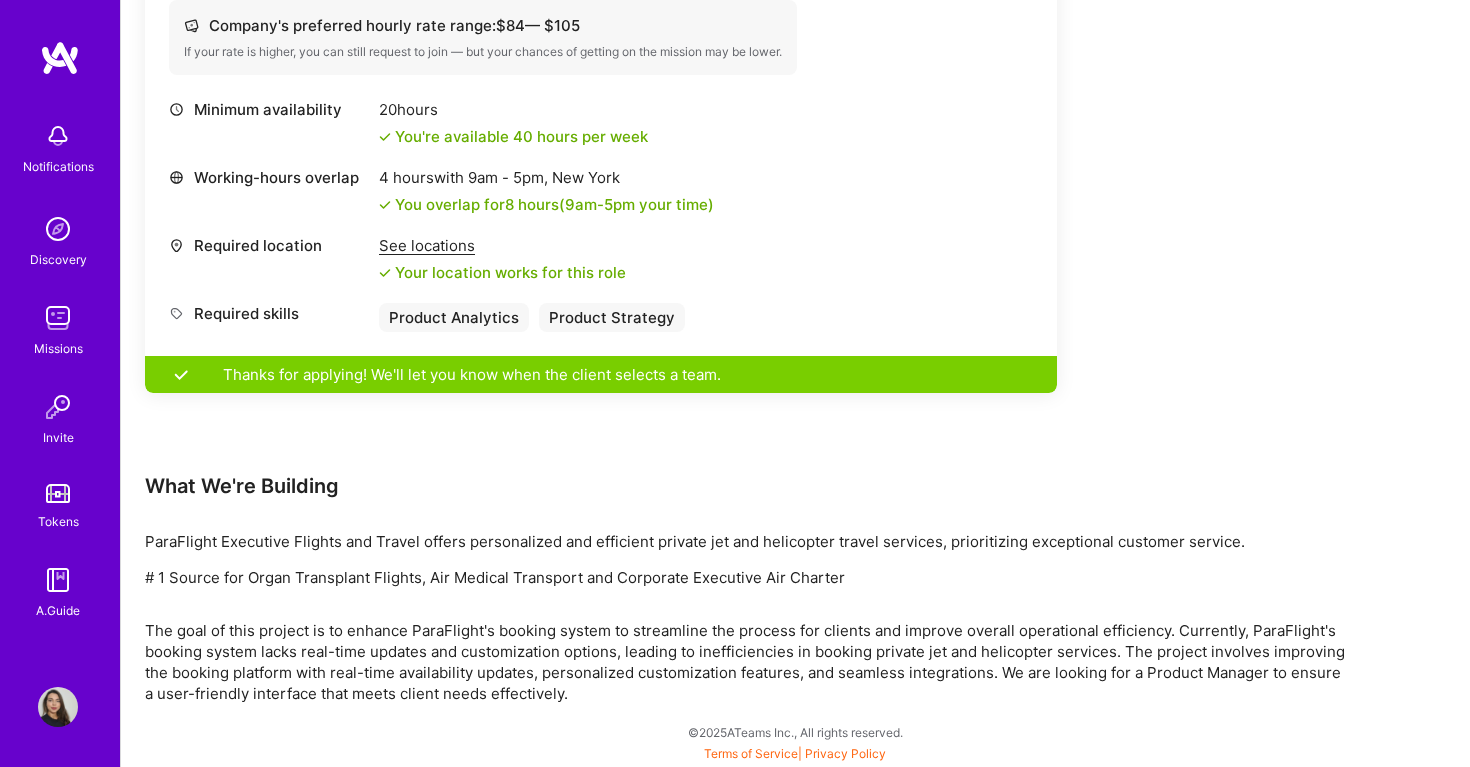 scroll, scrollTop: 0, scrollLeft: 0, axis: both 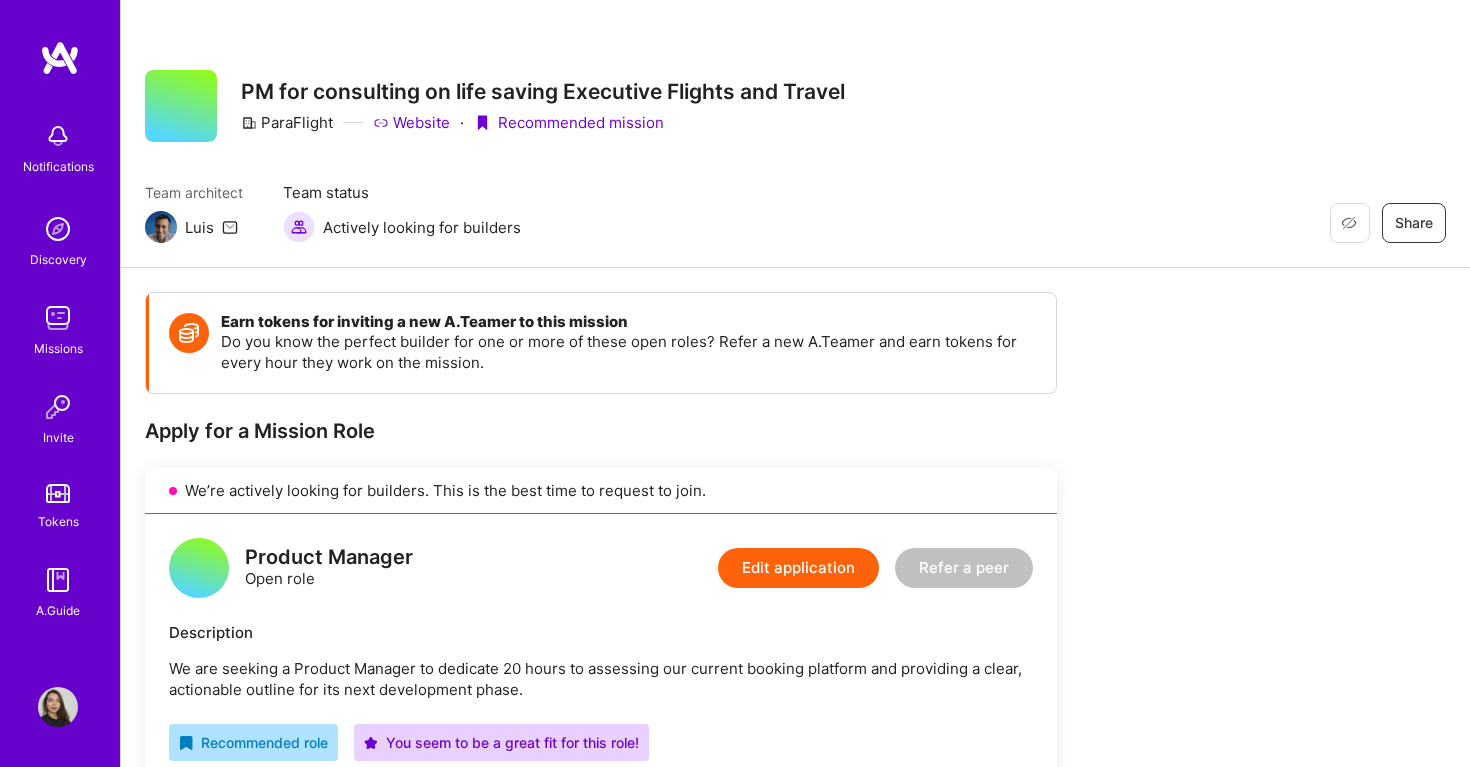 click at bounding box center (161, 227) 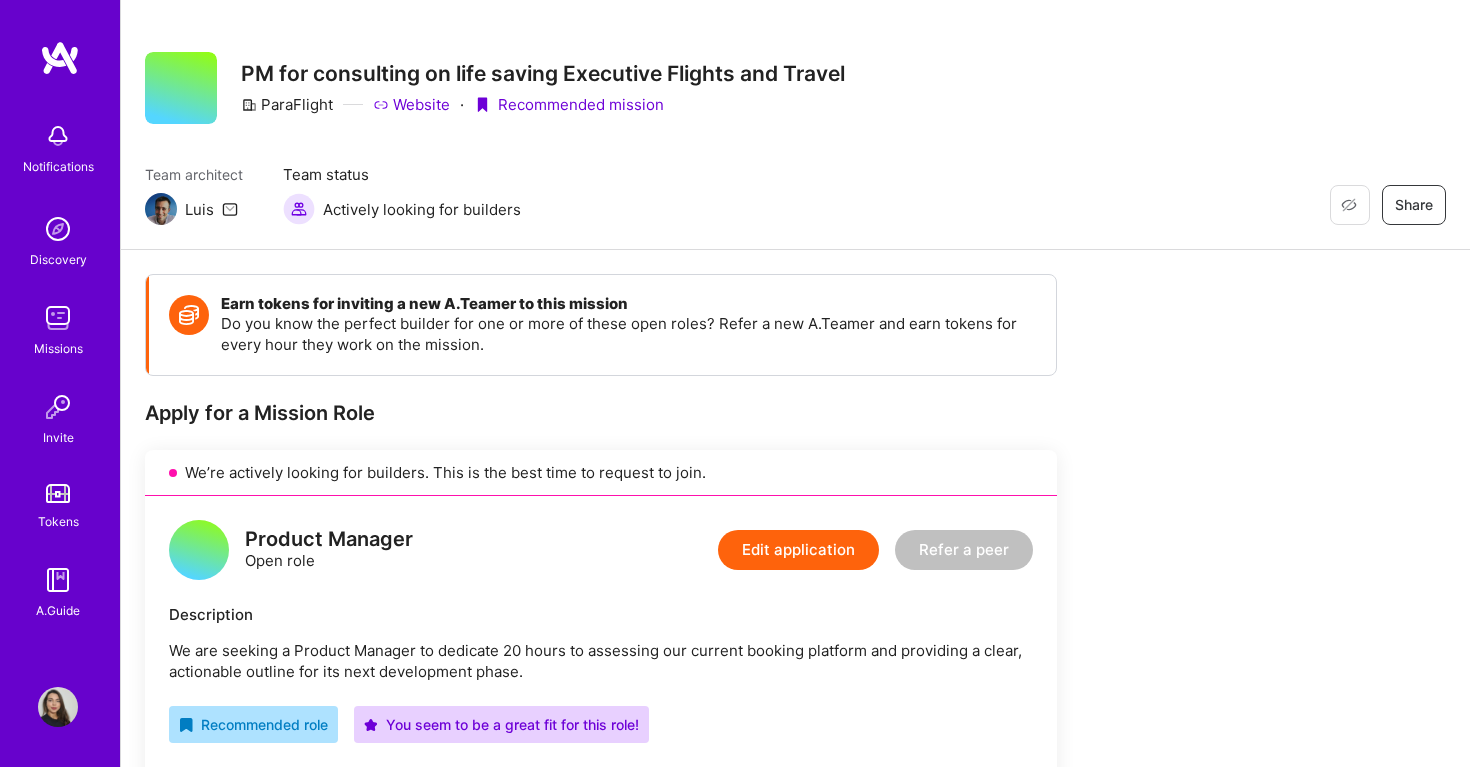 scroll, scrollTop: 13, scrollLeft: 0, axis: vertical 